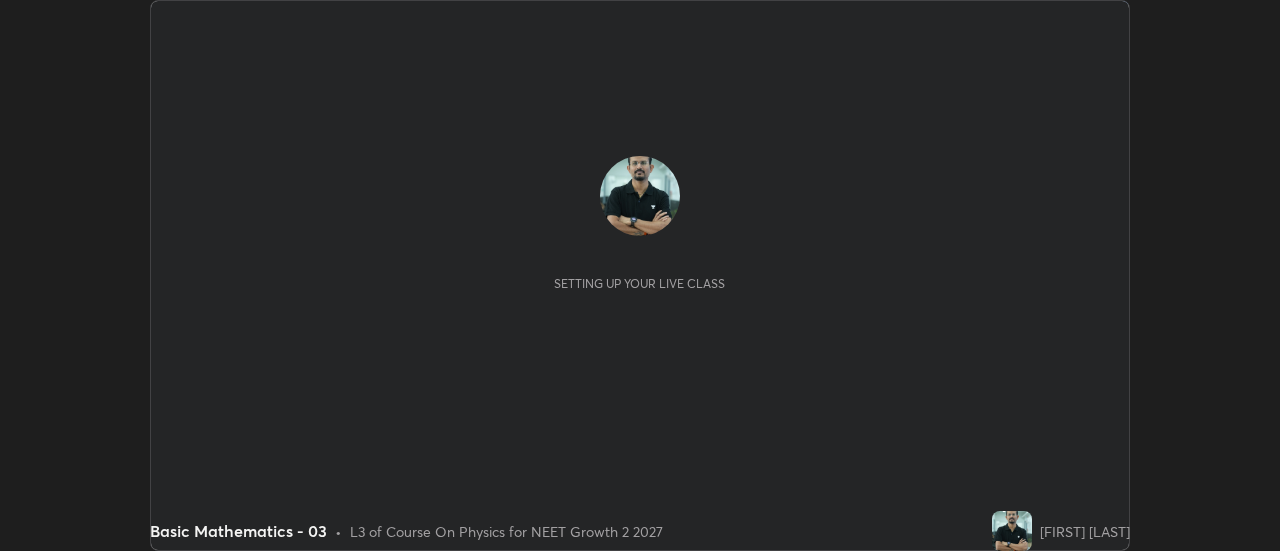 scroll, scrollTop: 0, scrollLeft: 0, axis: both 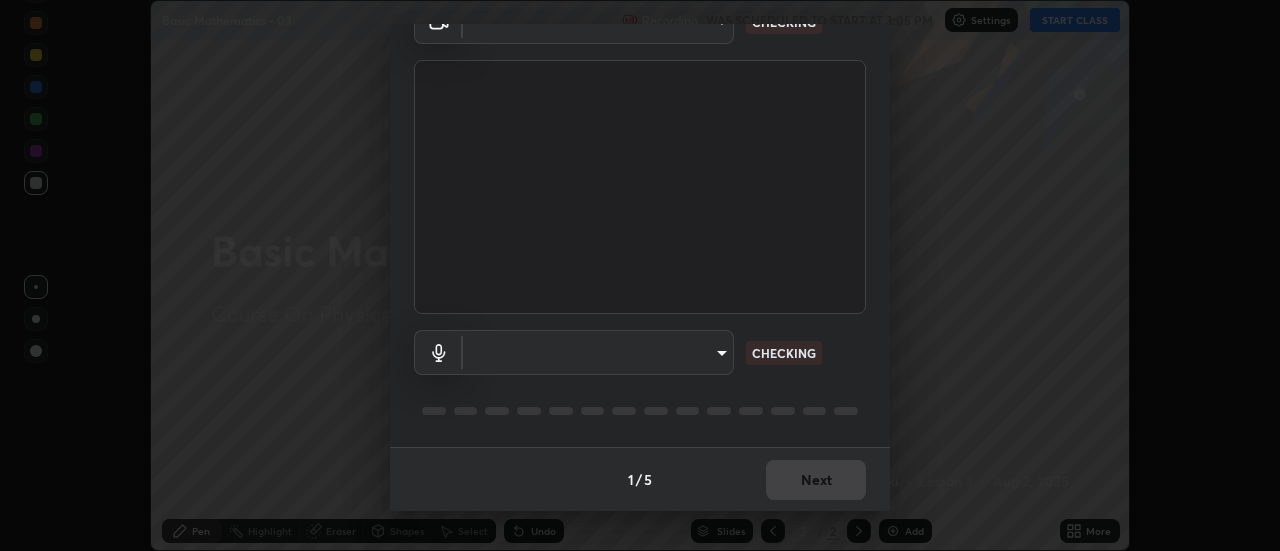 type on "28859c64a8e3d58139daa62c4cbb3a58b4059ef2bfed964700f789928c4fc7db" 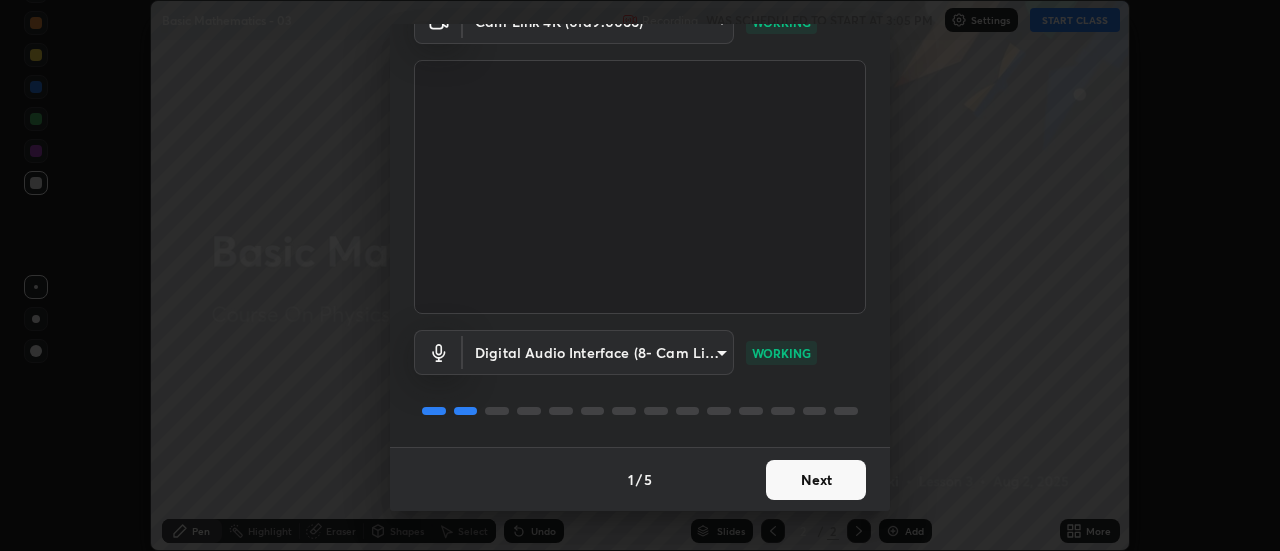 click on "Next" at bounding box center [816, 480] 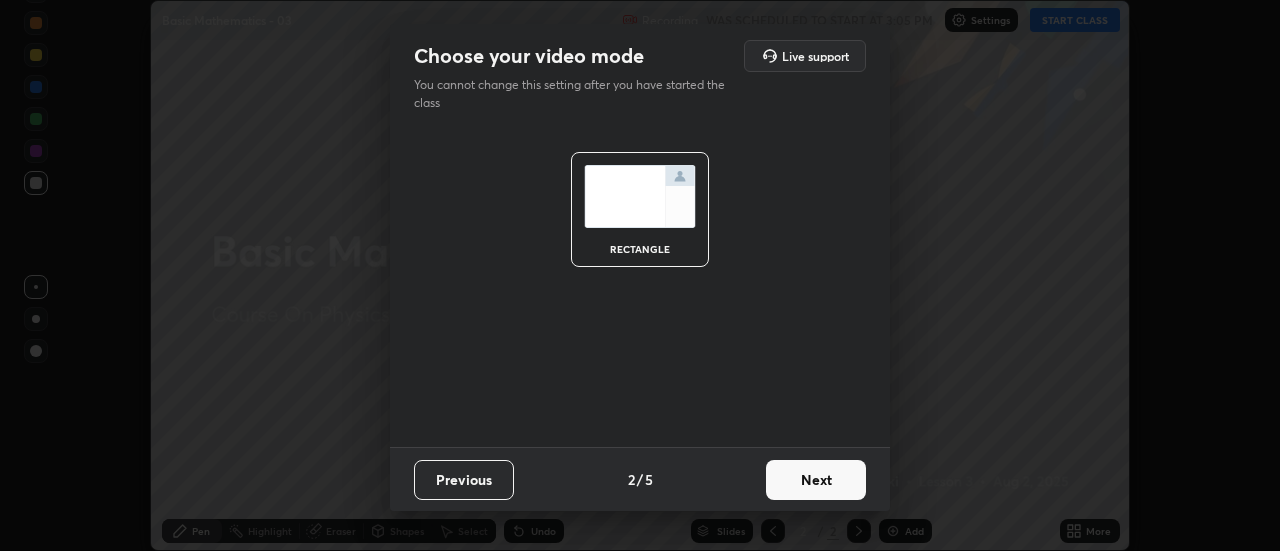 scroll, scrollTop: 0, scrollLeft: 0, axis: both 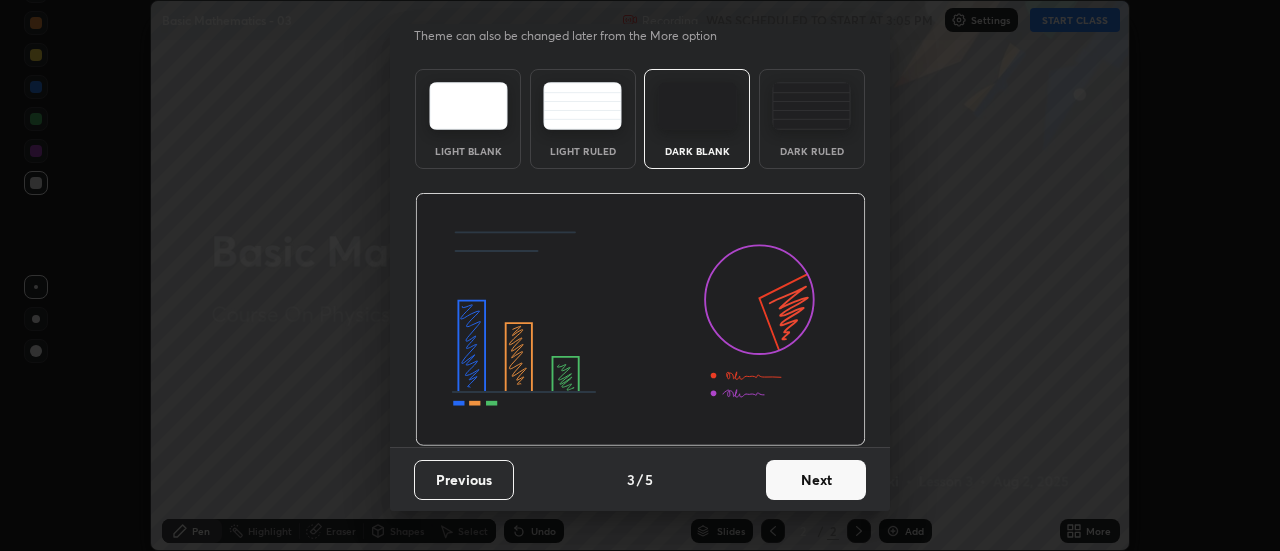 click on "Next" at bounding box center (816, 480) 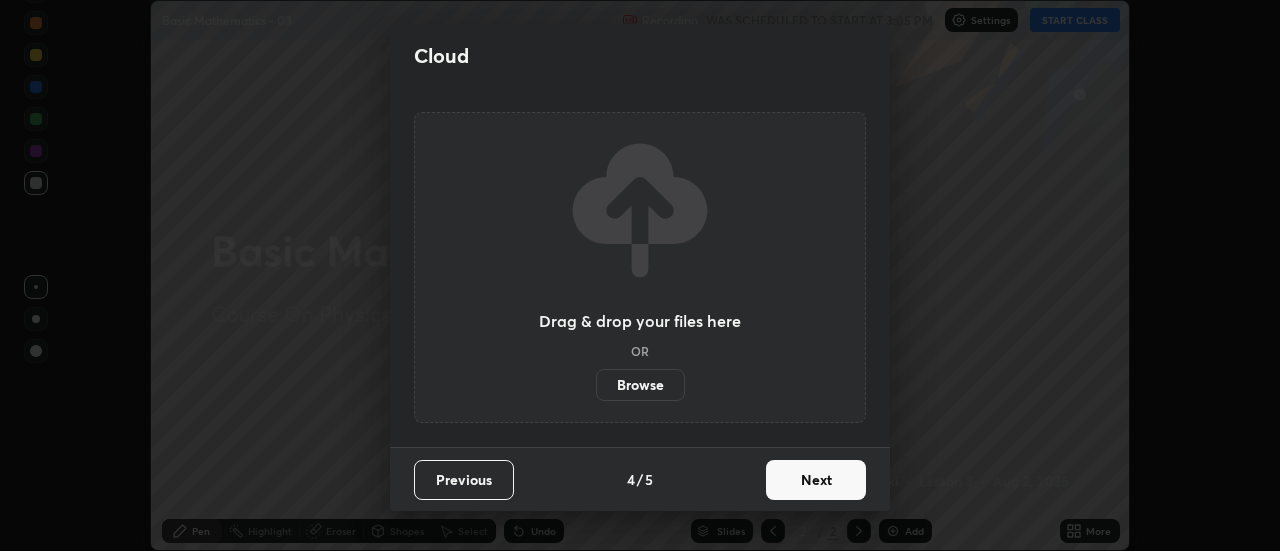 scroll, scrollTop: 0, scrollLeft: 0, axis: both 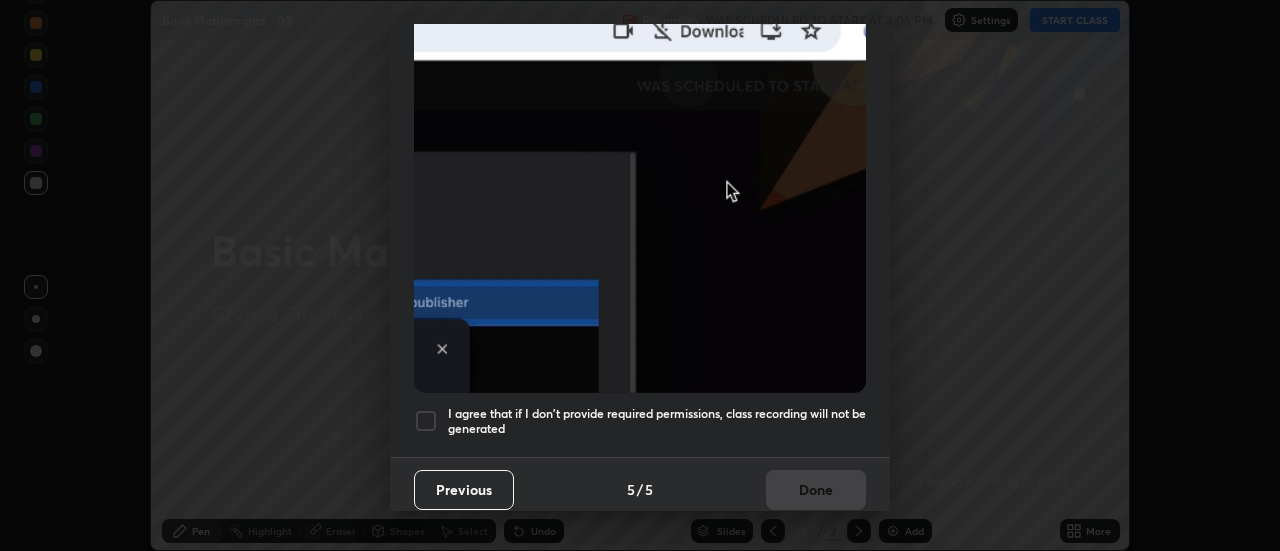 click on "I agree that if I don't provide required permissions, class recording will not be generated" at bounding box center (657, 421) 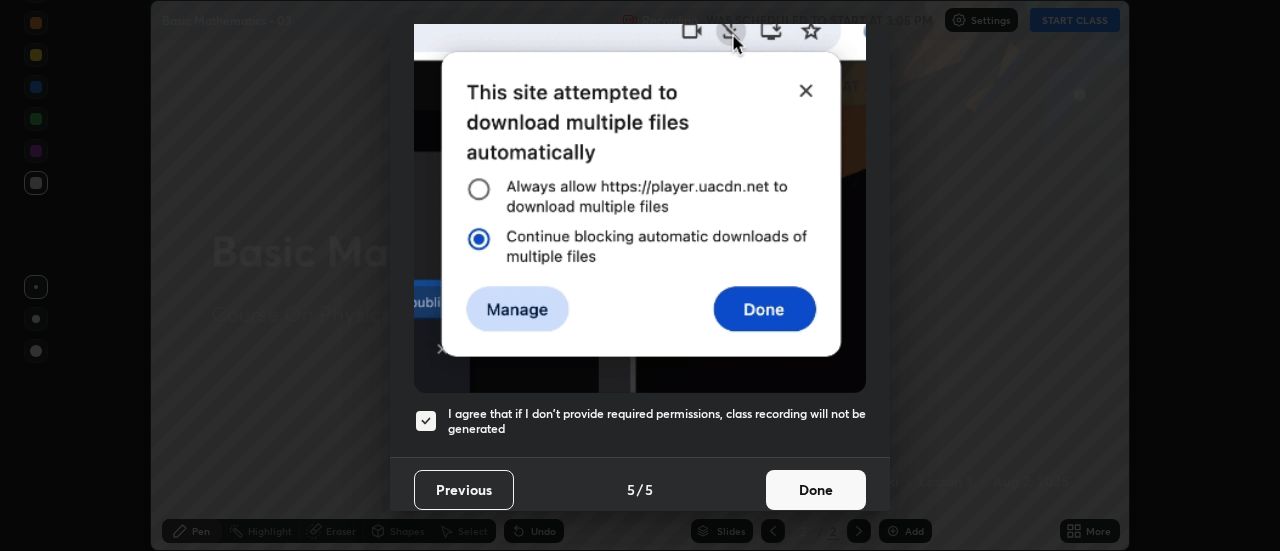click on "Done" at bounding box center [816, 490] 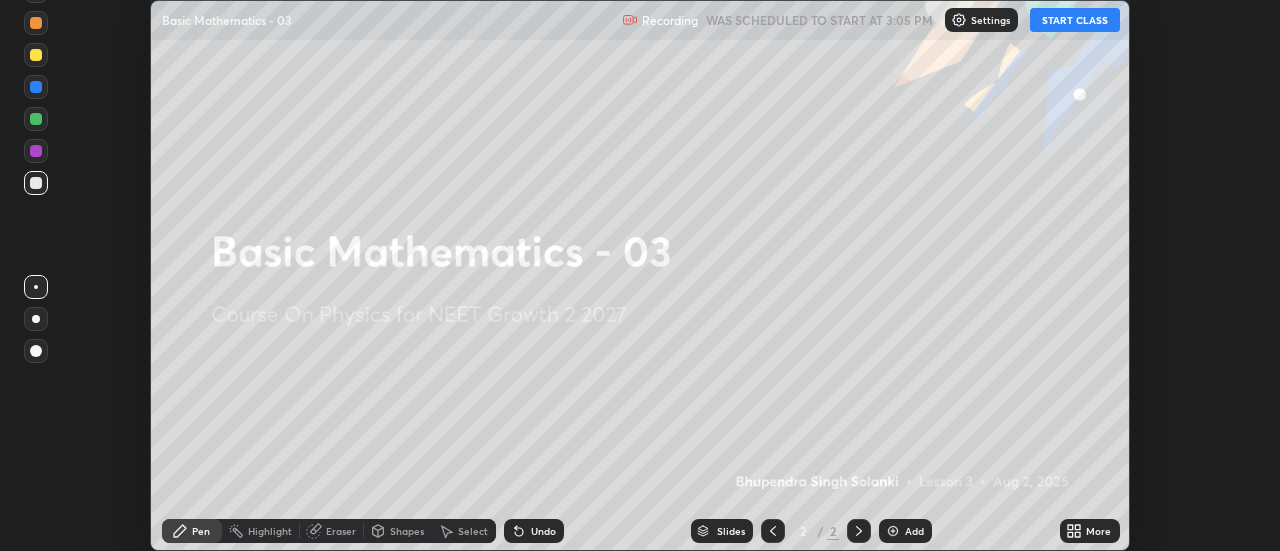 click 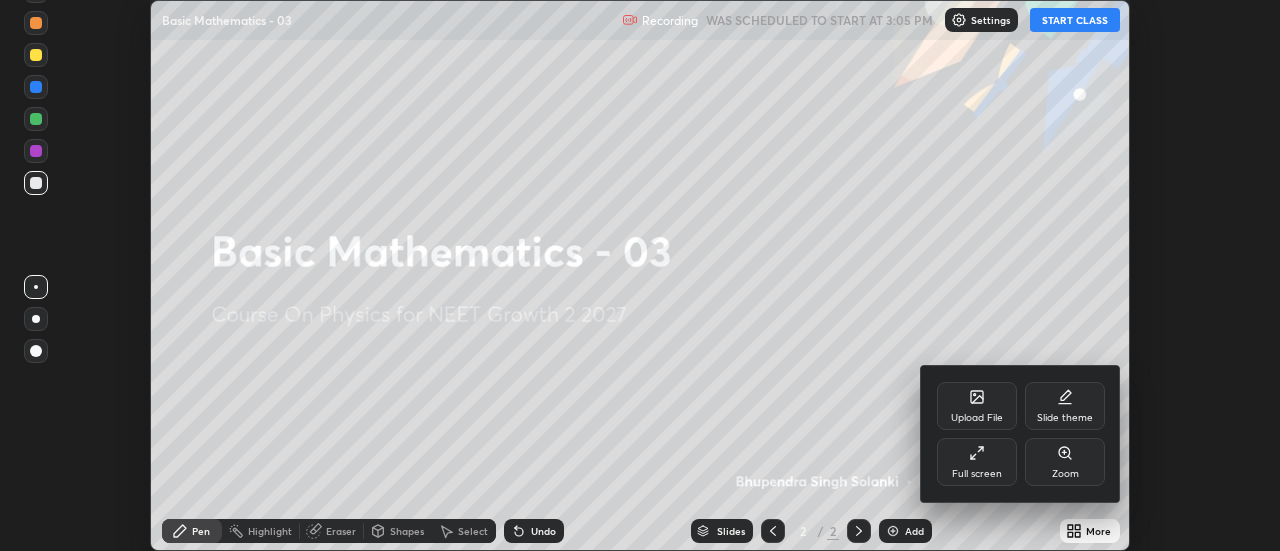 click on "Full screen" at bounding box center (977, 462) 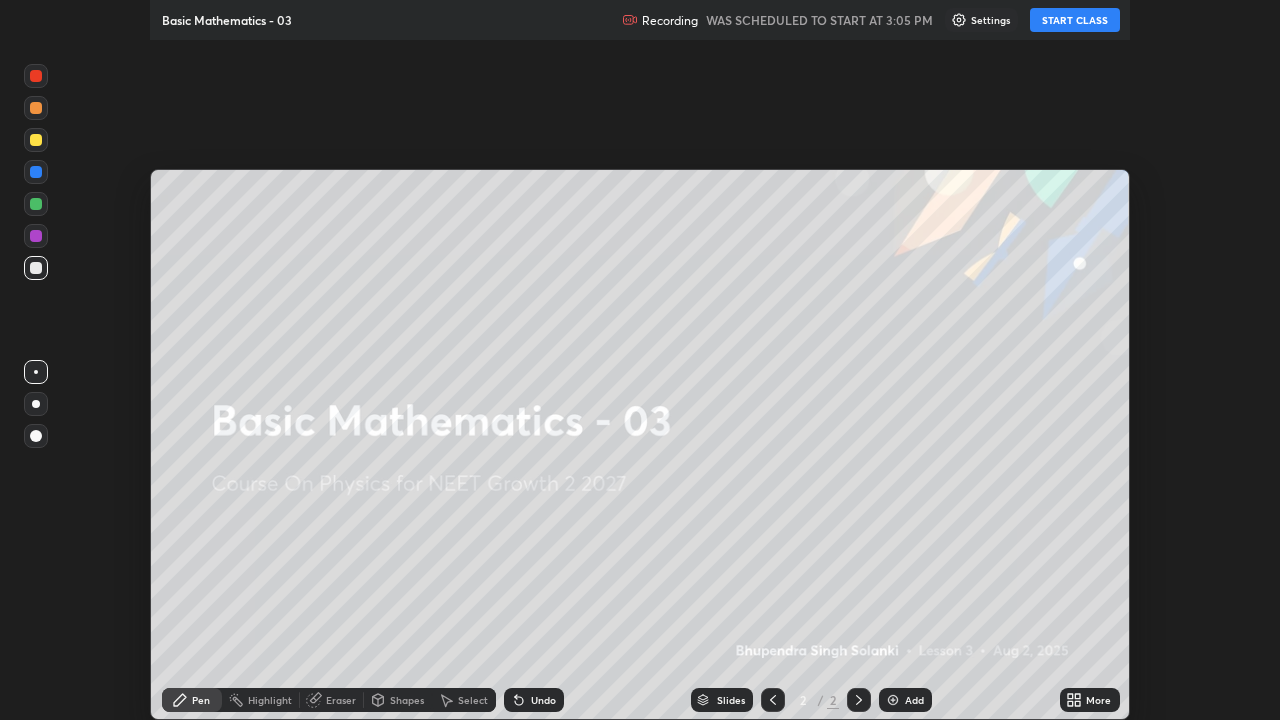 scroll, scrollTop: 99280, scrollLeft: 98720, axis: both 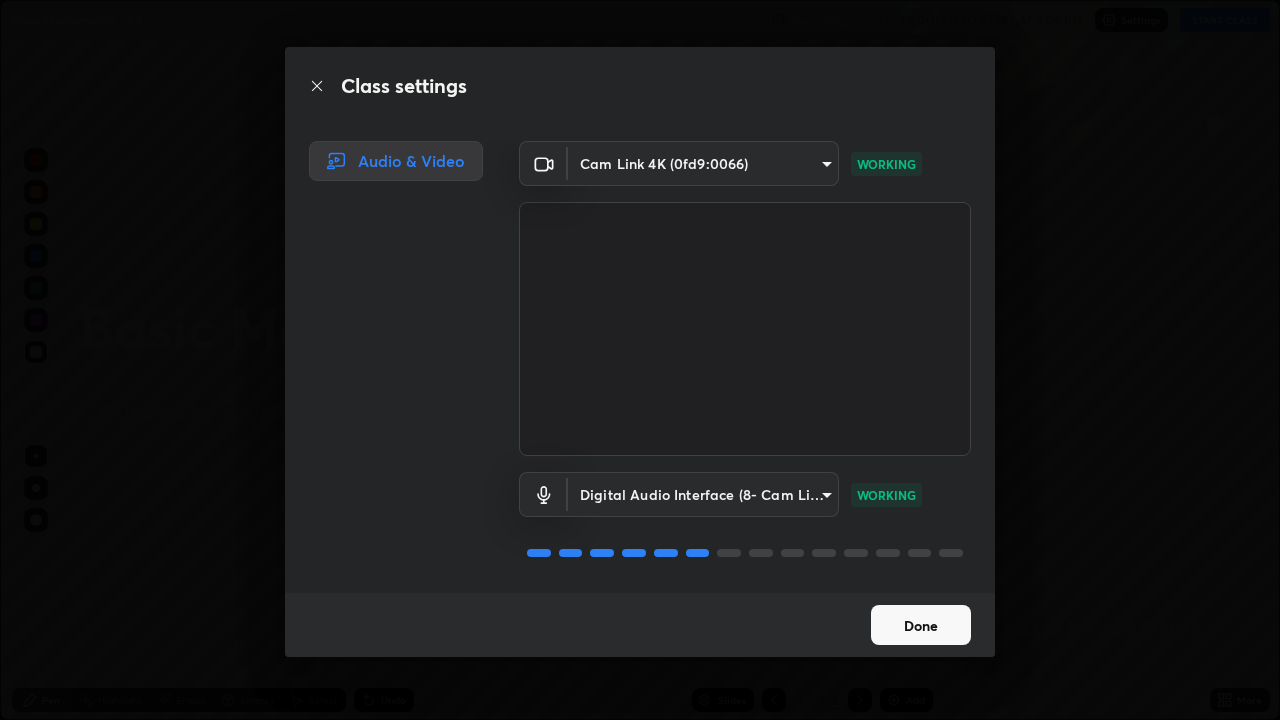 click on "Done" at bounding box center (921, 625) 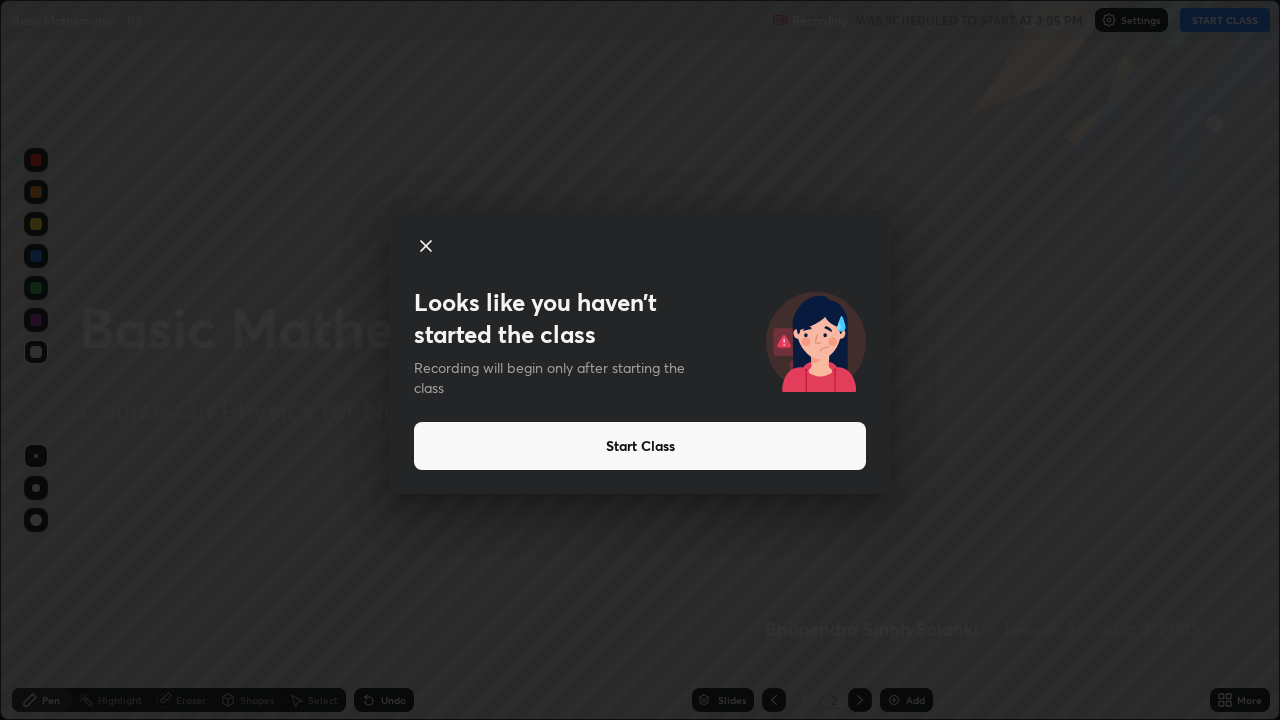 click on "Start Class" at bounding box center [640, 446] 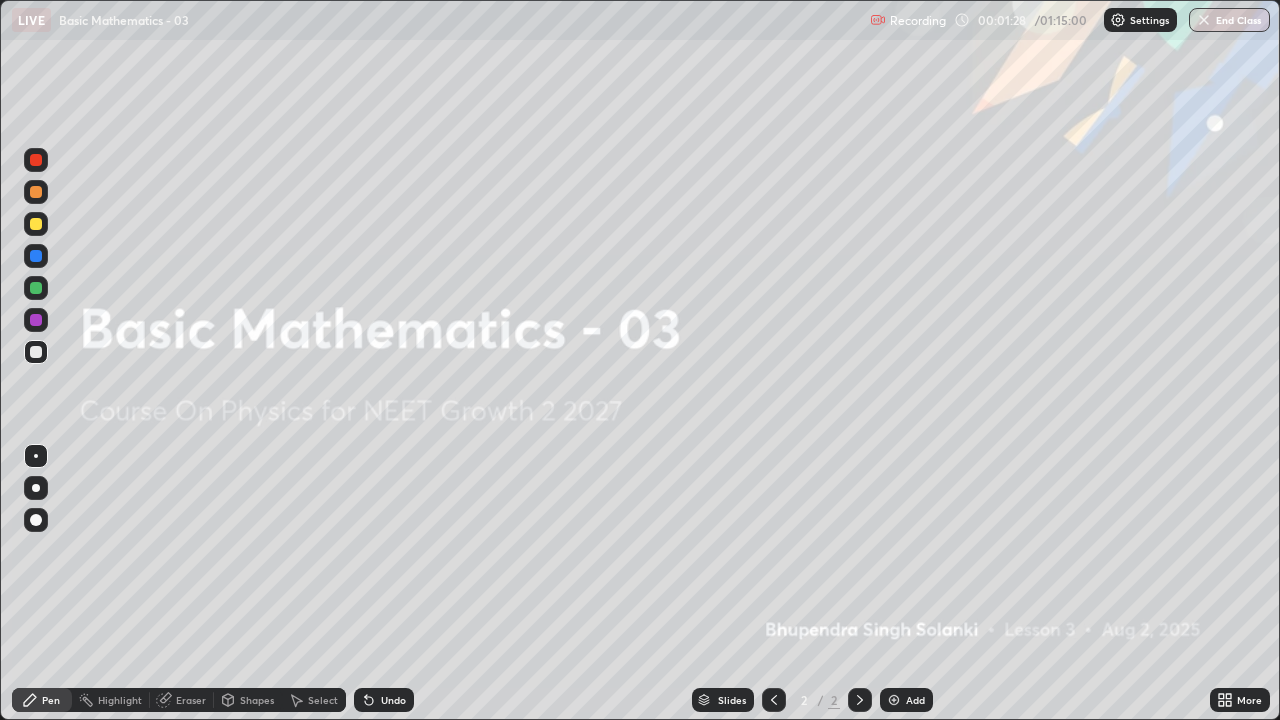 click at bounding box center [894, 700] 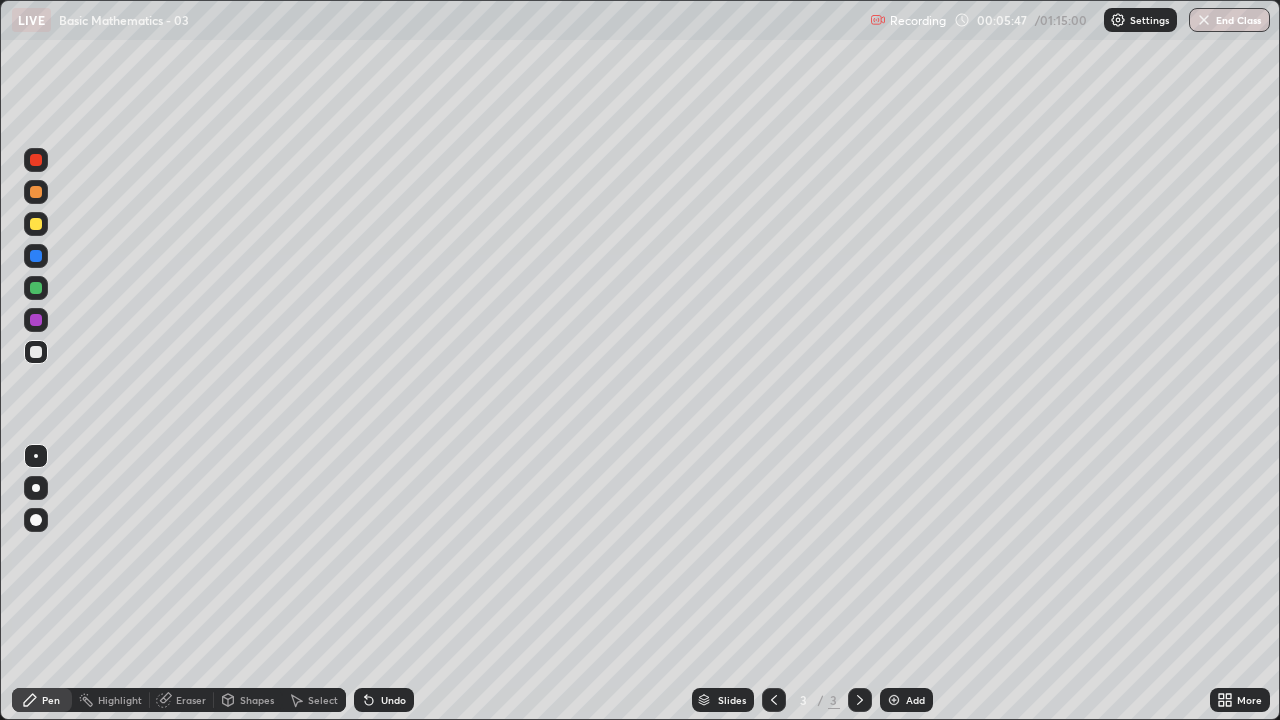 click on "Eraser" at bounding box center [191, 700] 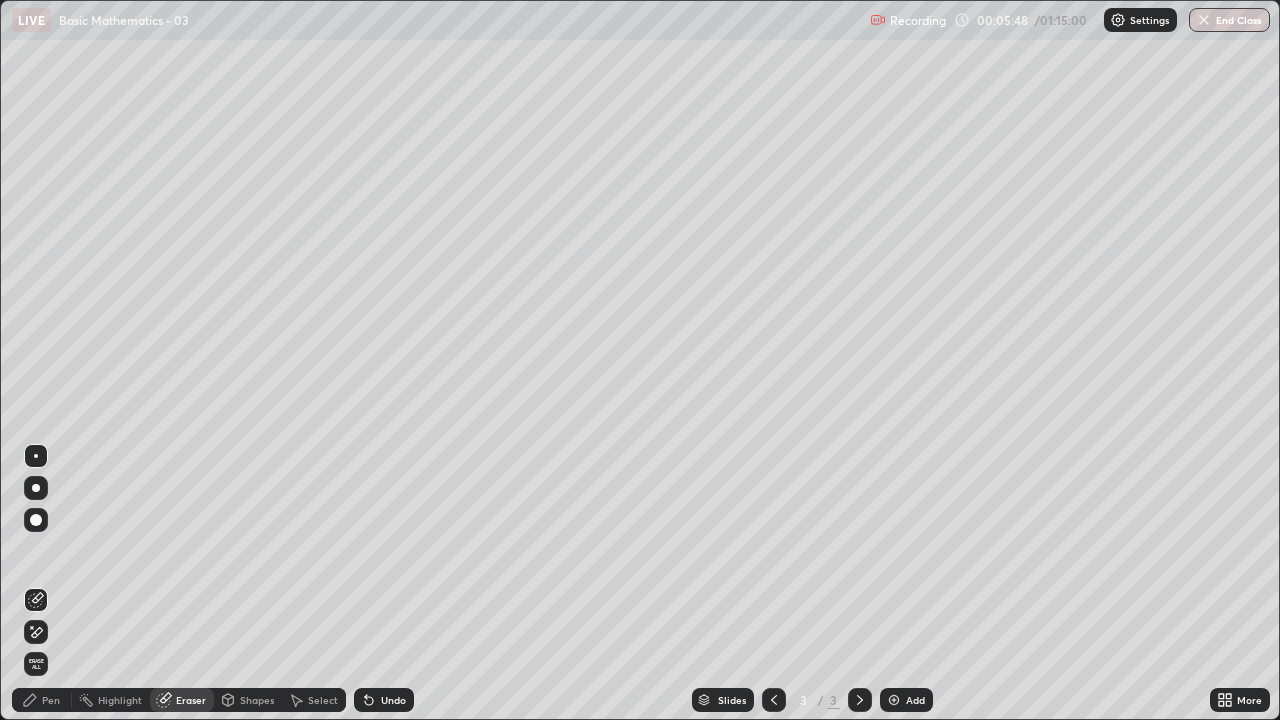 click on "Pen" at bounding box center (42, 700) 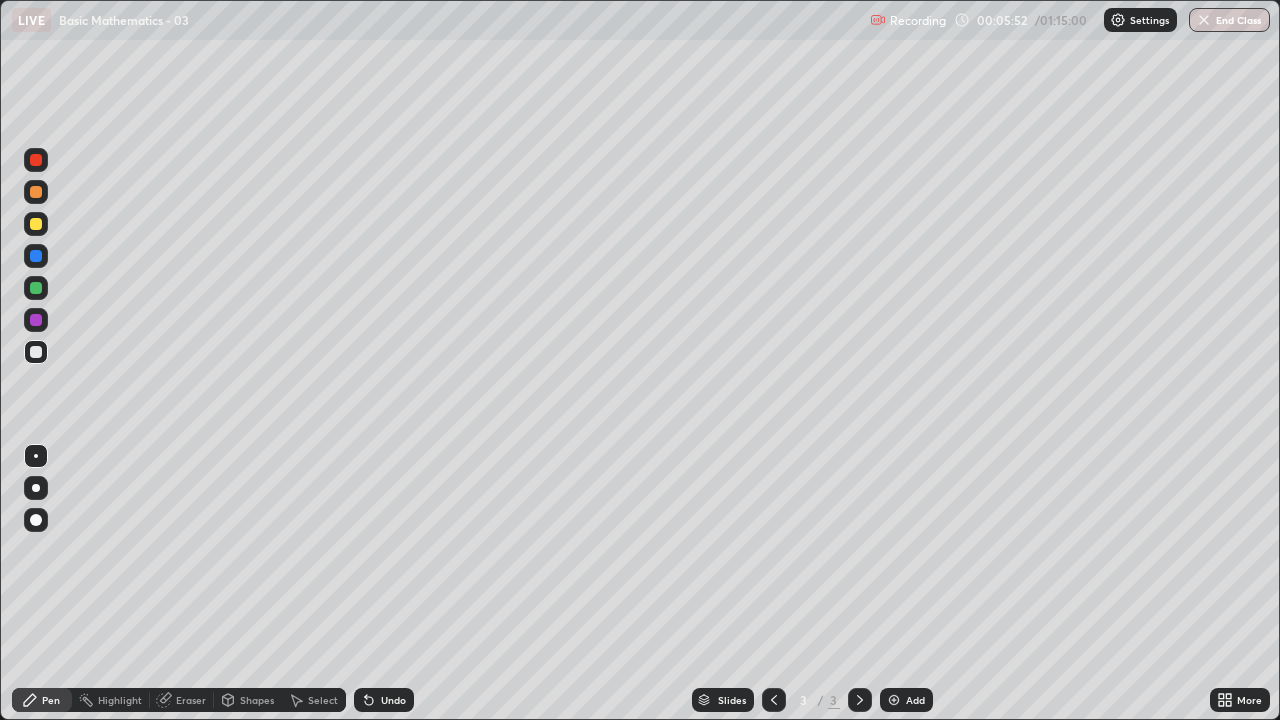click on "Eraser" at bounding box center [191, 700] 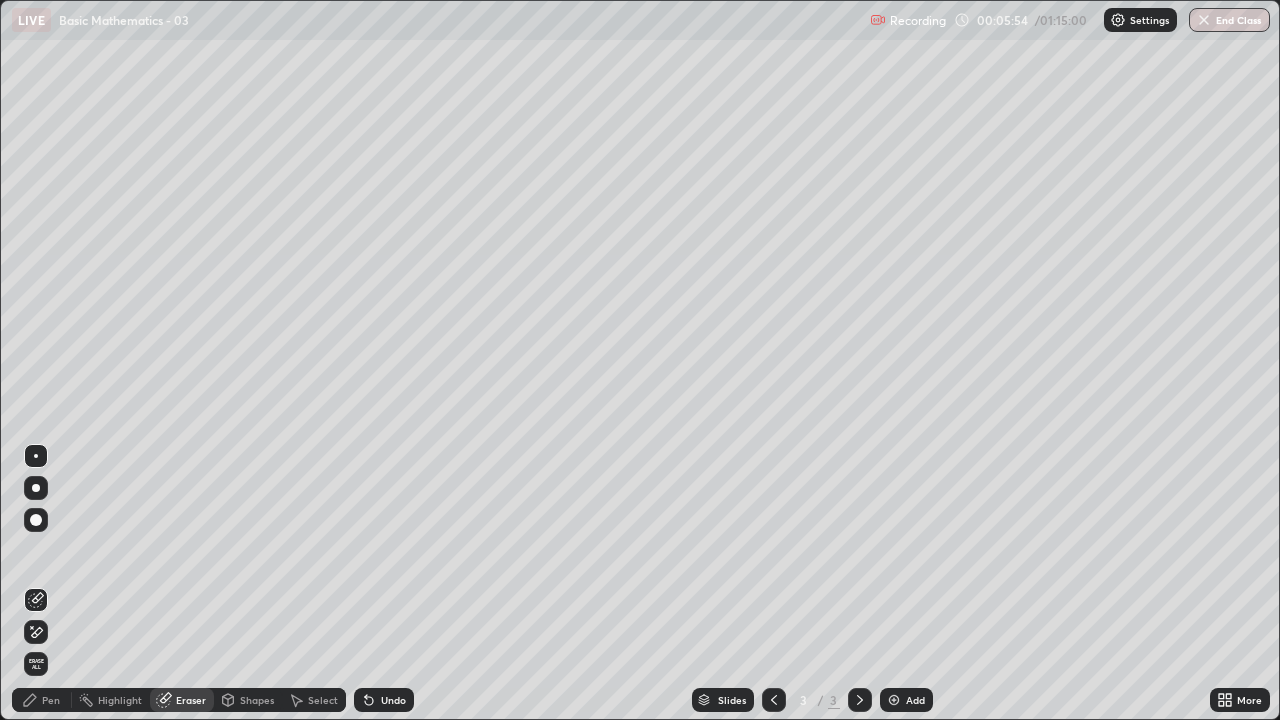 click on "Pen" at bounding box center [51, 700] 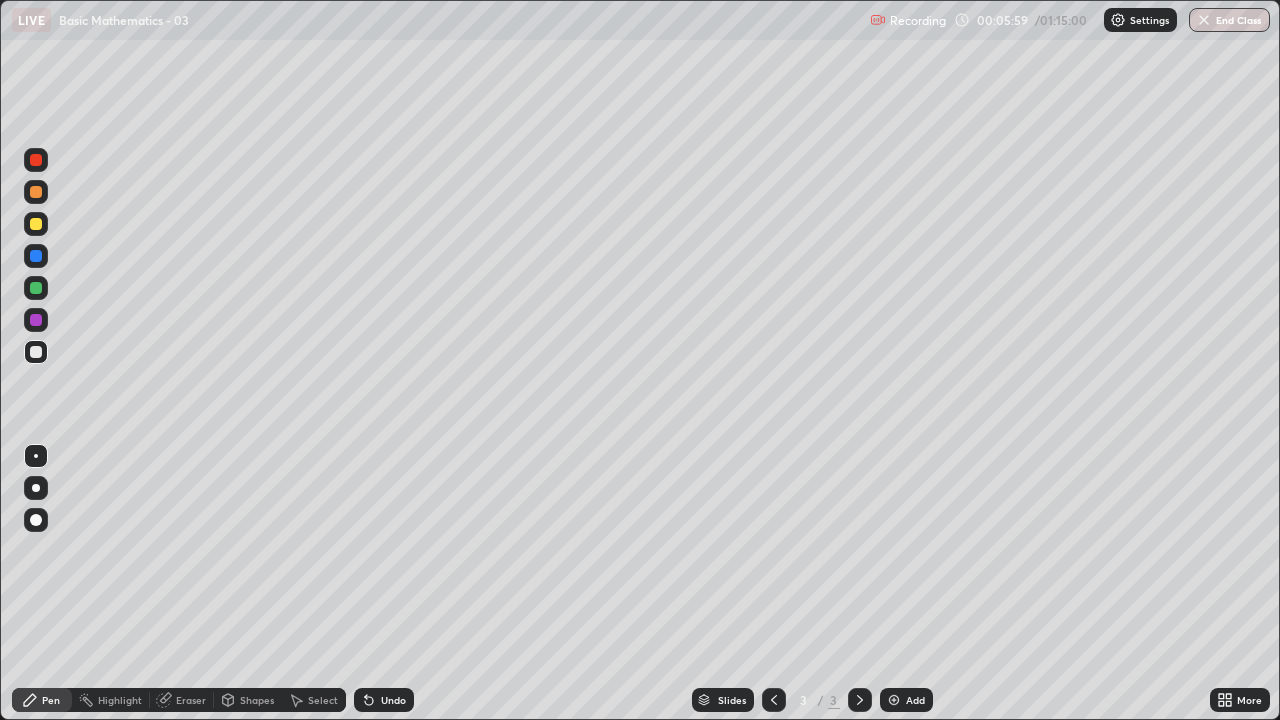 click on "Undo" at bounding box center (393, 700) 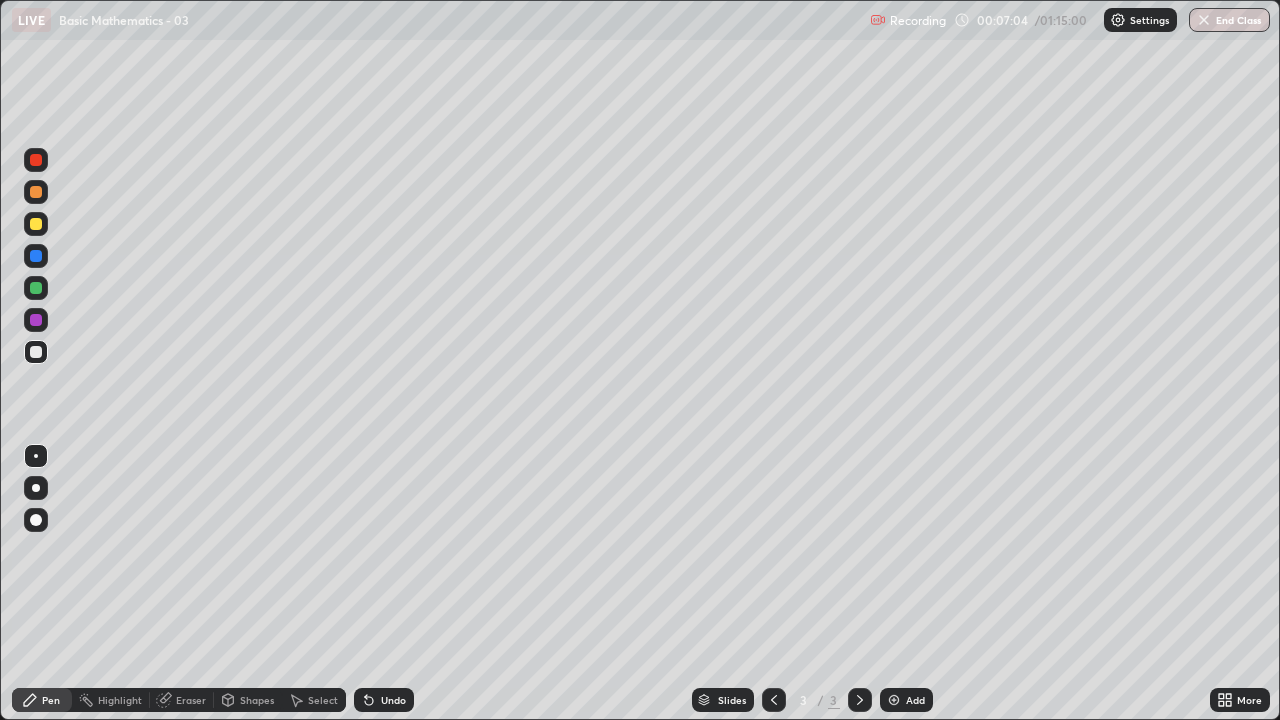 click on "Eraser" at bounding box center (191, 700) 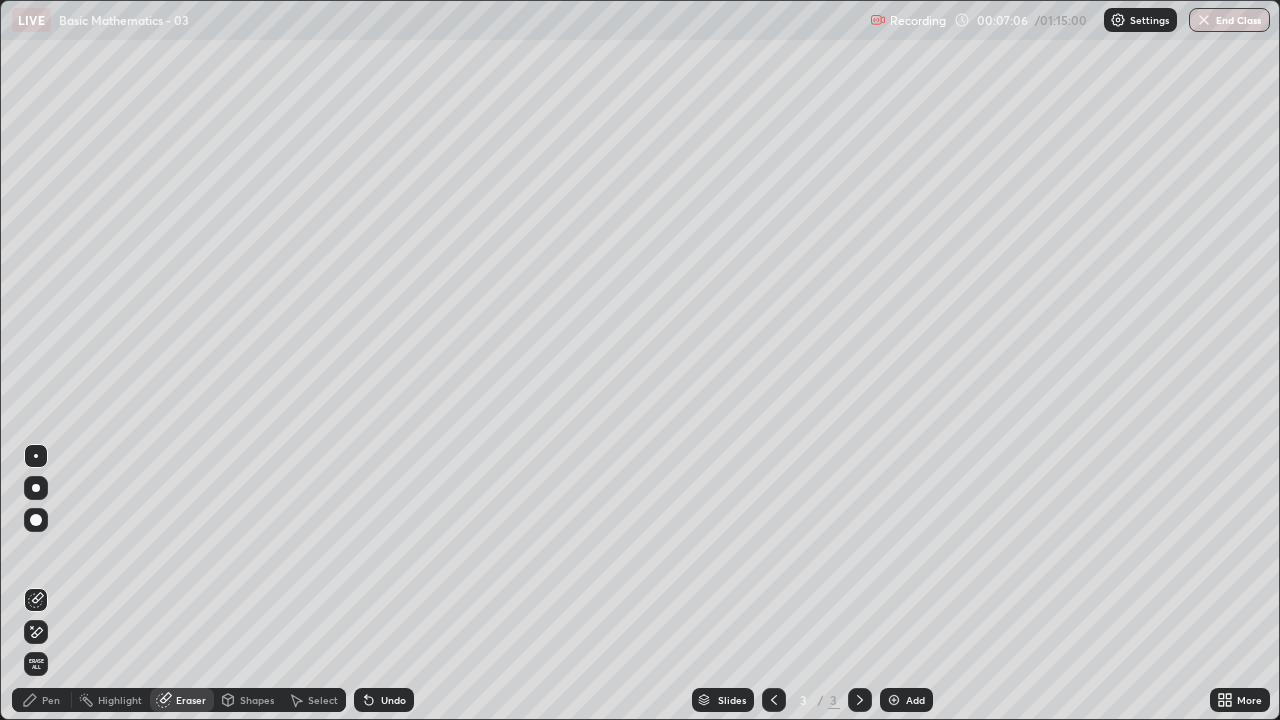 click on "Pen" at bounding box center [42, 700] 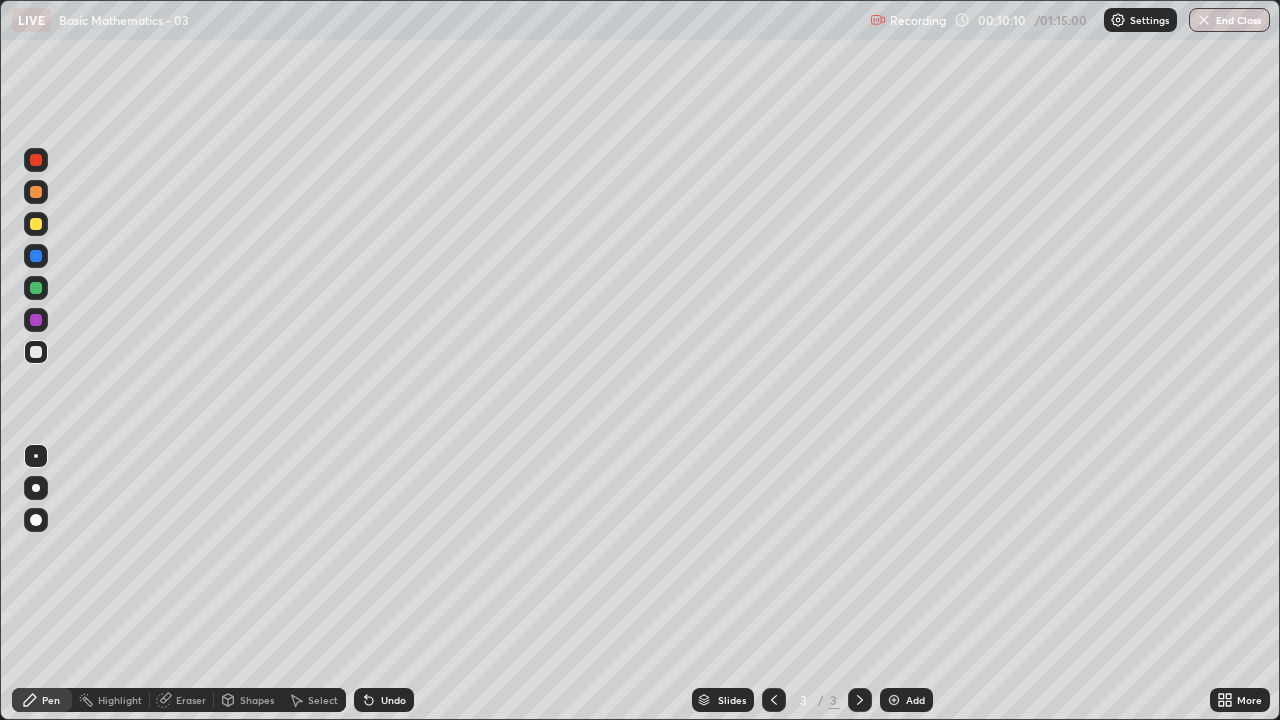 click on "Add" at bounding box center [906, 700] 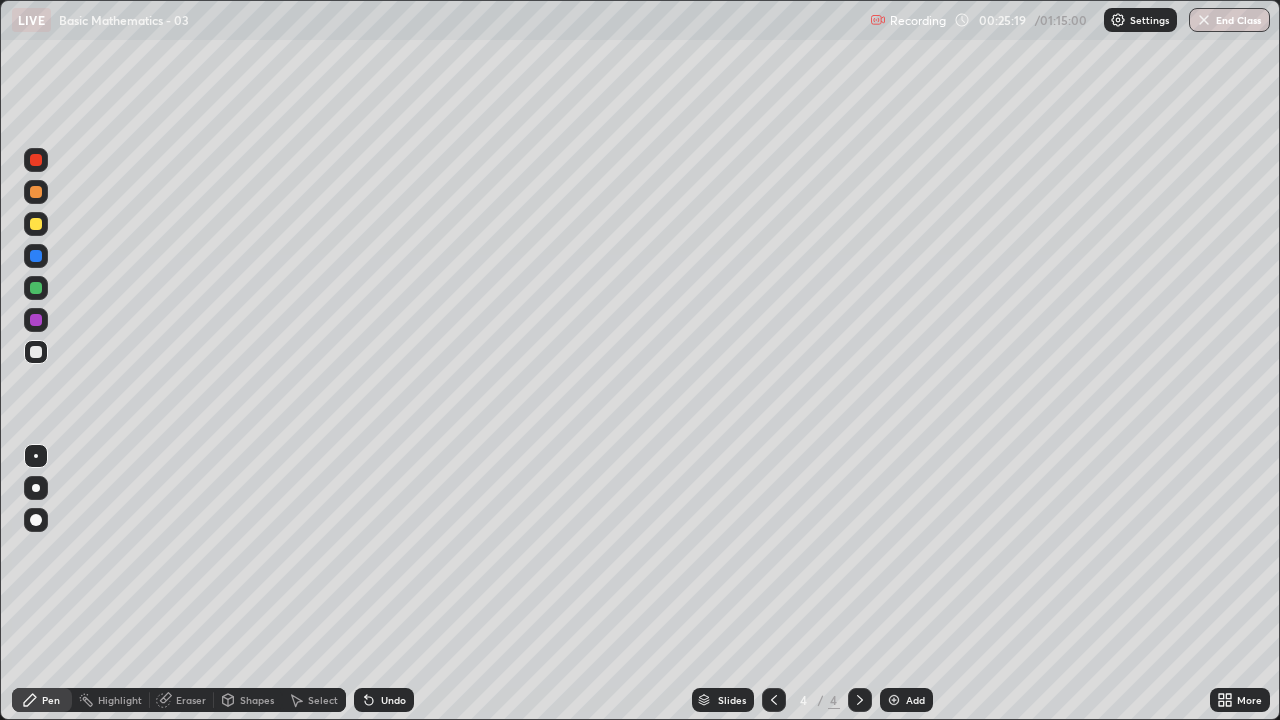 click on "Undo" at bounding box center [384, 700] 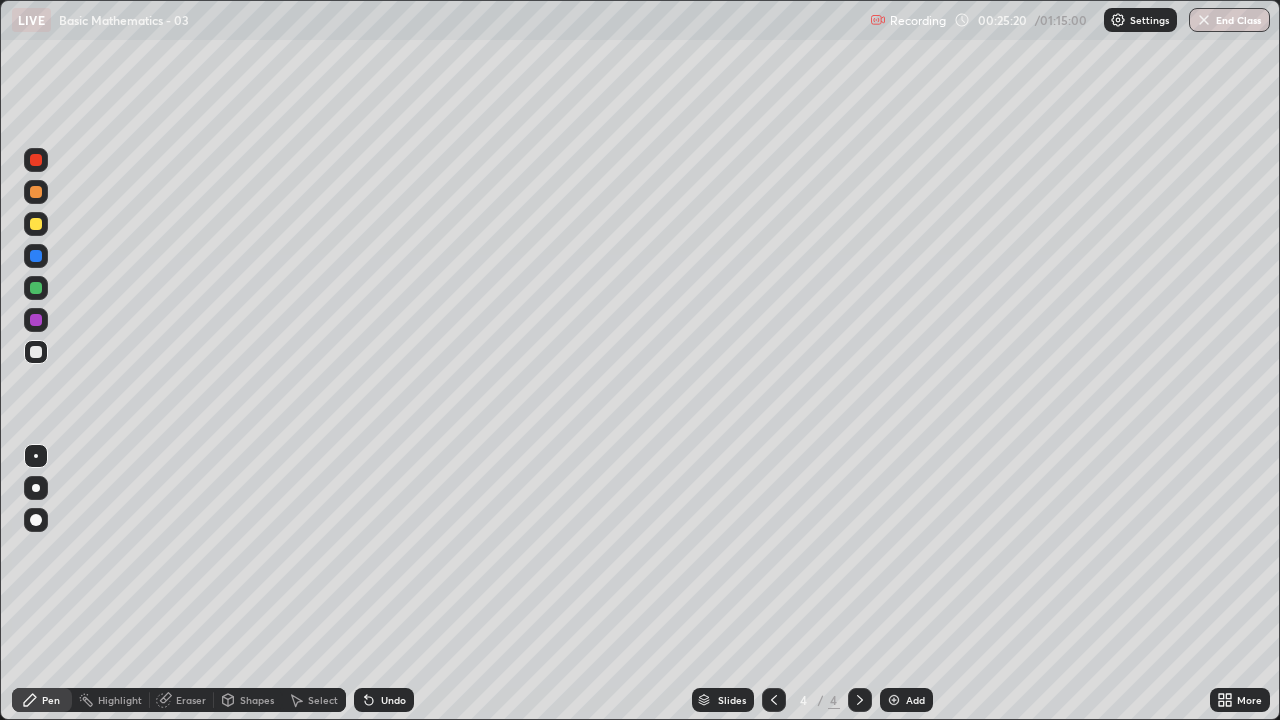 click on "Undo" at bounding box center [384, 700] 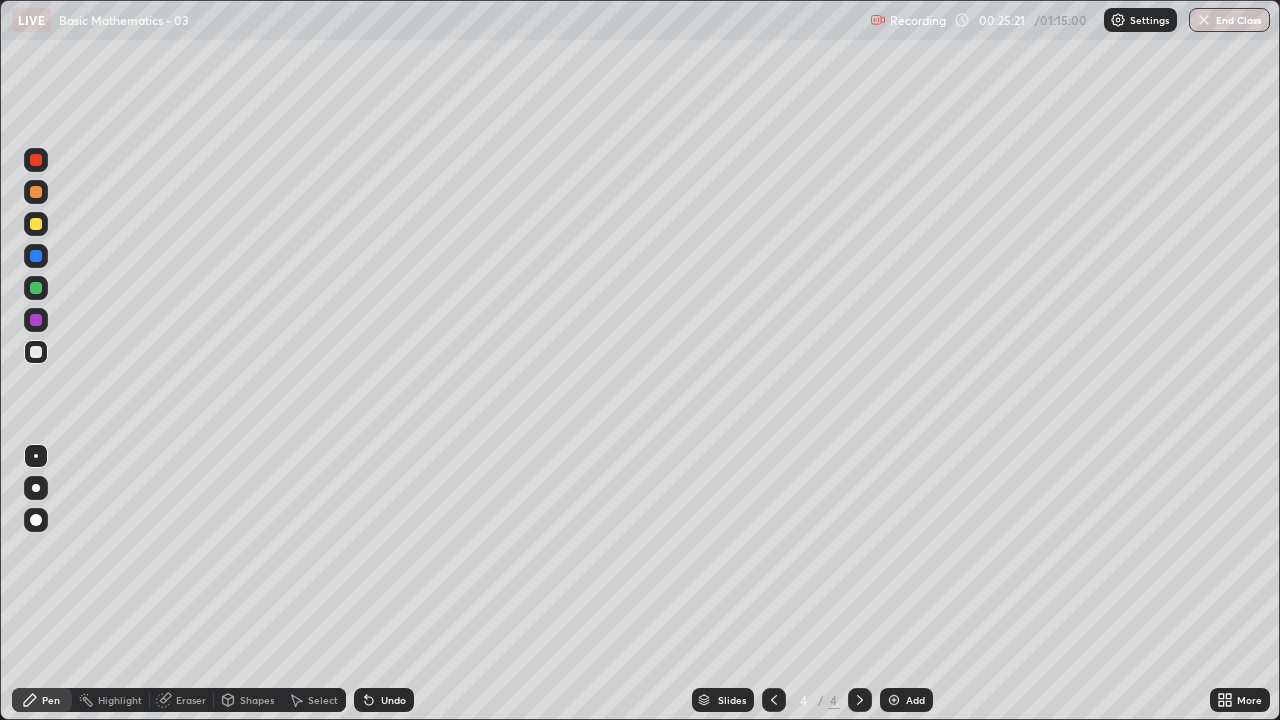 click on "Undo" at bounding box center (384, 700) 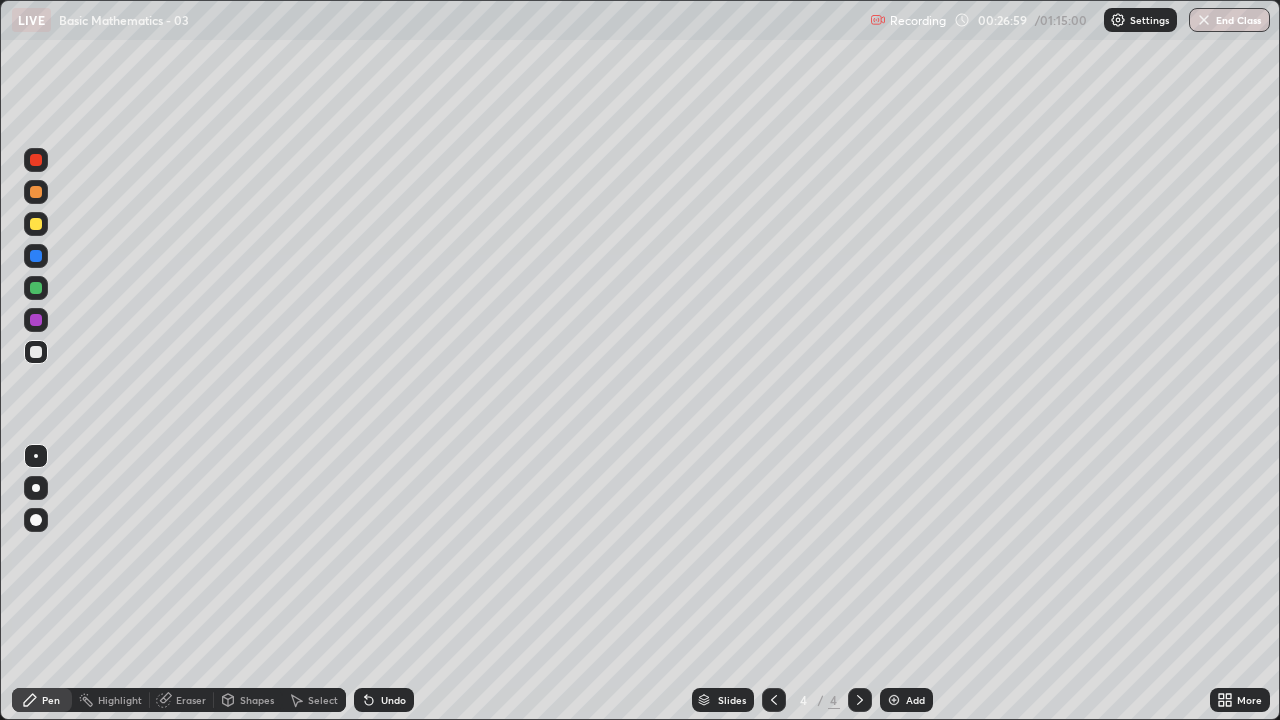 click on "Eraser" at bounding box center (191, 700) 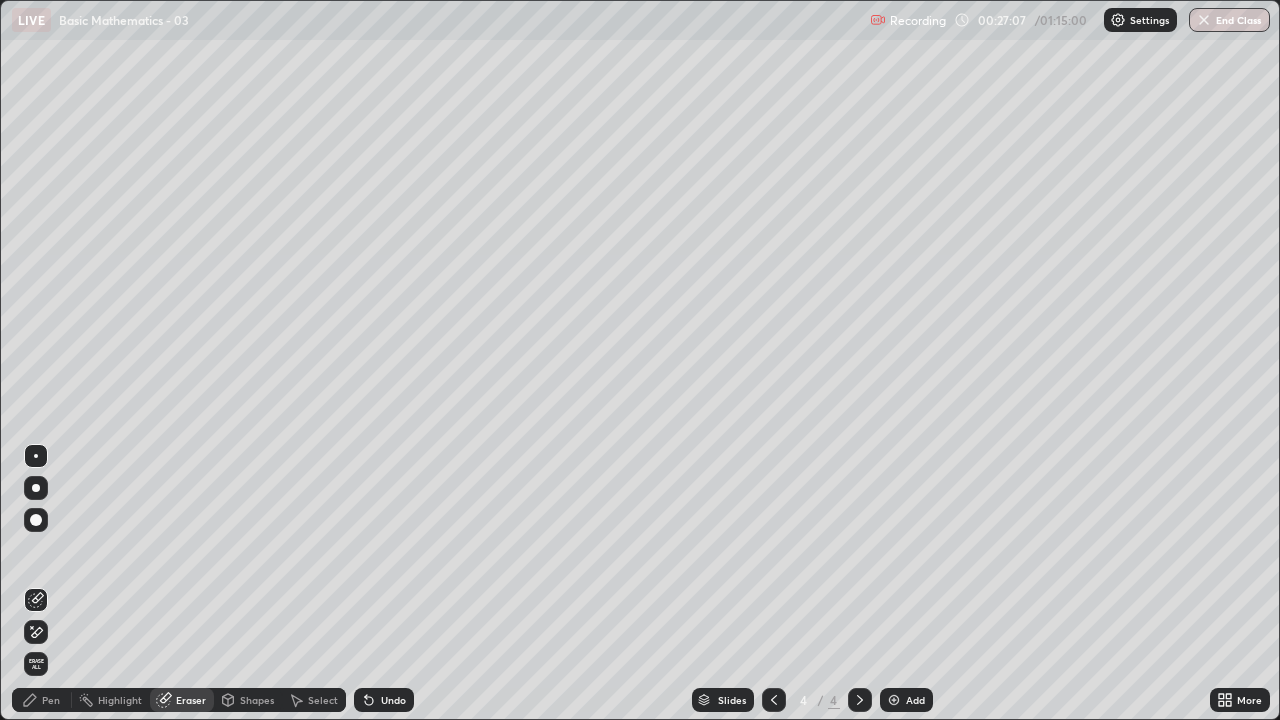 click on "Pen" at bounding box center (42, 700) 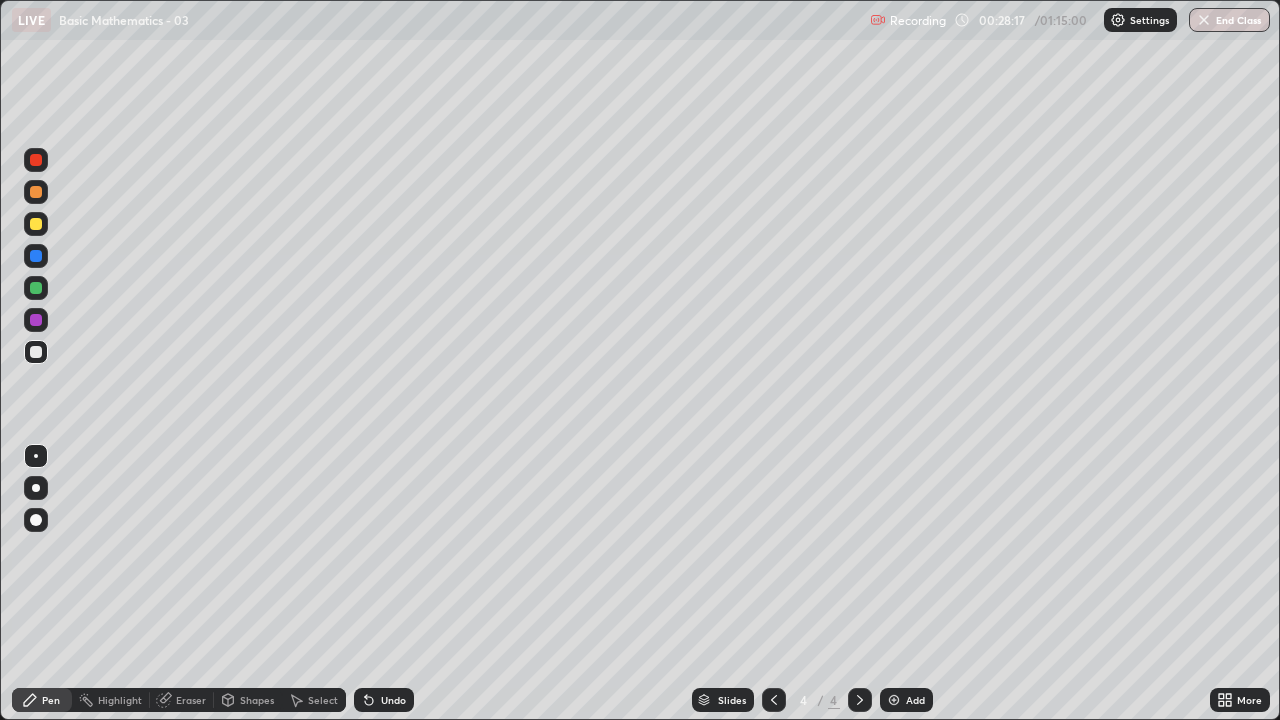 click on "Add" at bounding box center [906, 700] 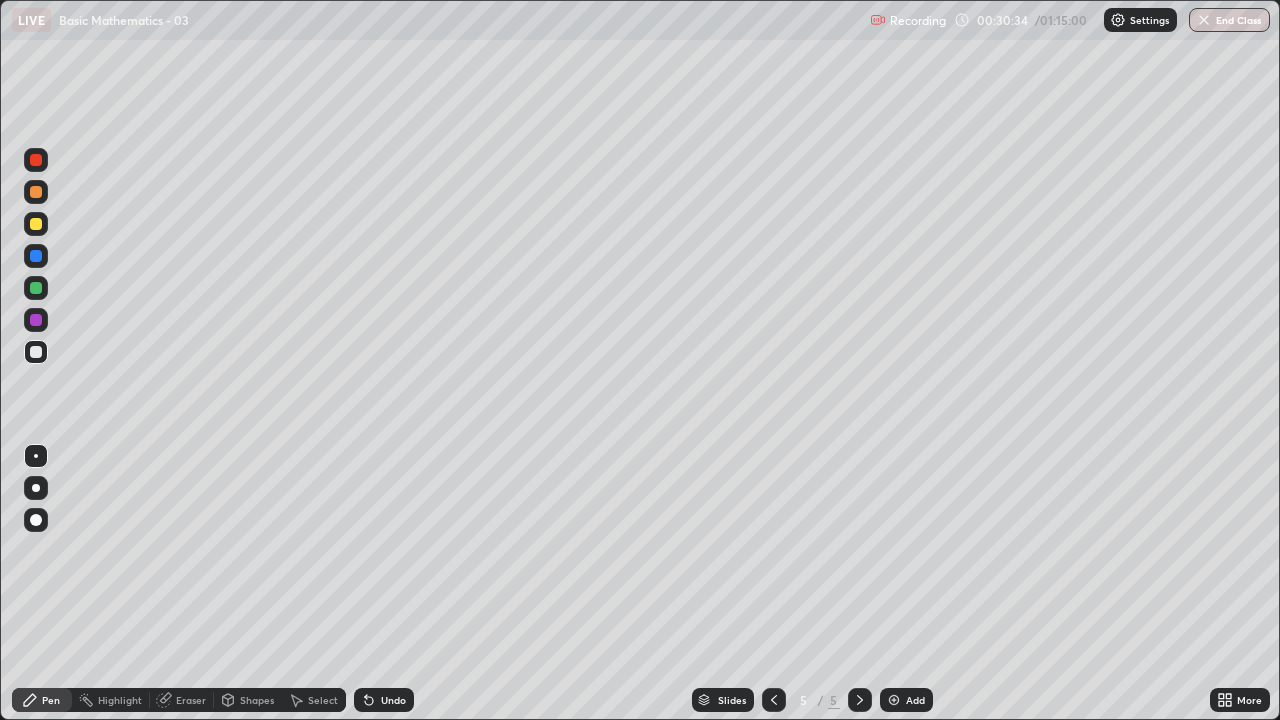 click on "Shapes" at bounding box center (248, 700) 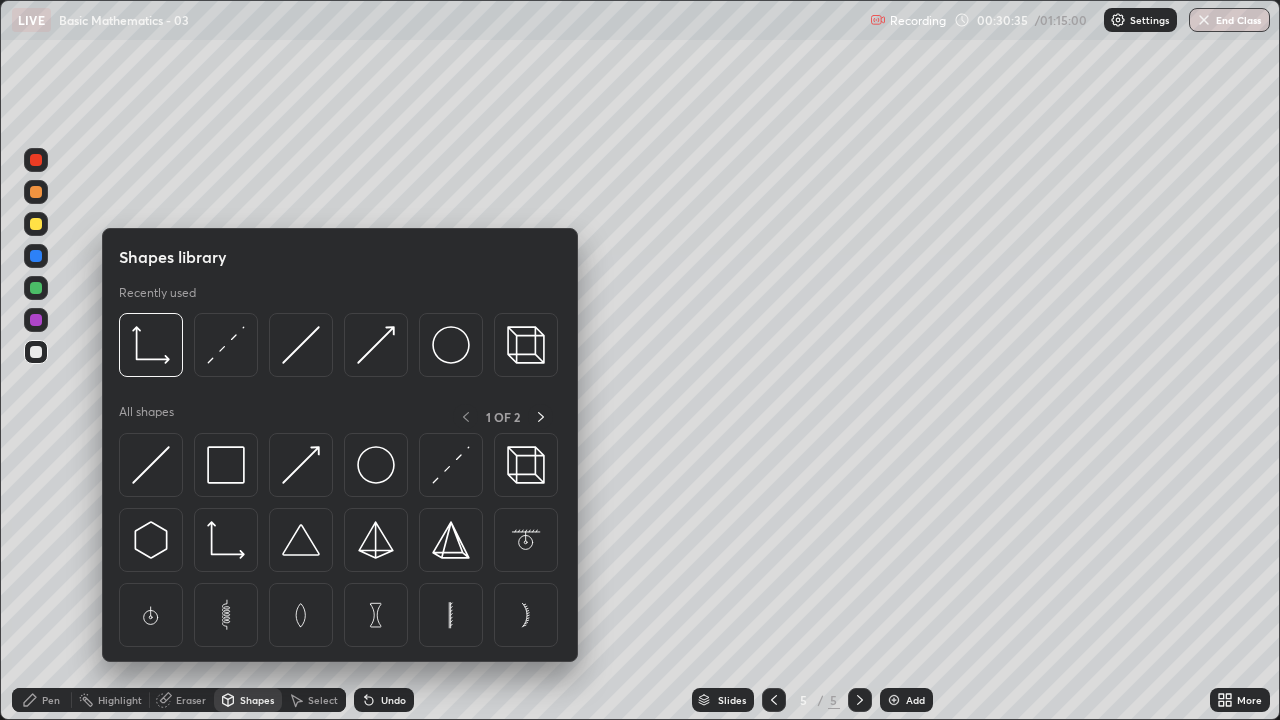 click at bounding box center [301, 465] 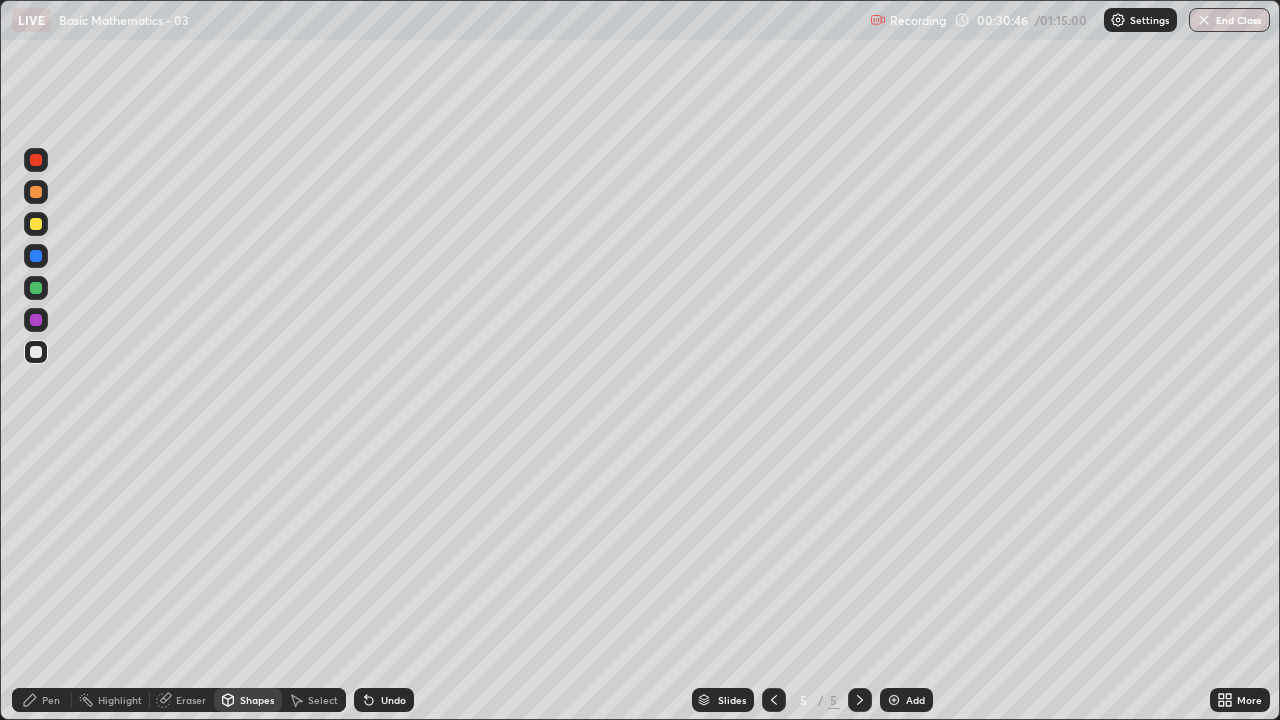 click on "Highlight" at bounding box center (120, 700) 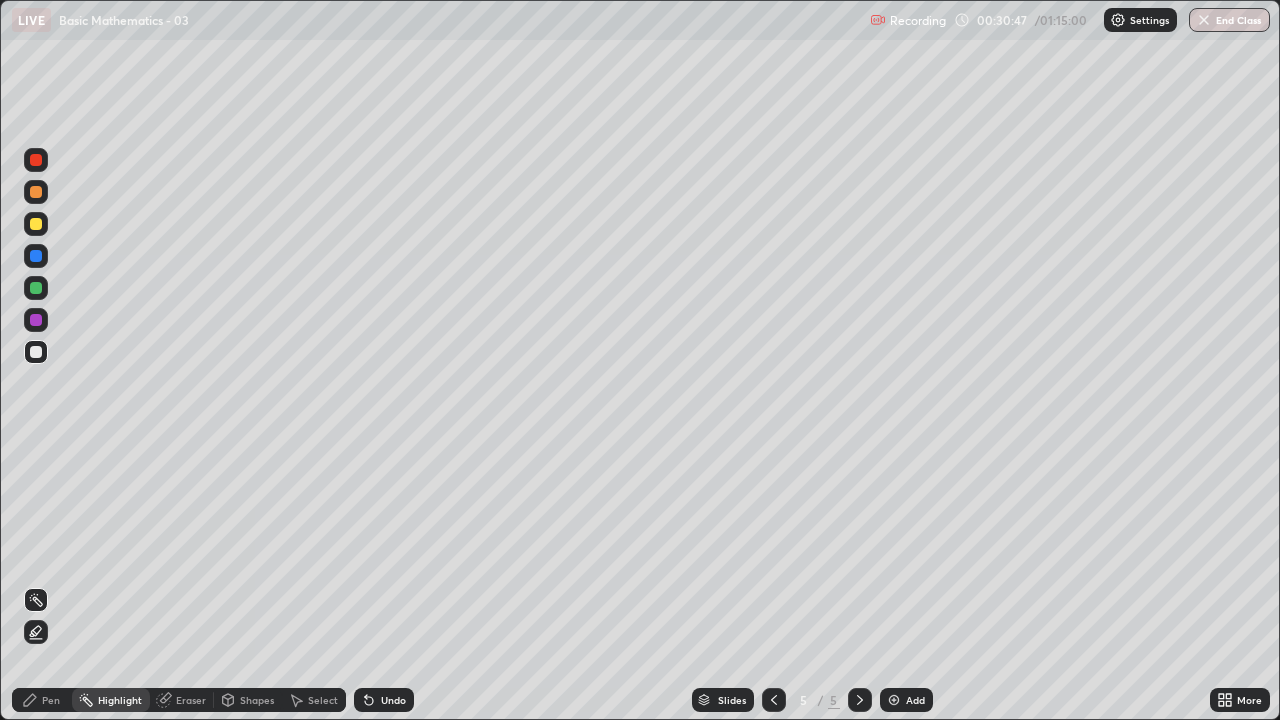 click on "Pen" at bounding box center (51, 700) 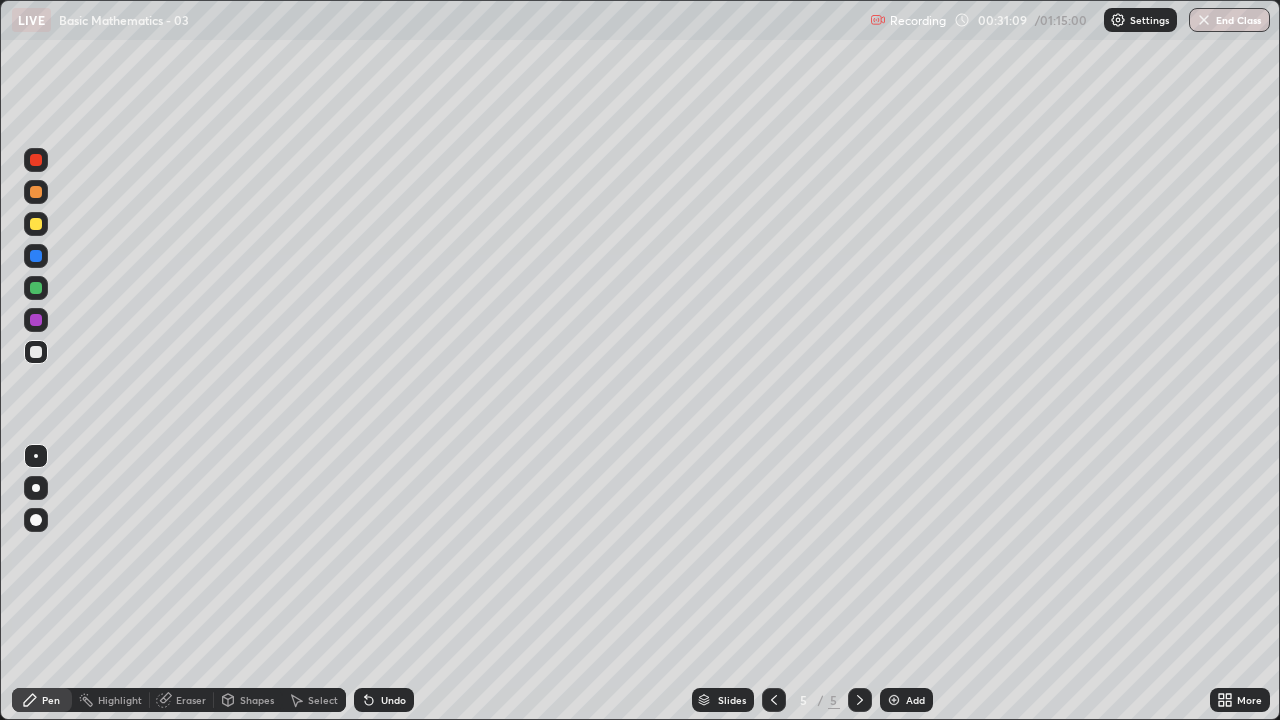 click on "Pen" at bounding box center (51, 700) 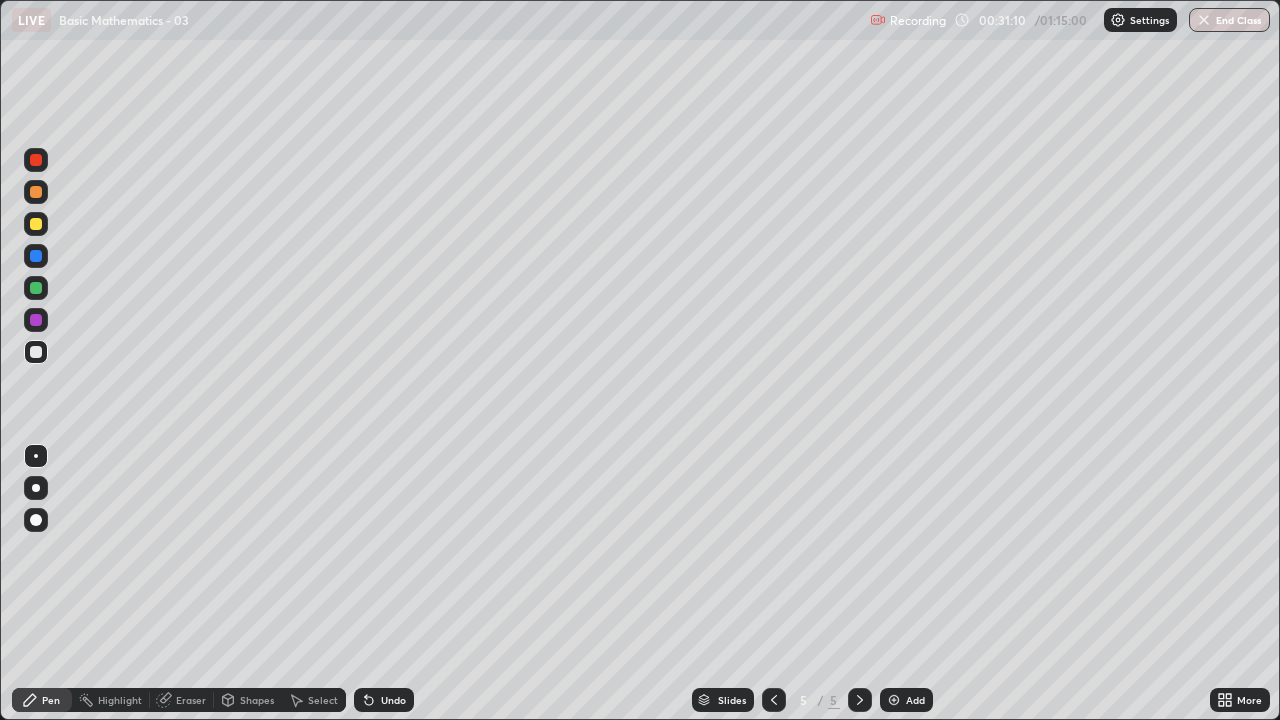 click at bounding box center [36, 320] 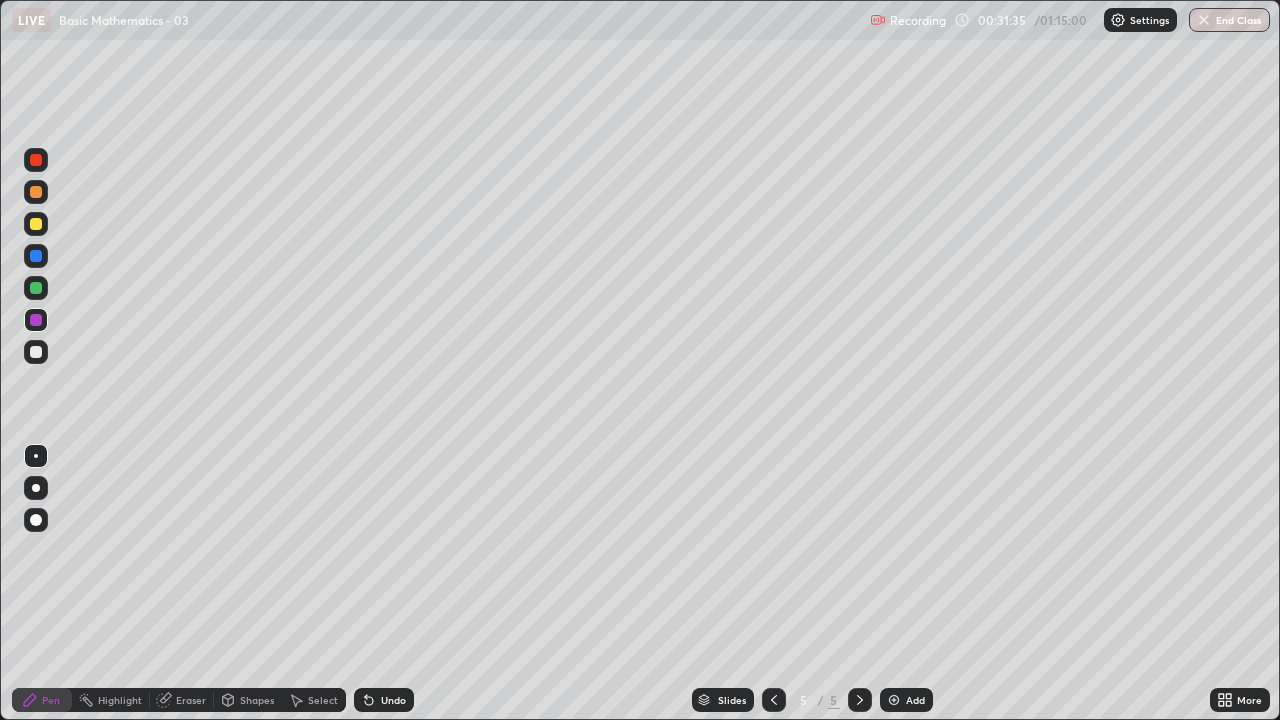 click at bounding box center (36, 256) 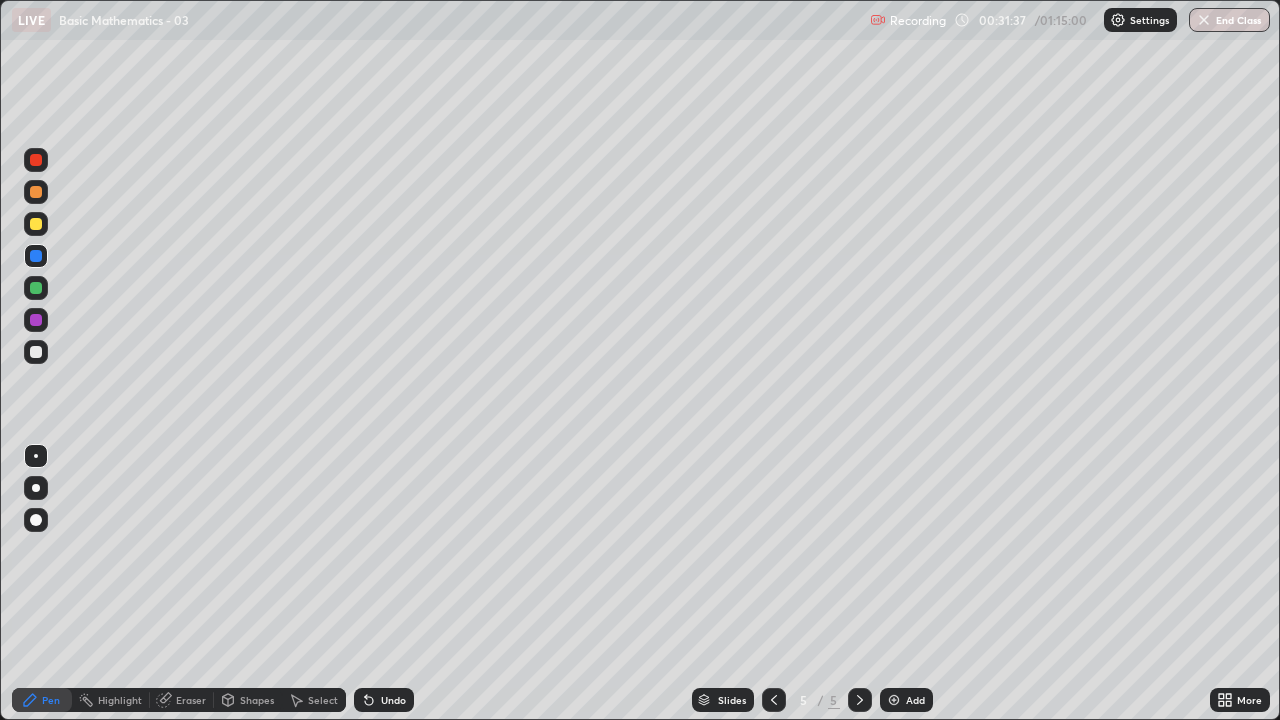 click on "Shapes" at bounding box center (248, 700) 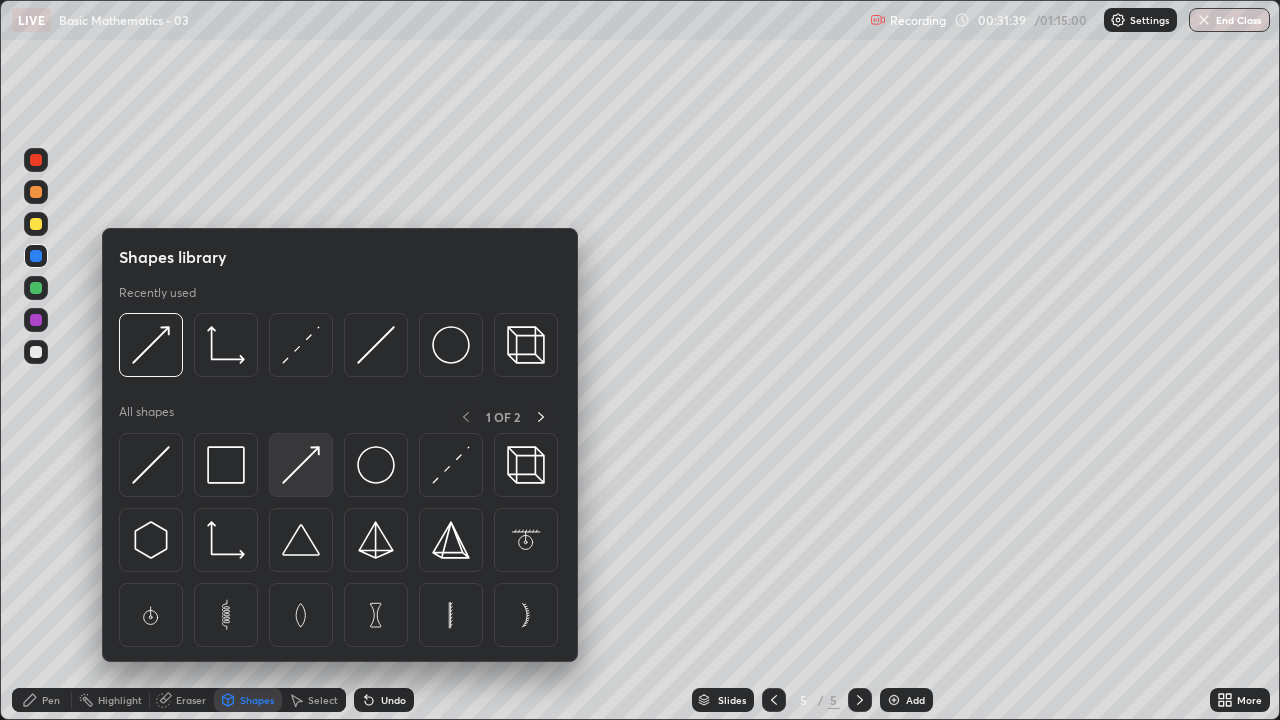 click at bounding box center [301, 465] 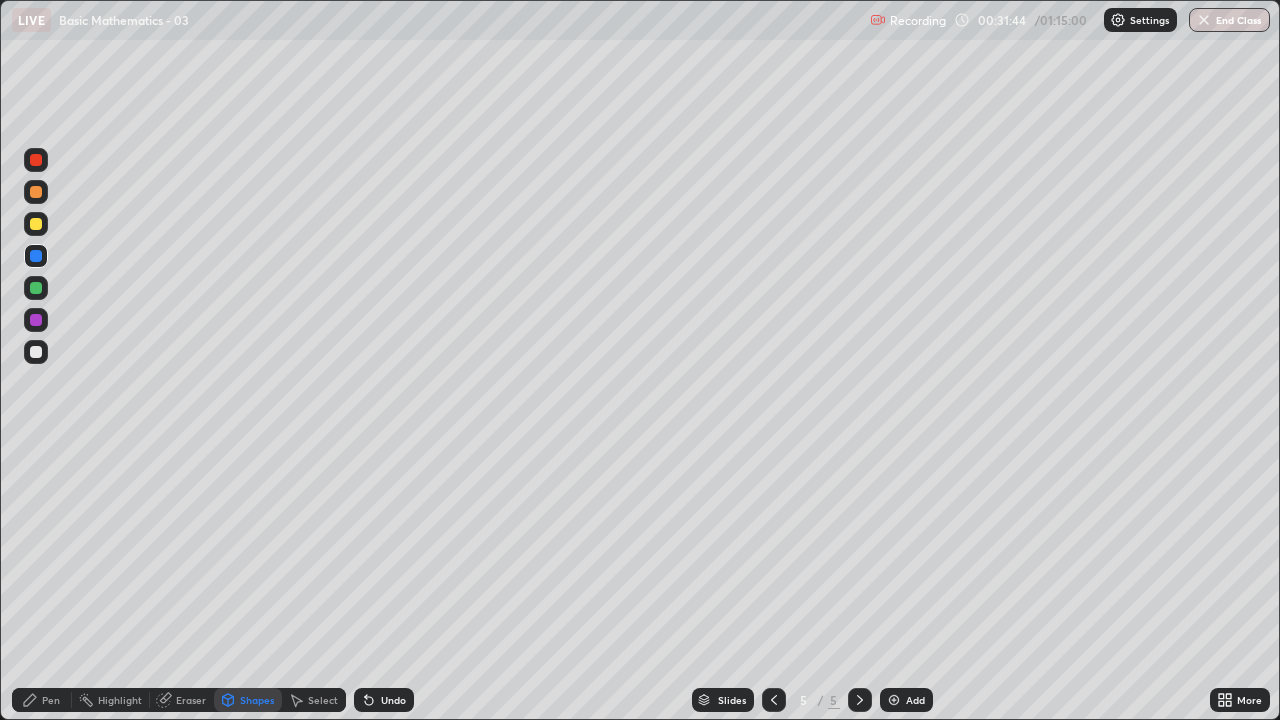 click on "Pen" at bounding box center [42, 700] 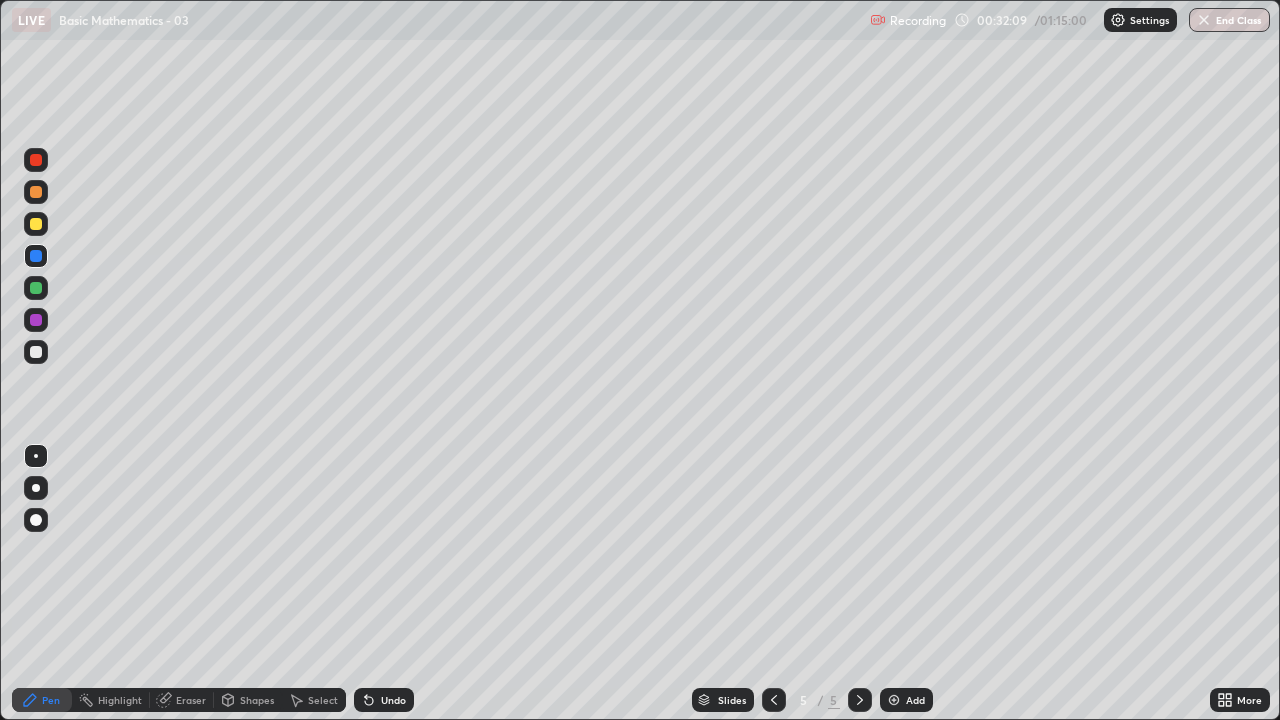 click on "Eraser" at bounding box center [191, 700] 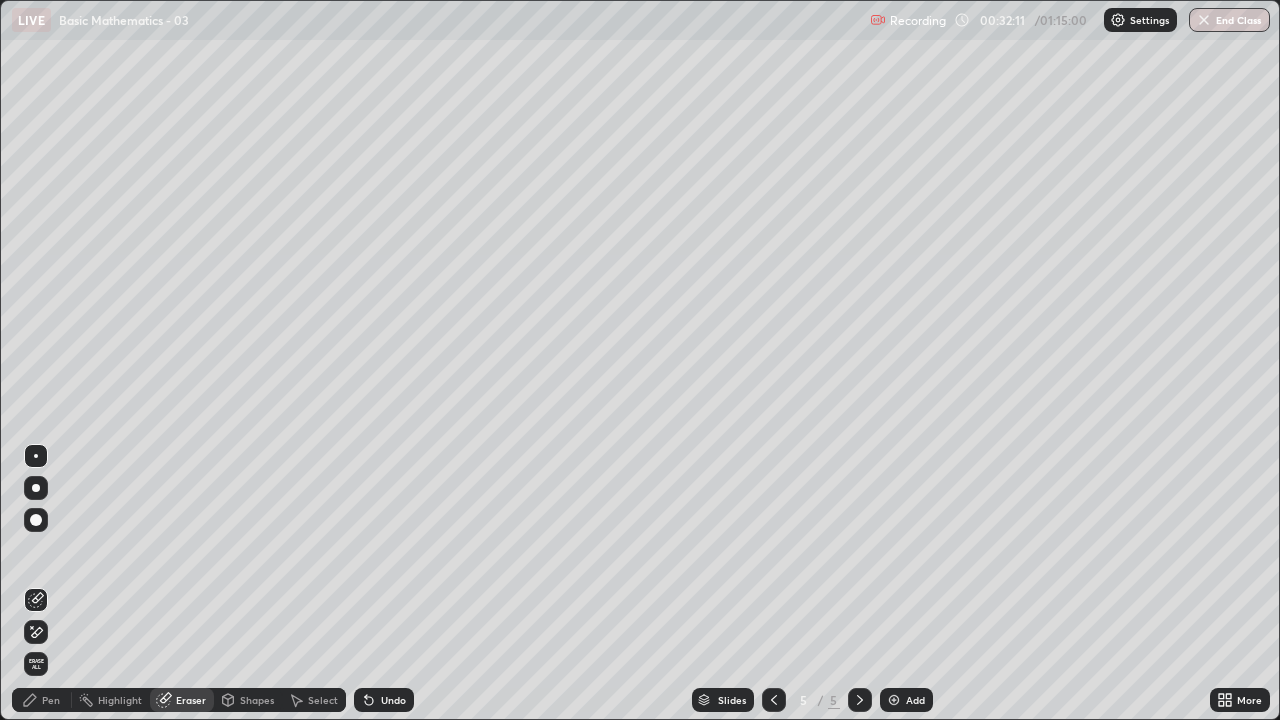 click on "Pen" at bounding box center (51, 700) 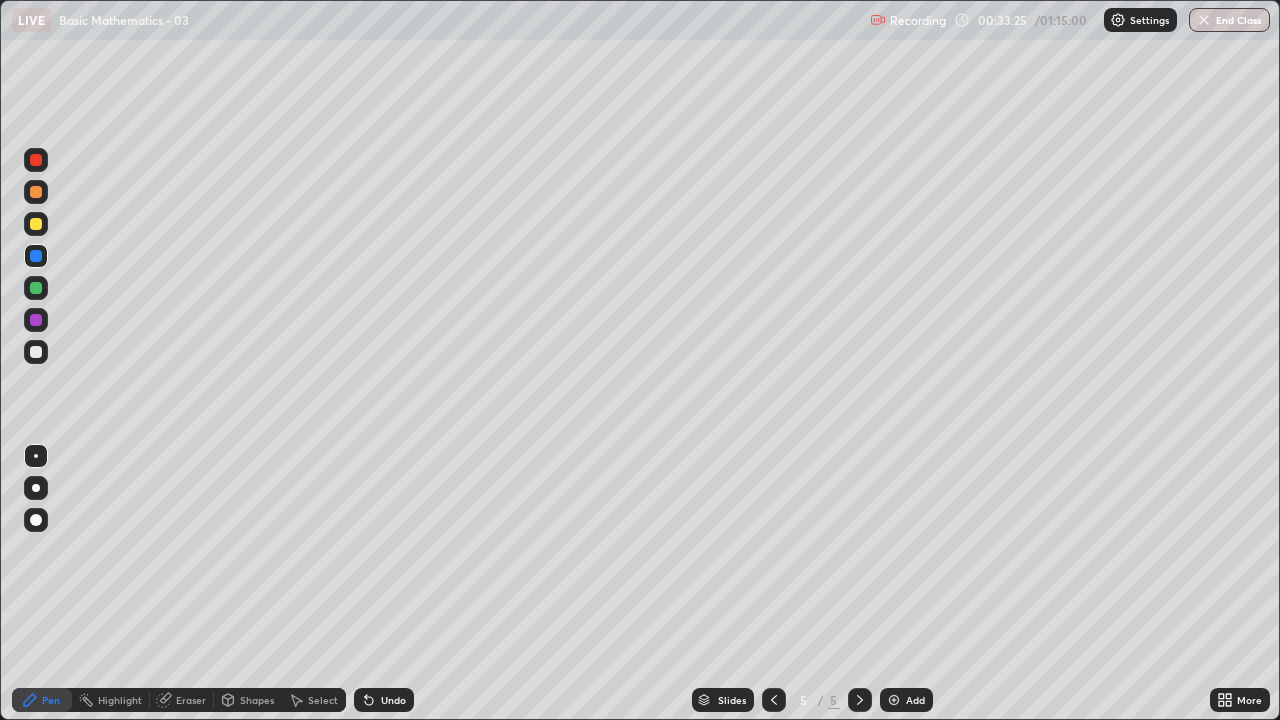 click on "Select" at bounding box center [323, 700] 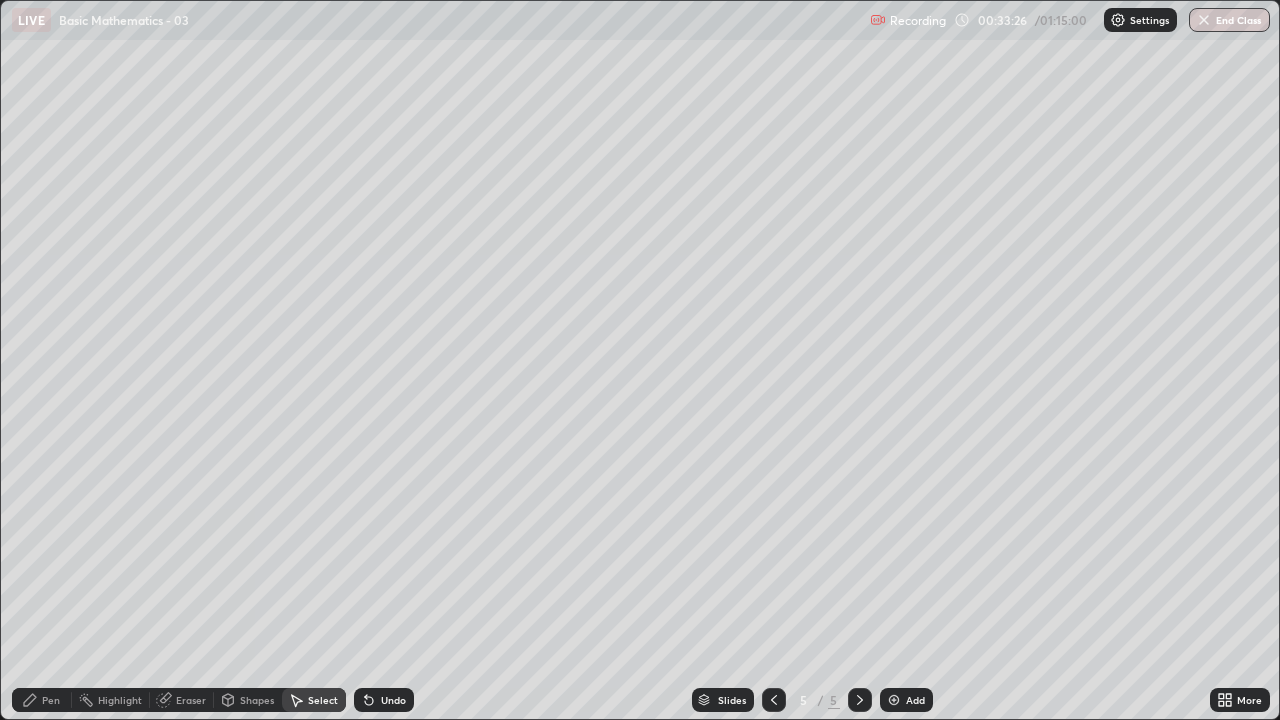 click on "Eraser" at bounding box center (191, 700) 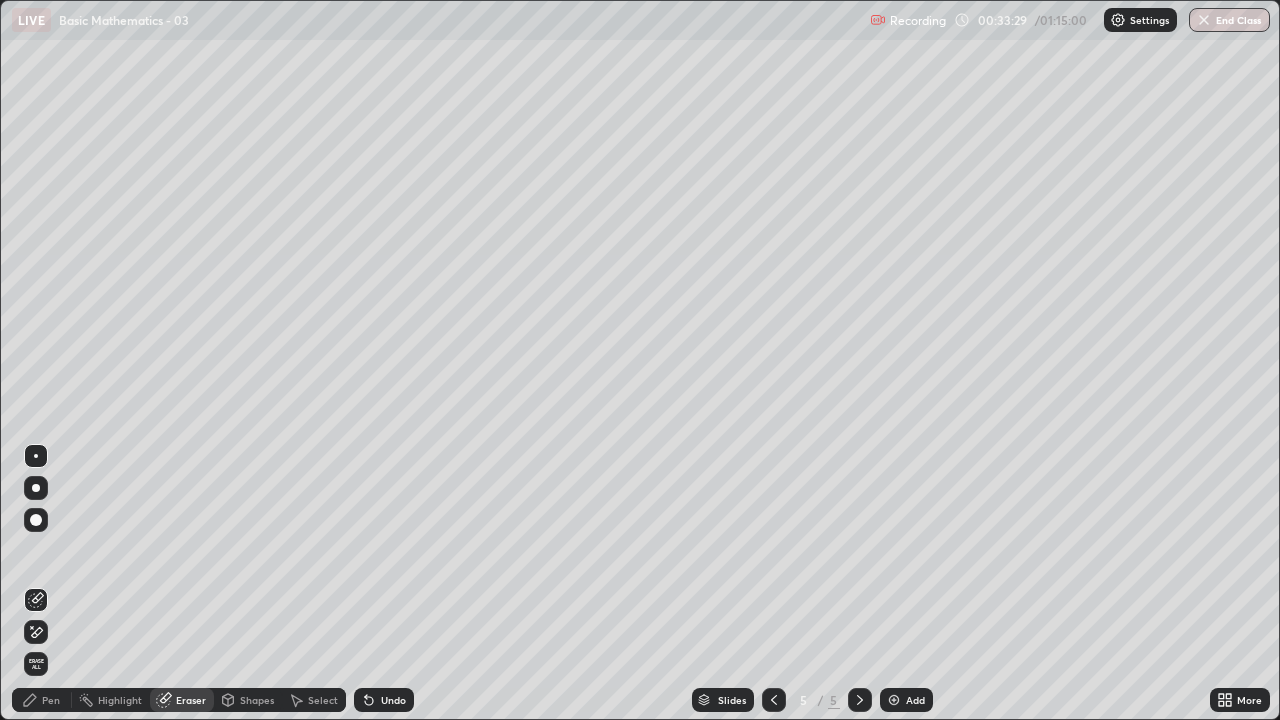 click on "Pen" at bounding box center [42, 700] 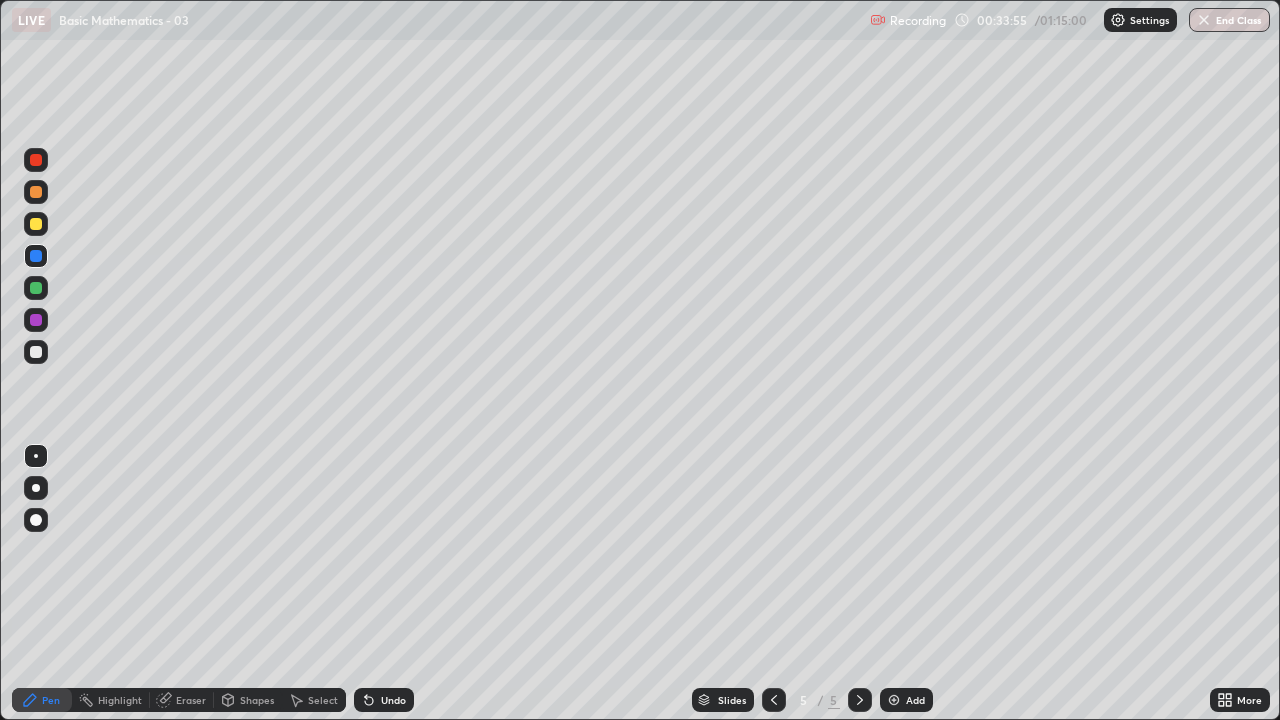 click on "Eraser" at bounding box center (182, 700) 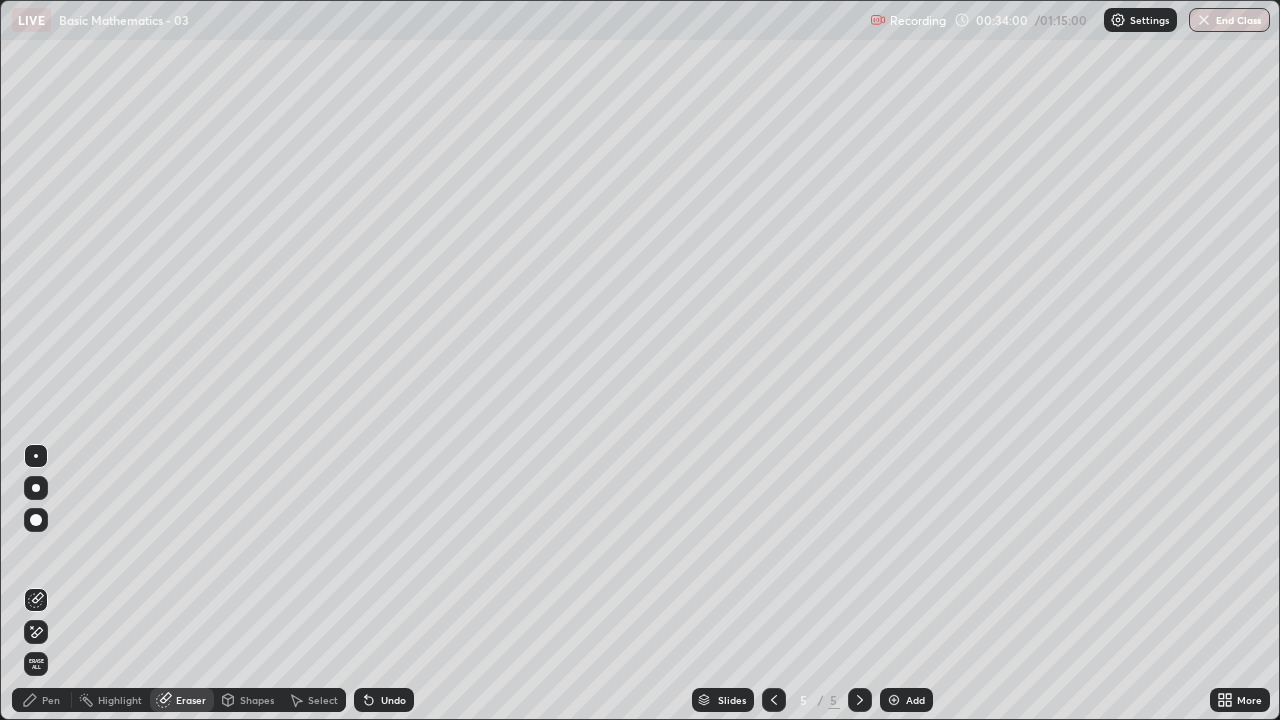 click on "Pen" at bounding box center [42, 700] 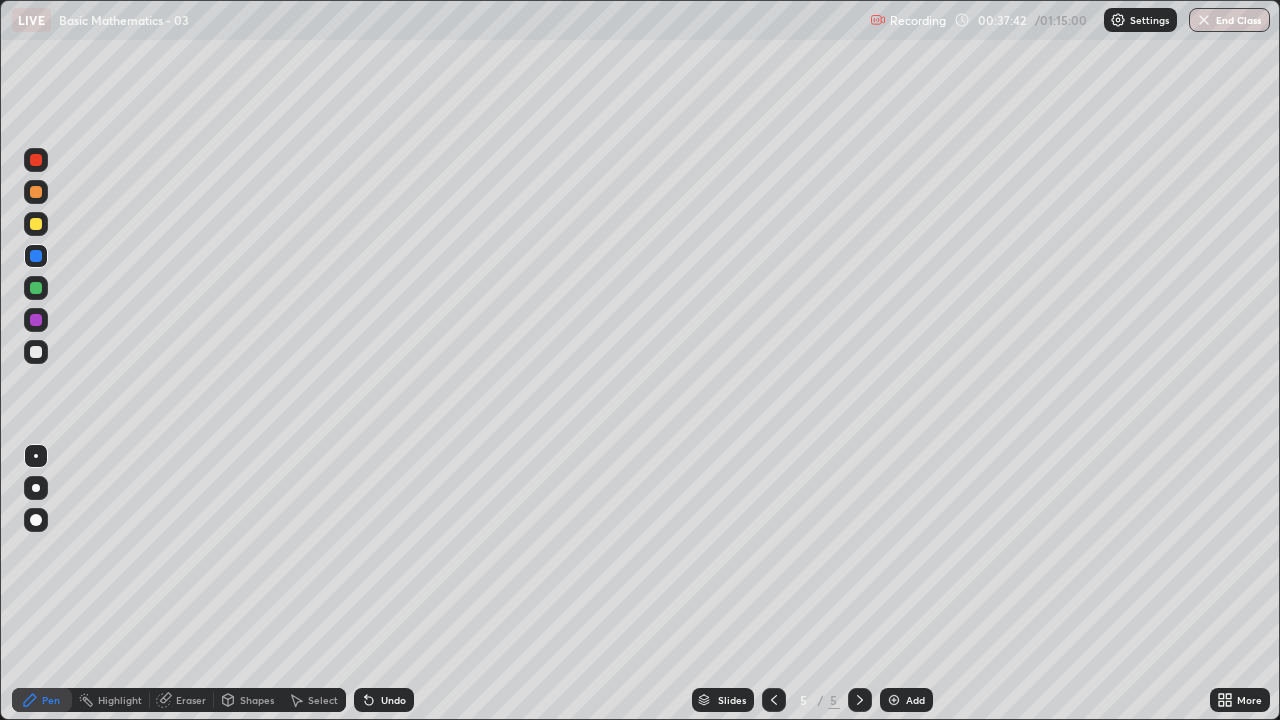 click 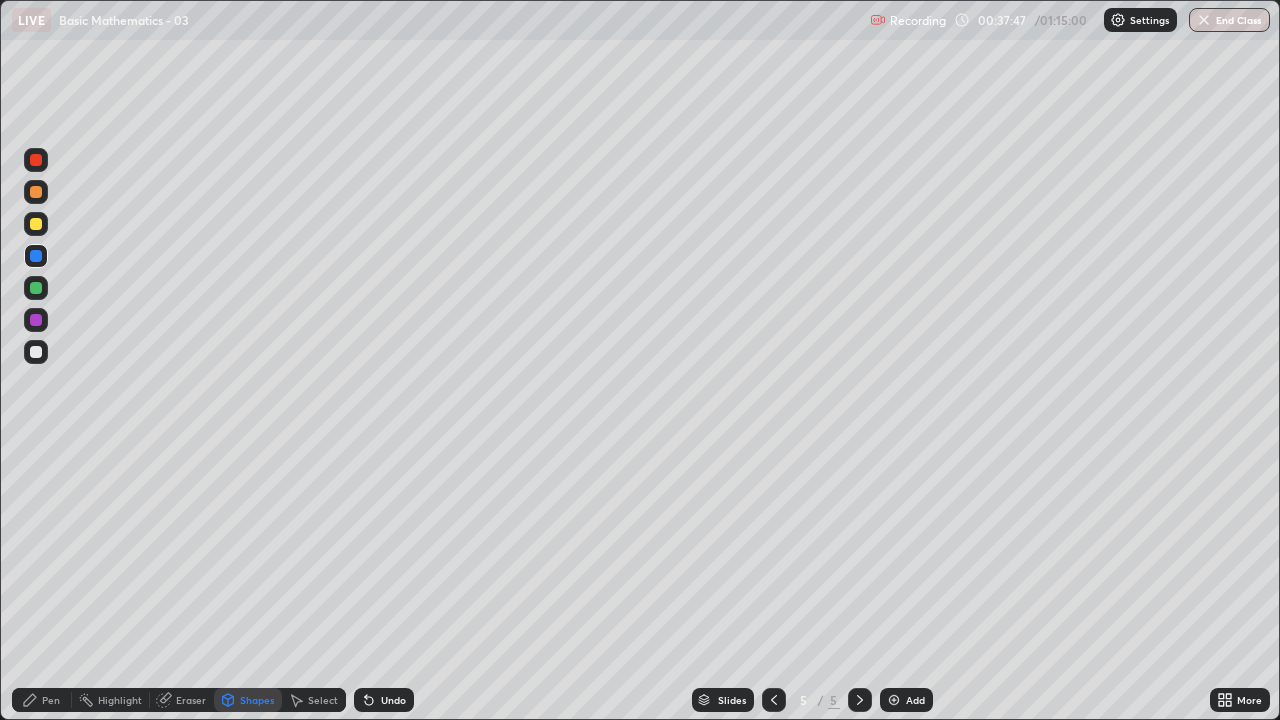 click on "Select" at bounding box center [314, 700] 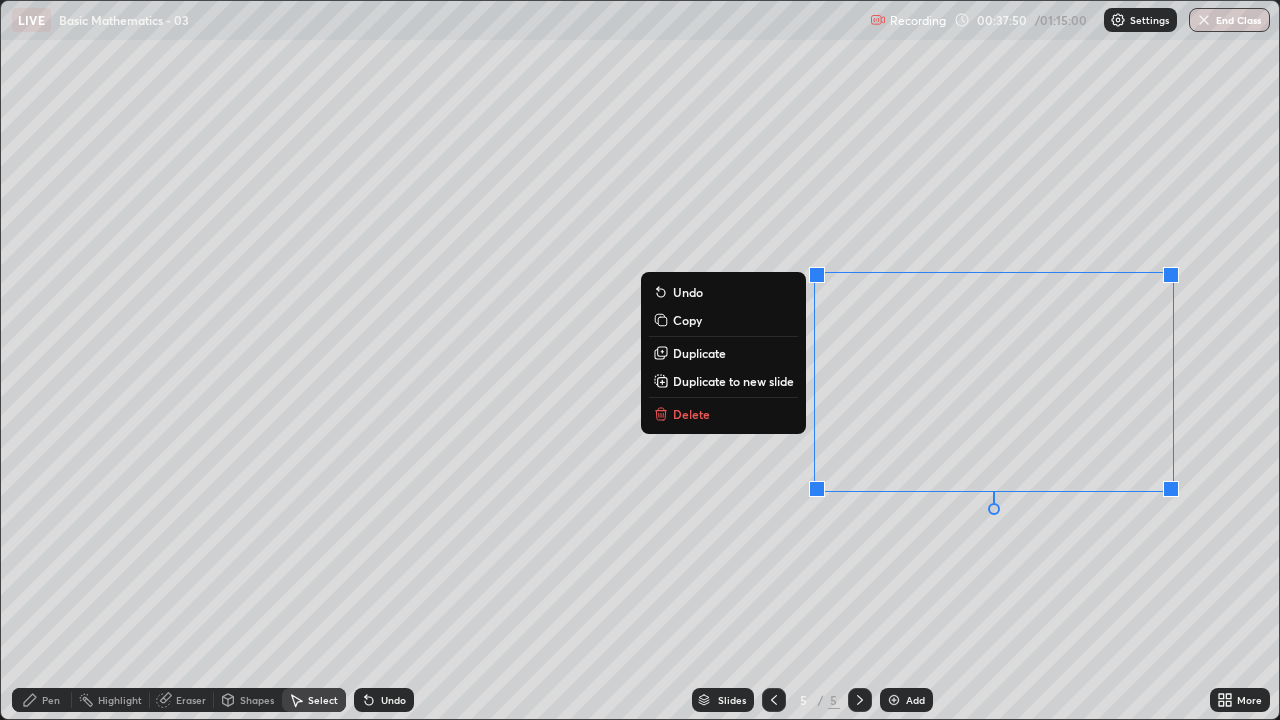 click on "Duplicate to new slide" at bounding box center [733, 381] 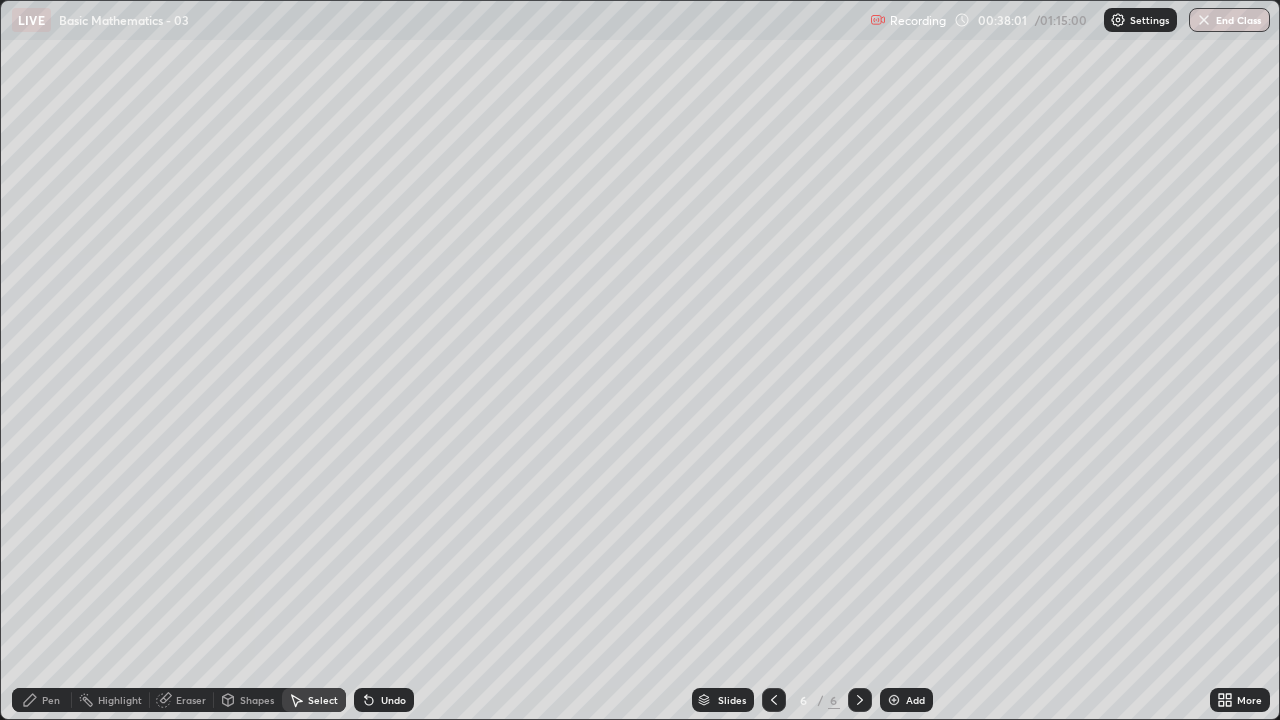 click on "Undo" at bounding box center (393, 700) 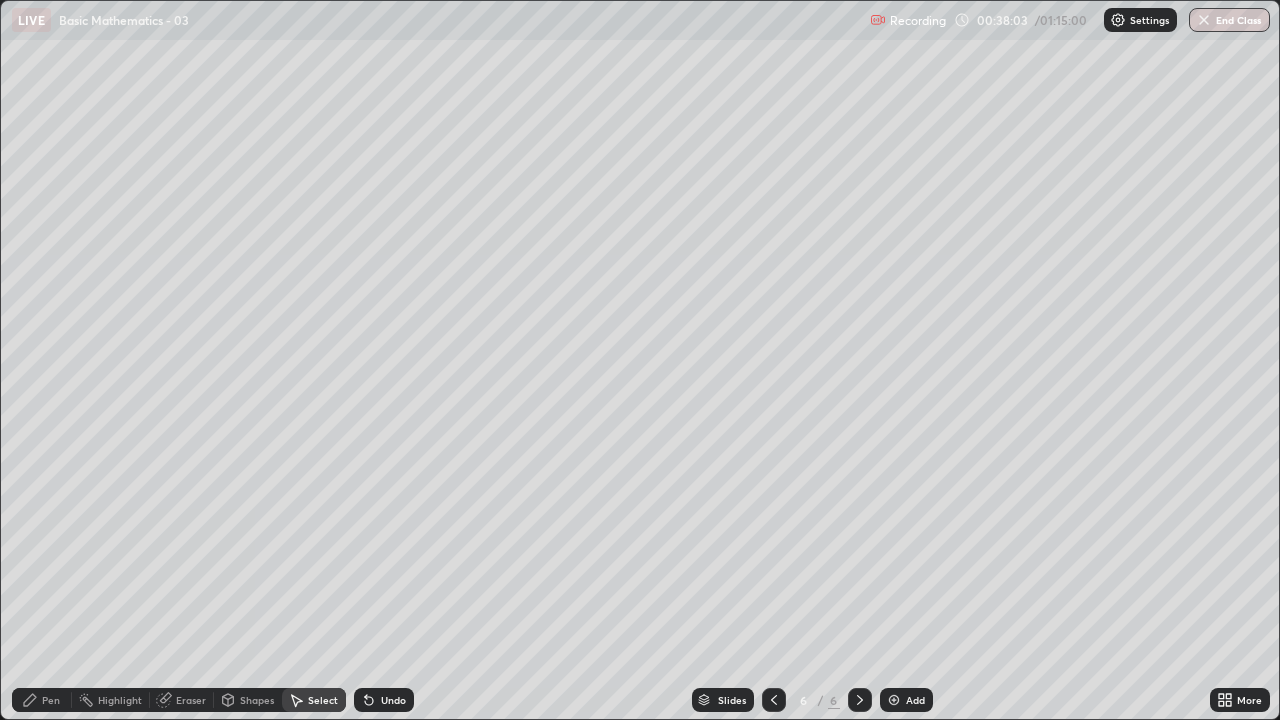 click on "Undo" at bounding box center [393, 700] 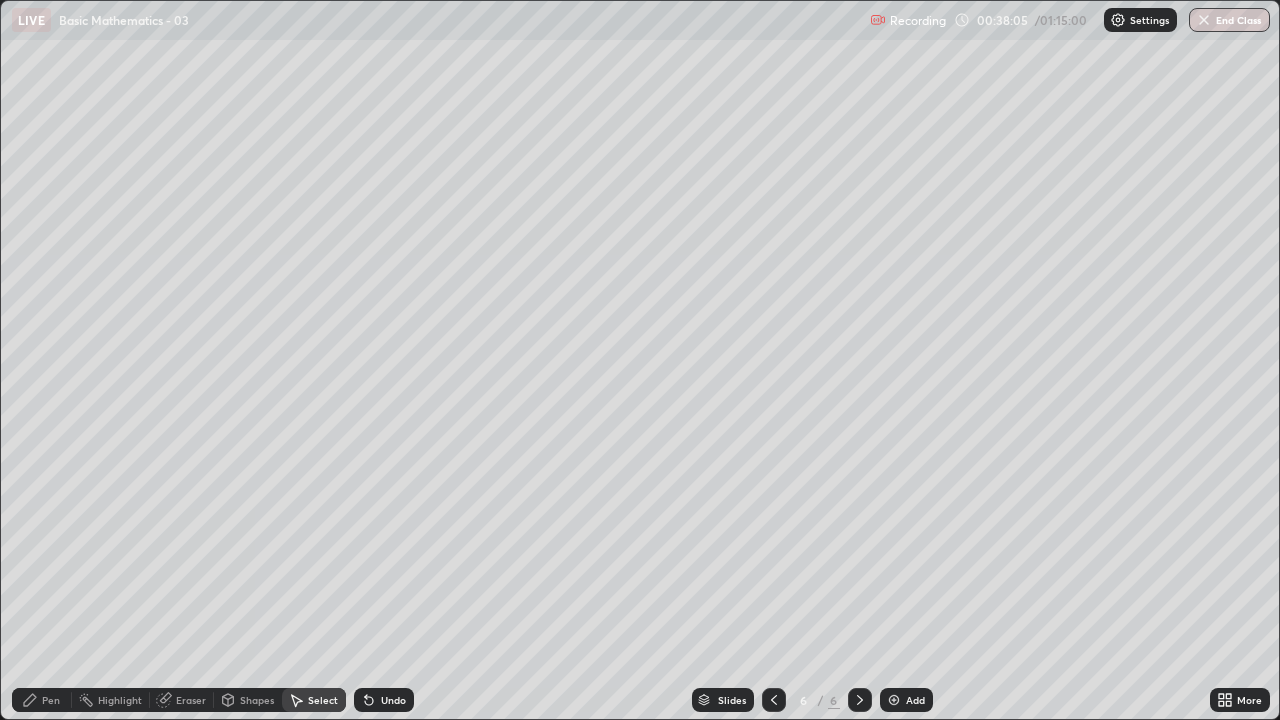 click on "Undo" at bounding box center (384, 700) 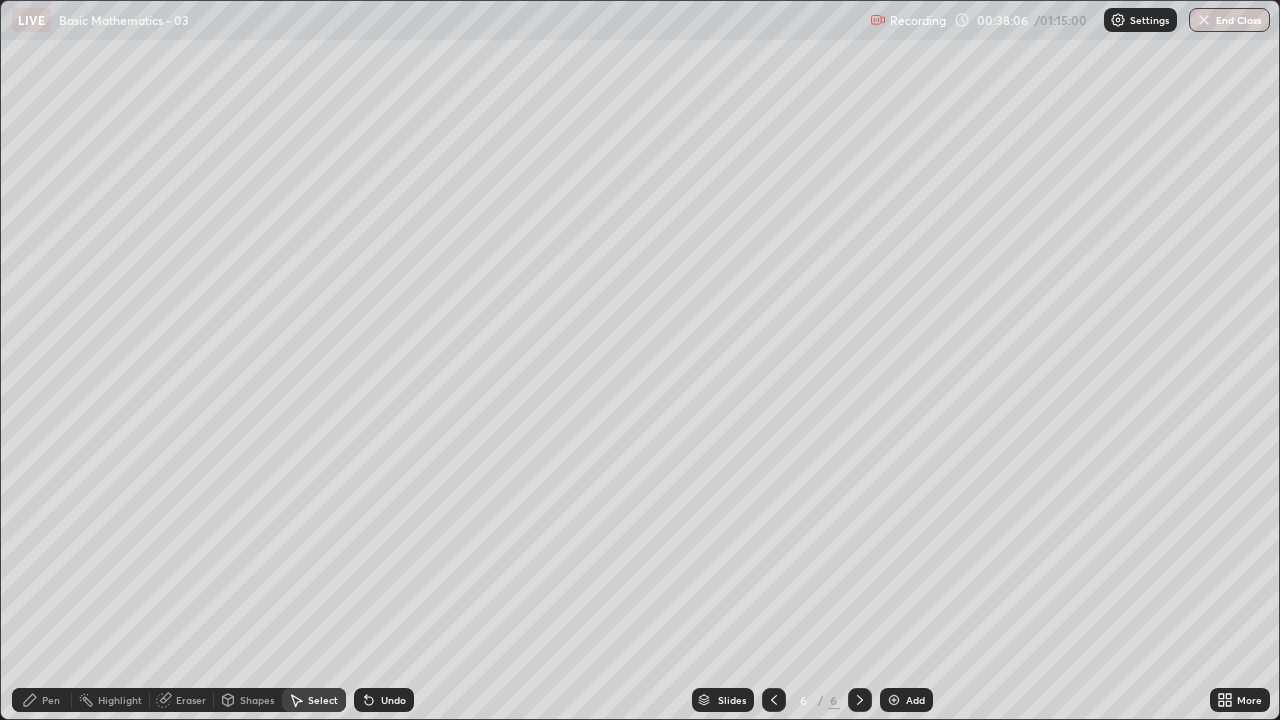 click 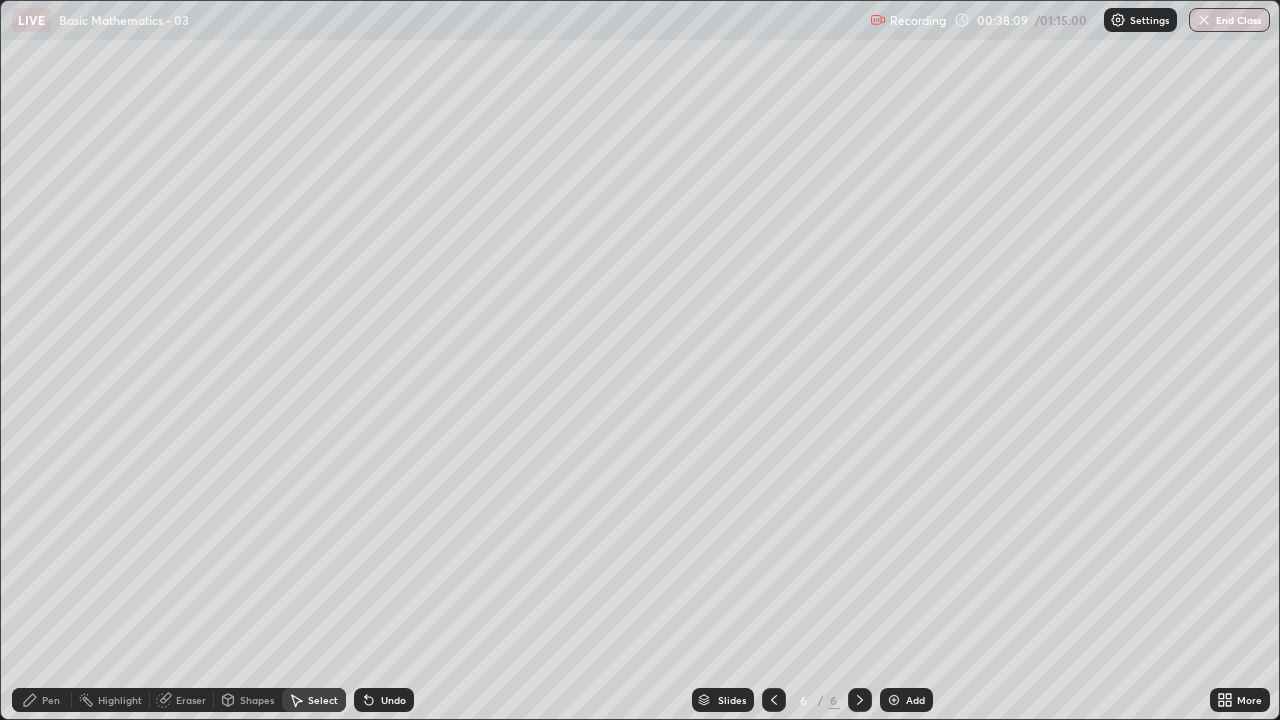 click 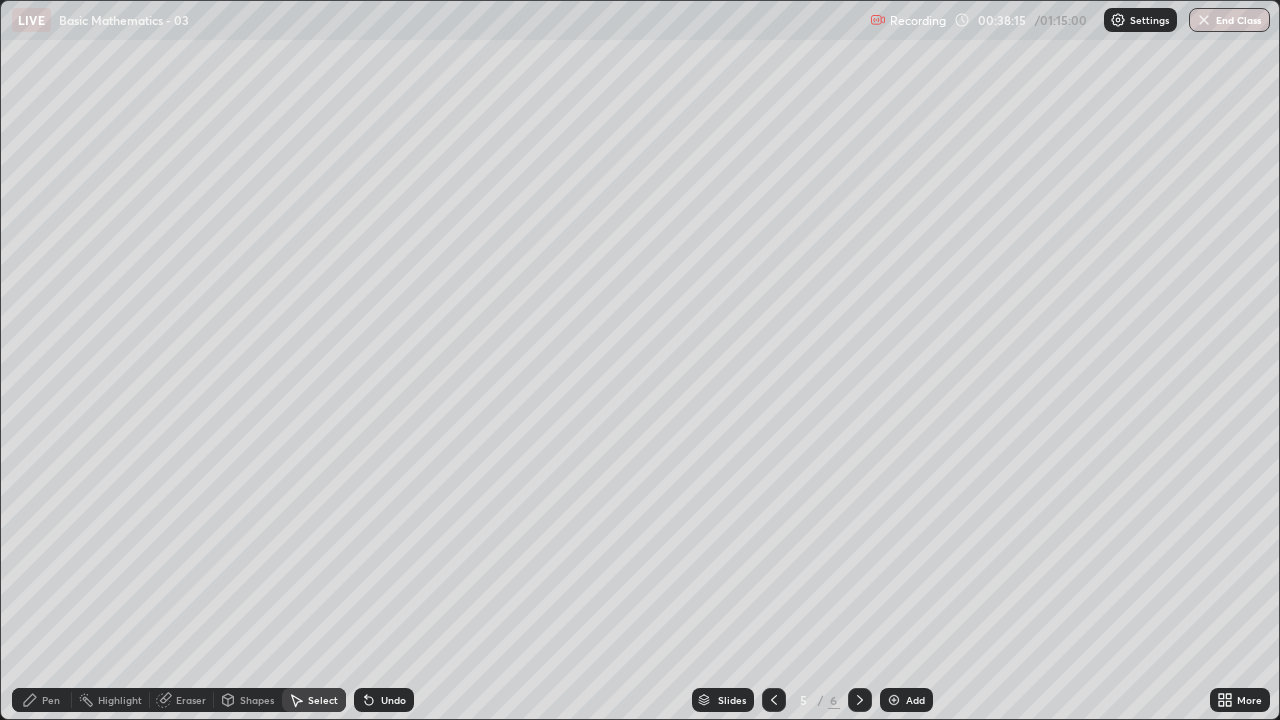 click on "Eraser" at bounding box center (191, 700) 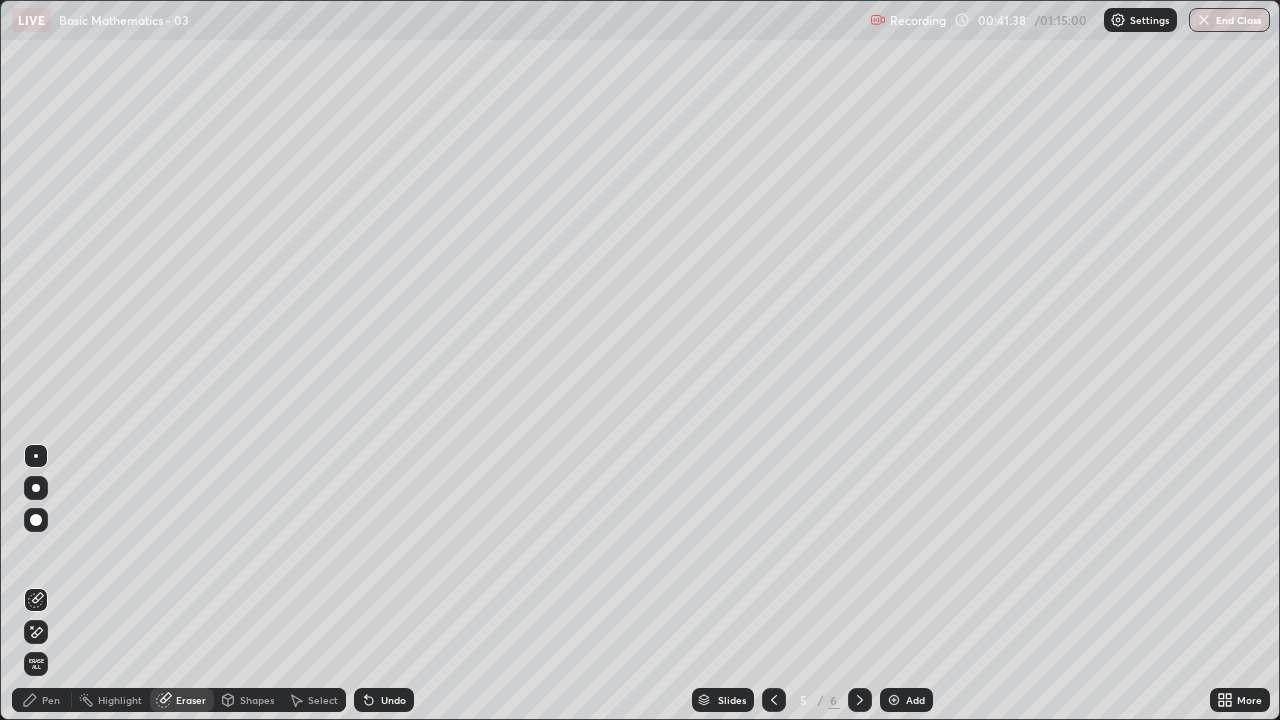 click on "Pen" at bounding box center (42, 700) 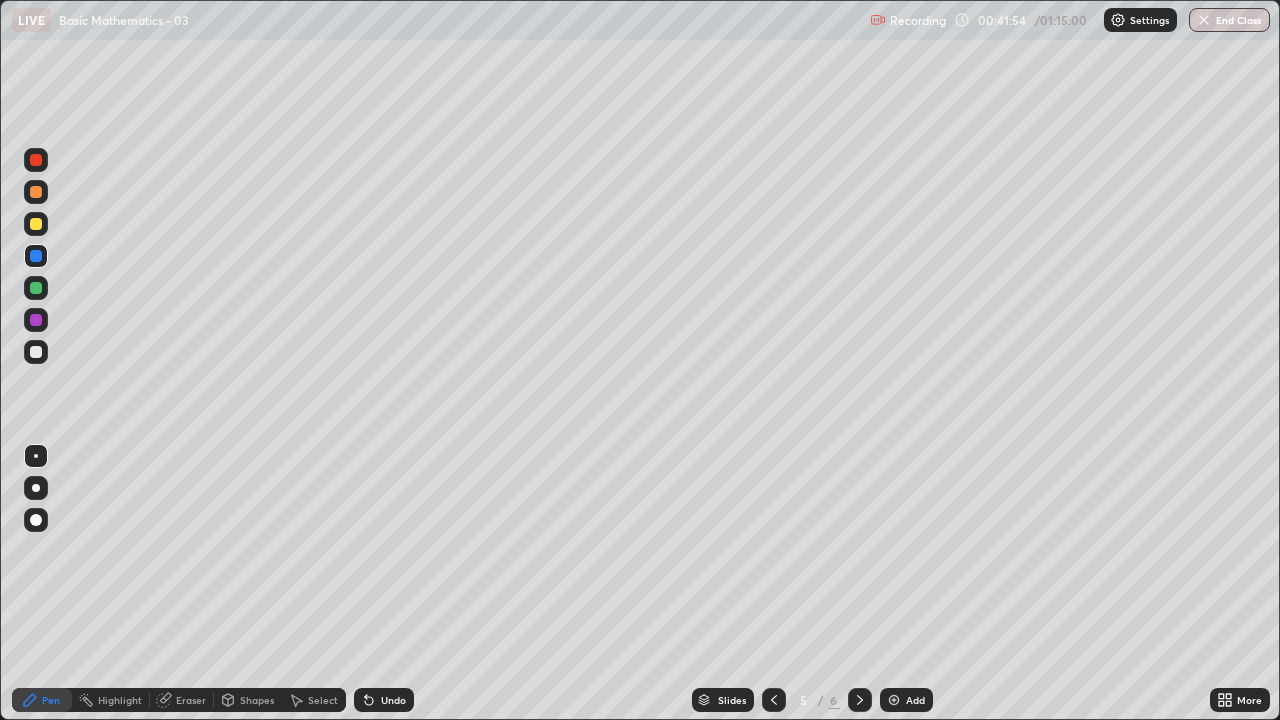 click at bounding box center [36, 320] 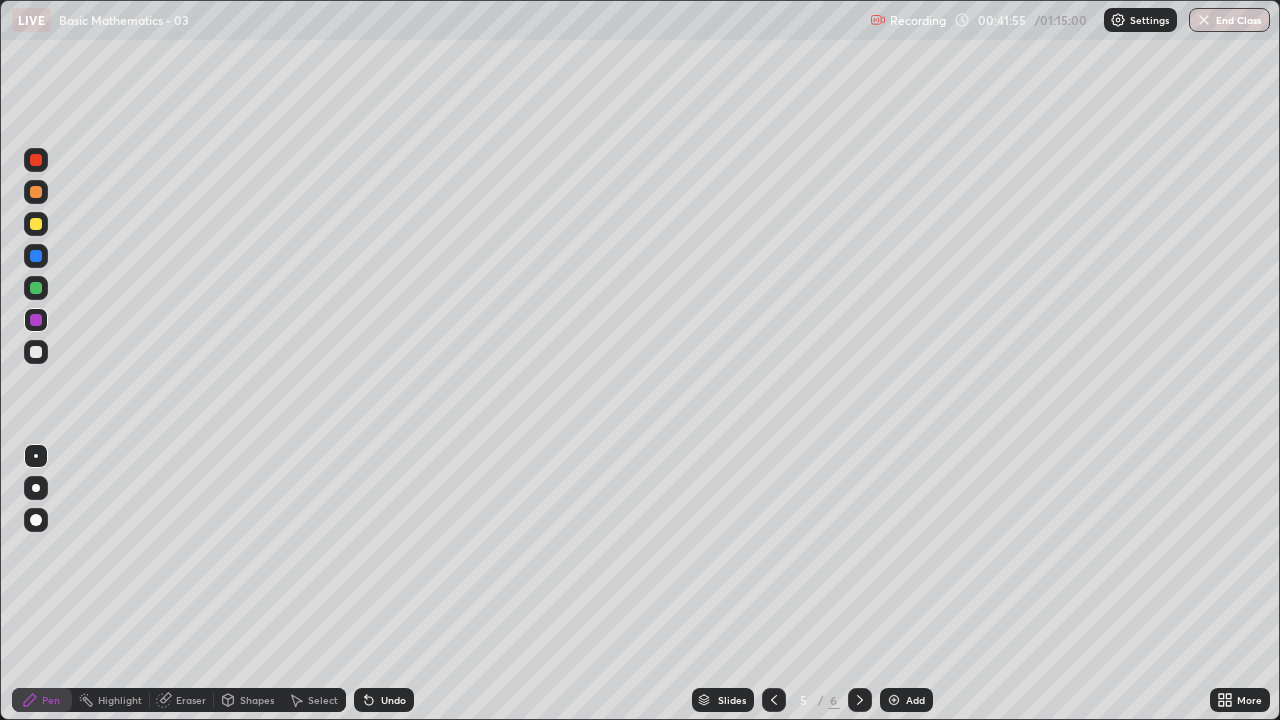 click at bounding box center [36, 288] 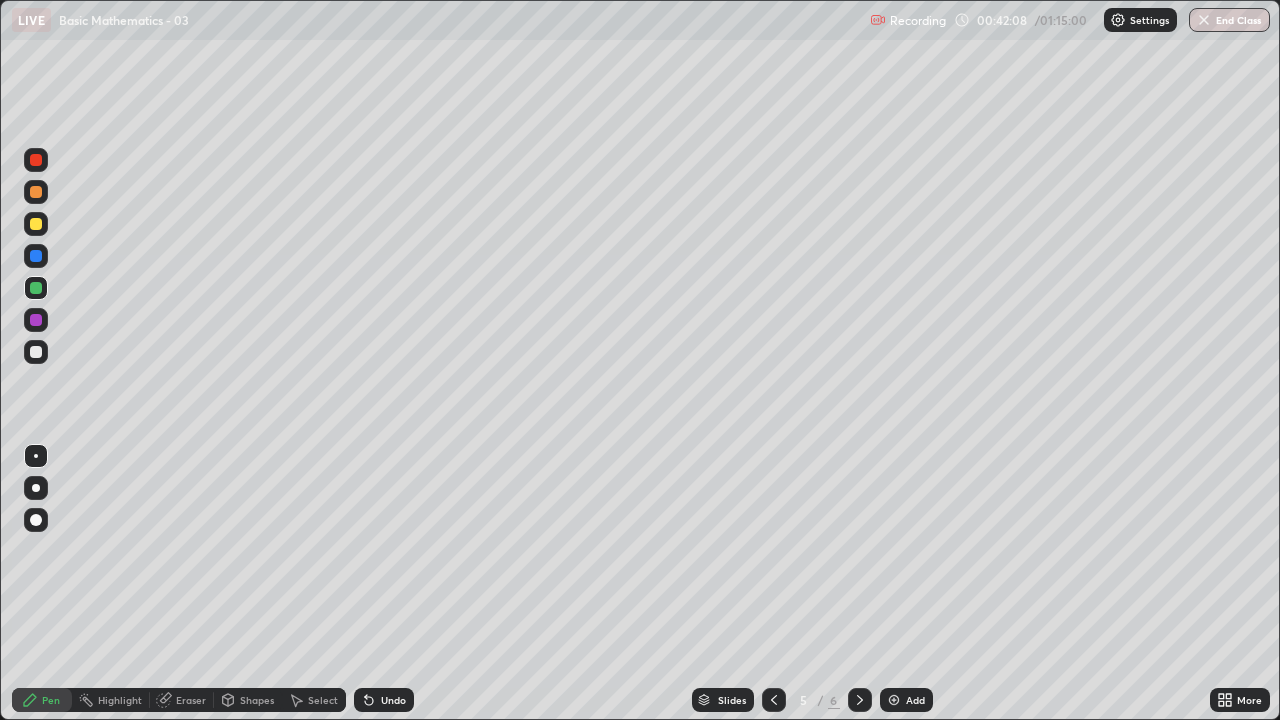 click on "Undo" at bounding box center [384, 700] 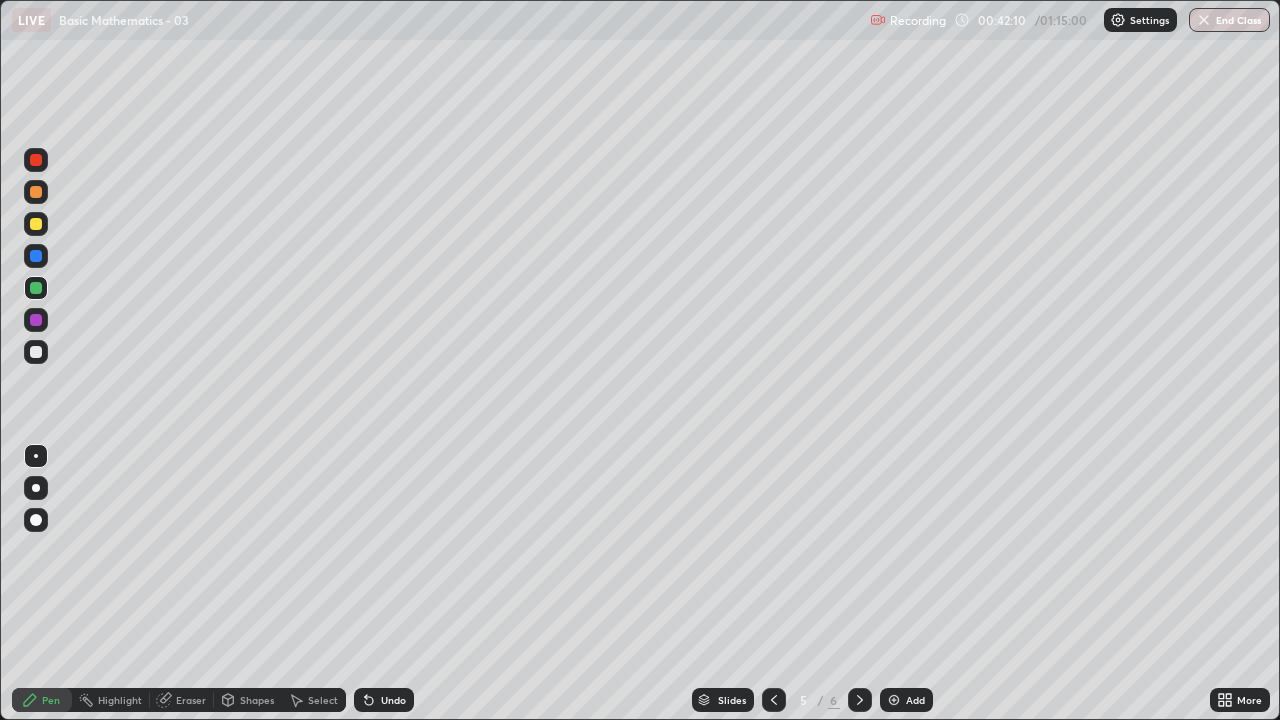 click on "Undo" at bounding box center (384, 700) 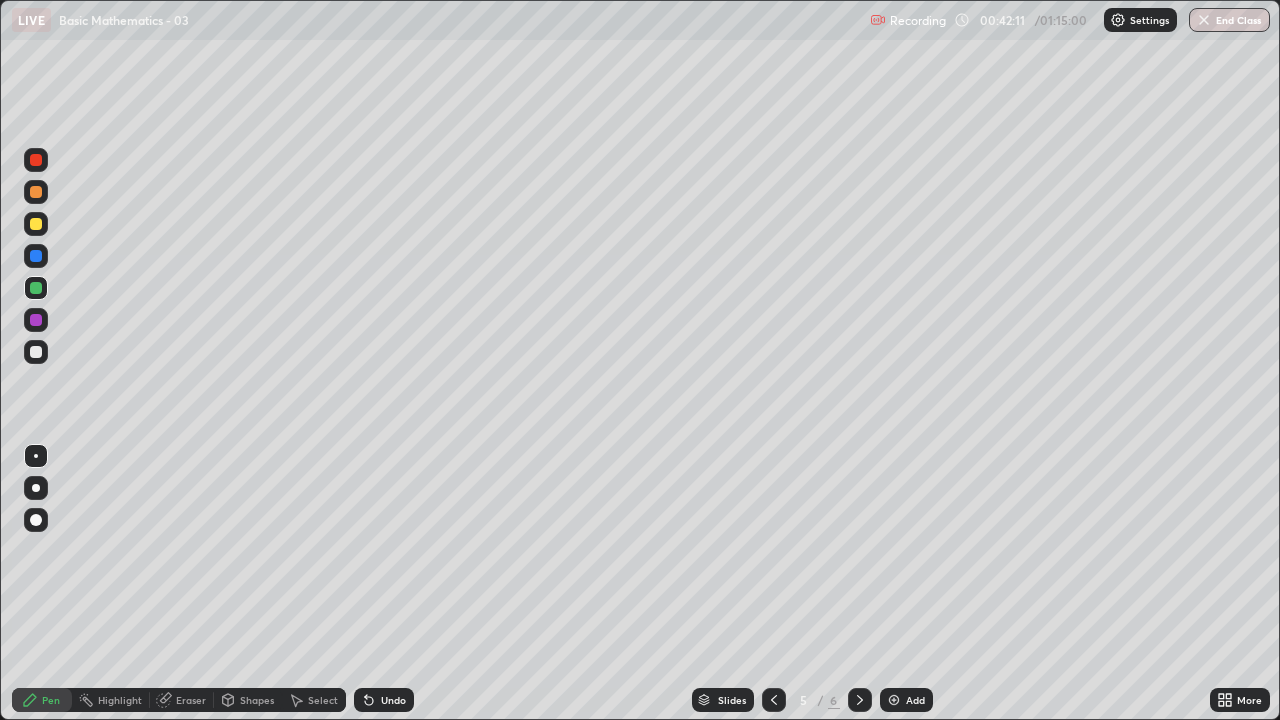 click on "Undo" at bounding box center [384, 700] 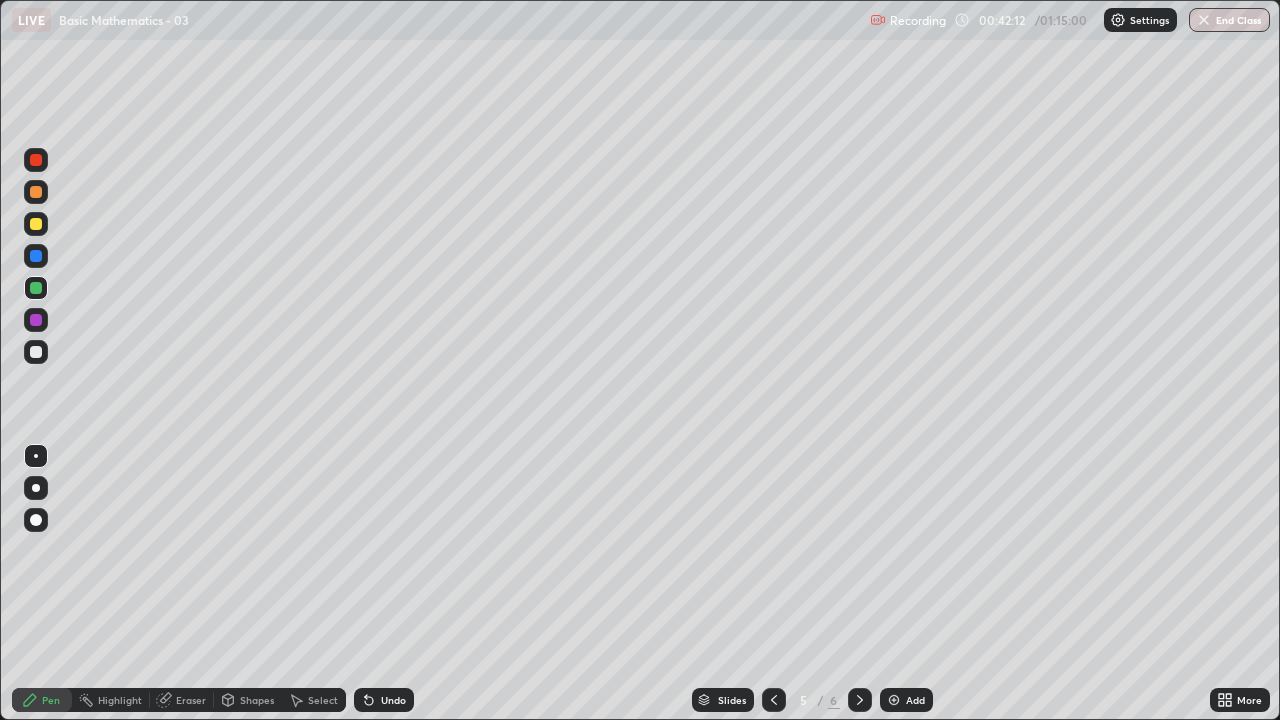click on "Undo" at bounding box center (384, 700) 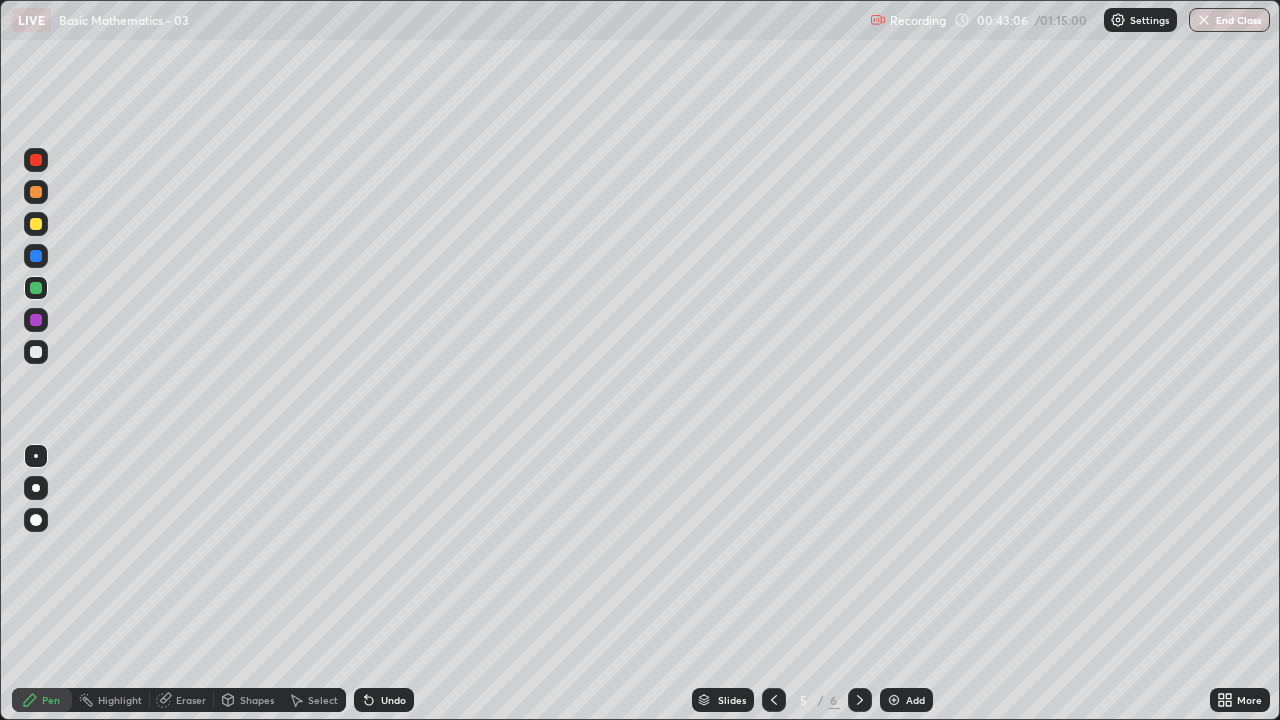 click on "Undo" at bounding box center (384, 700) 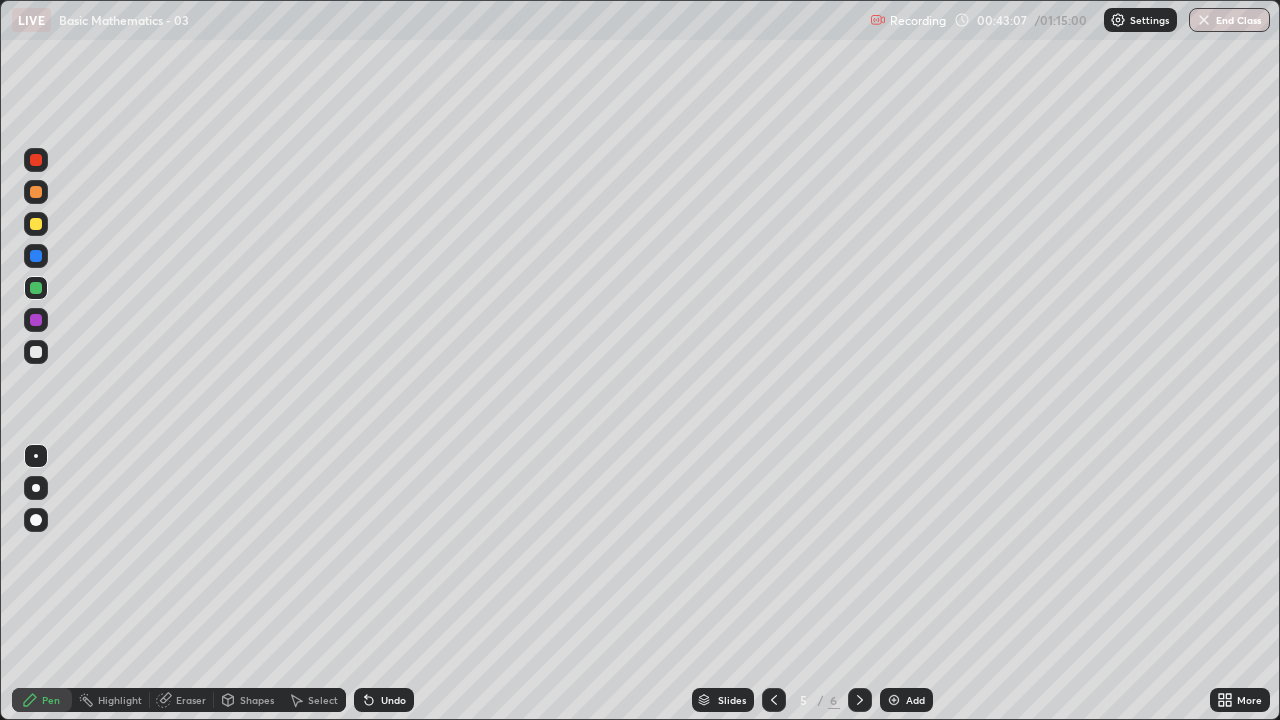 click on "Undo" at bounding box center [384, 700] 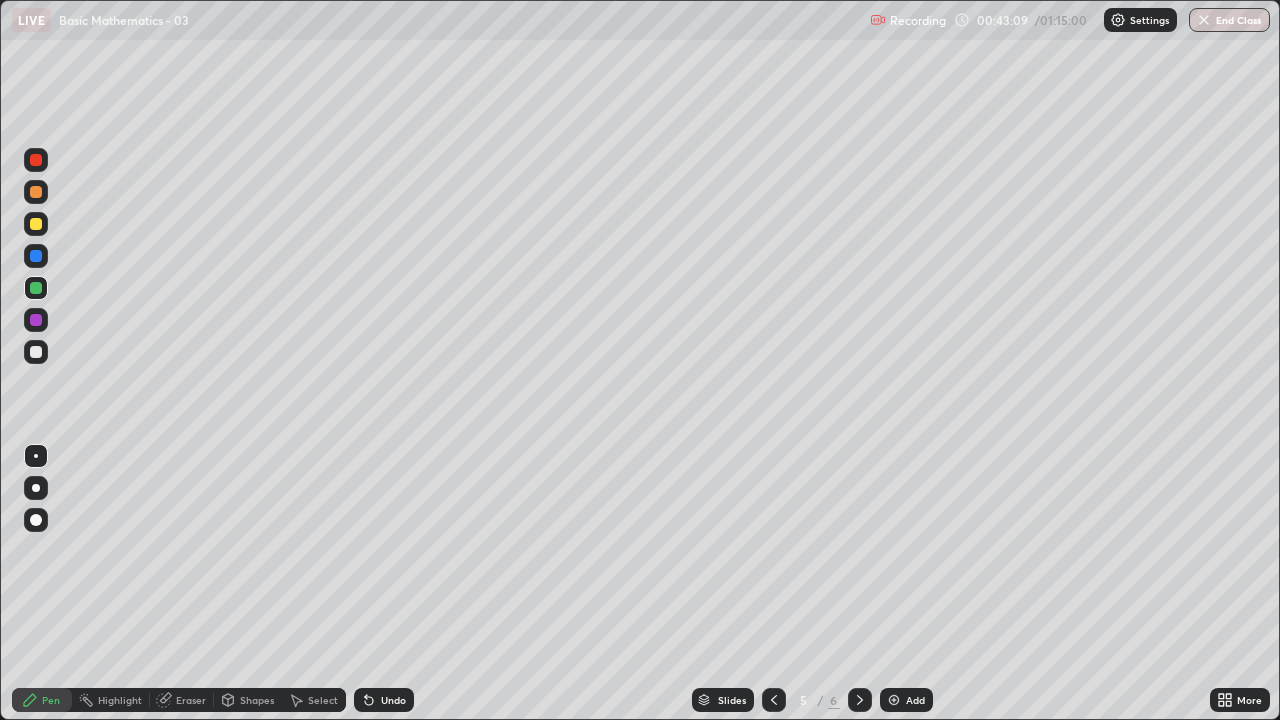 click on "Undo" at bounding box center (384, 700) 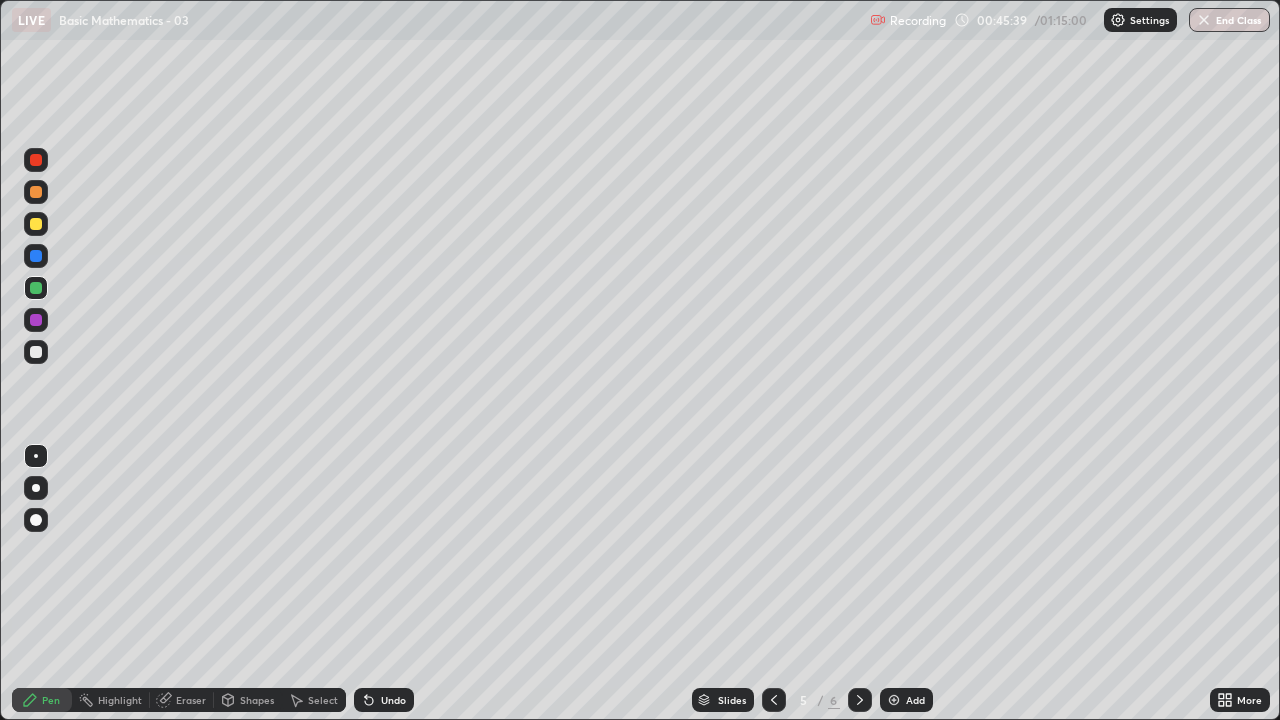 click at bounding box center [894, 700] 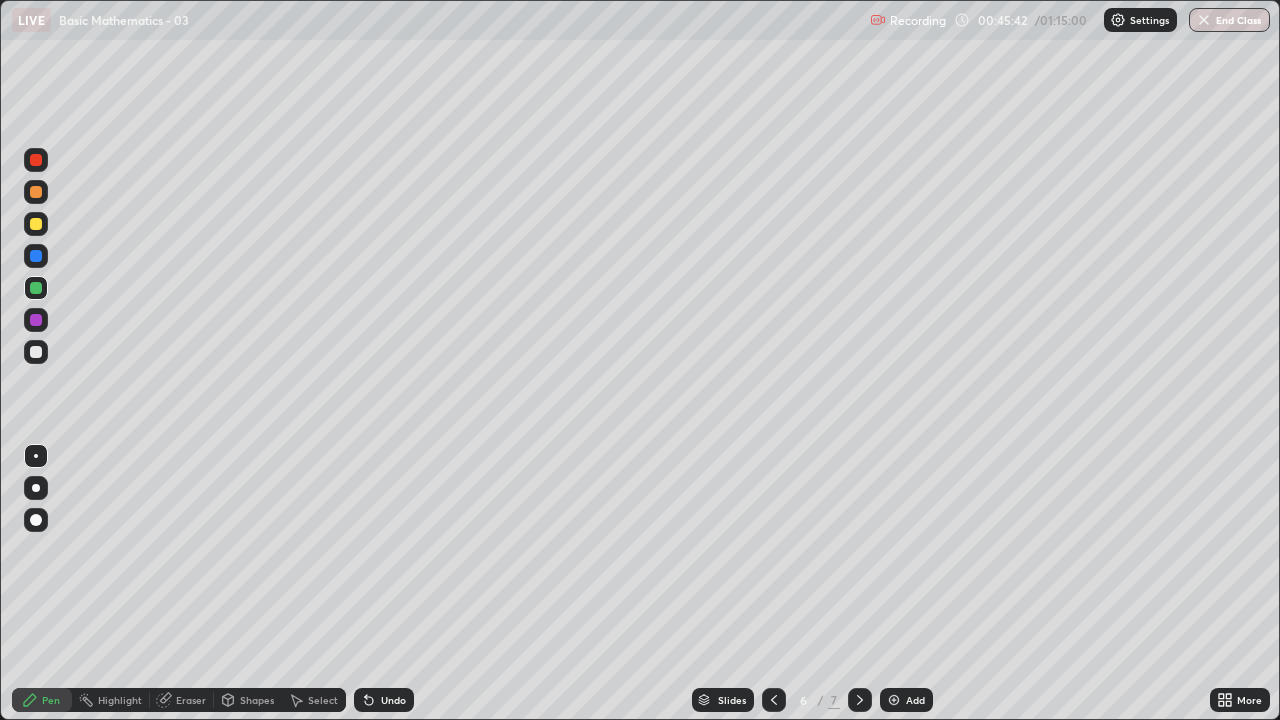 click on "Shapes" at bounding box center (257, 700) 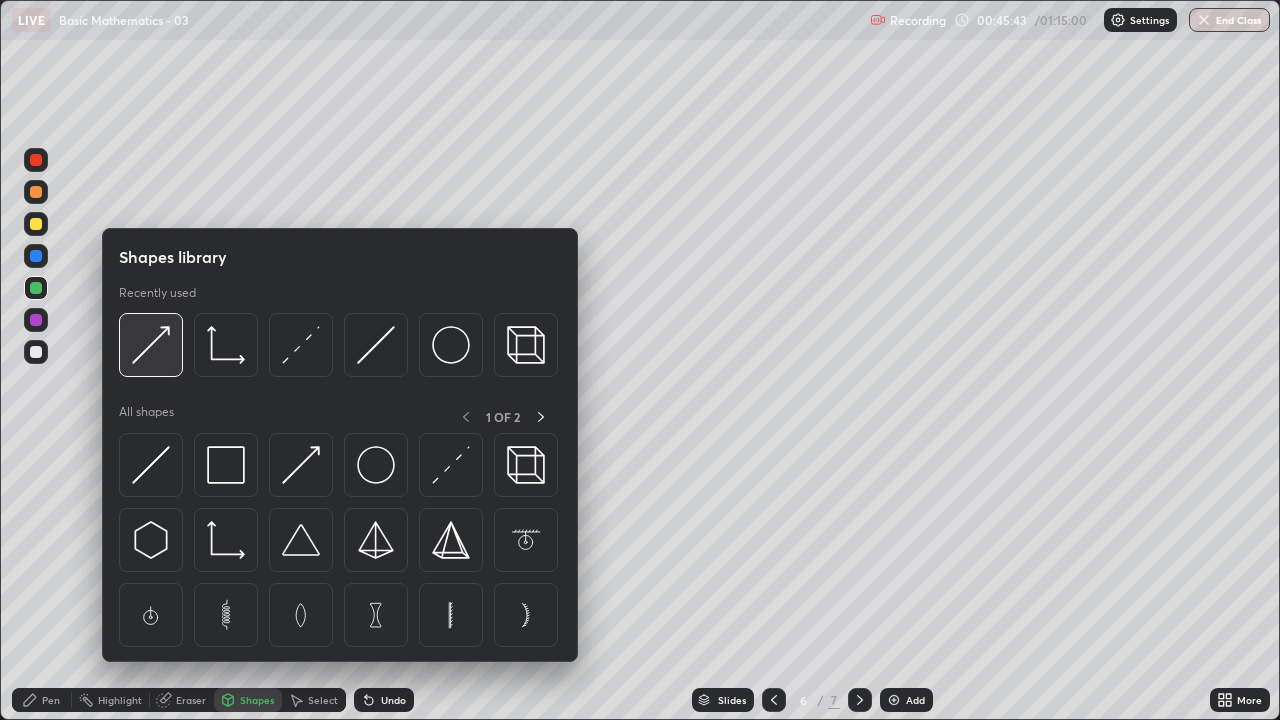 click at bounding box center (151, 345) 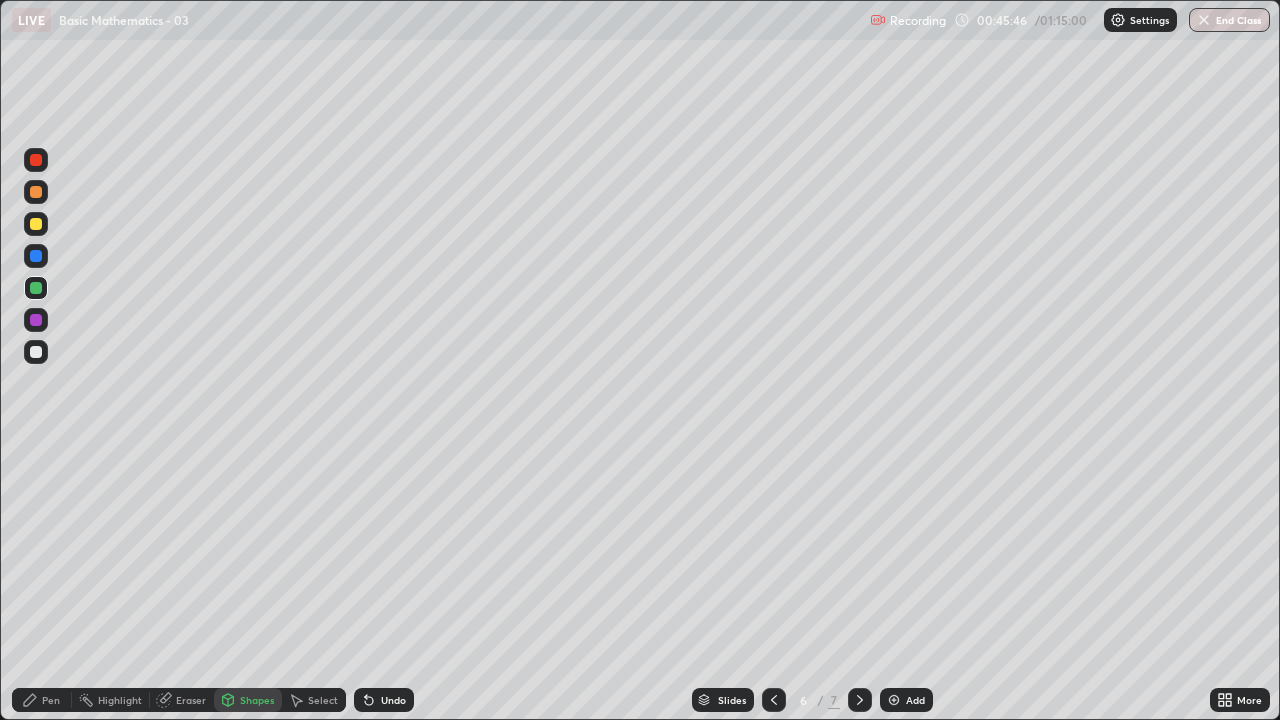 click at bounding box center (36, 224) 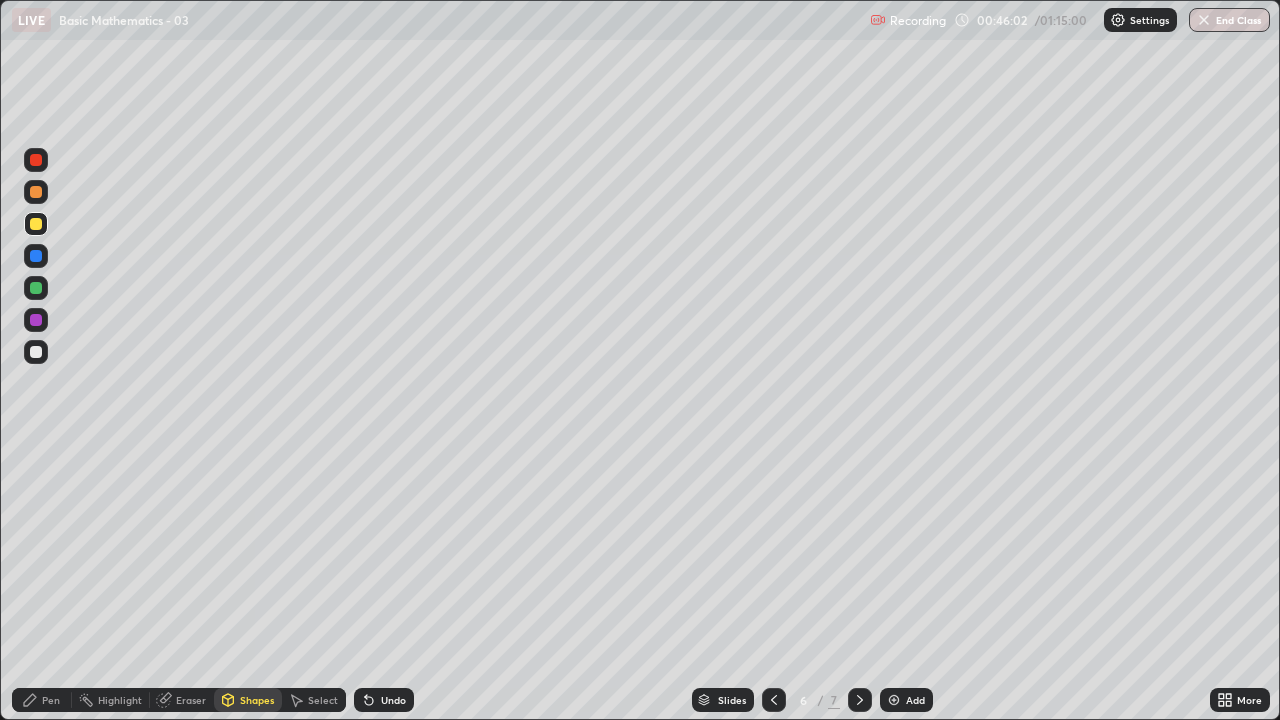 click on "Undo" at bounding box center (384, 700) 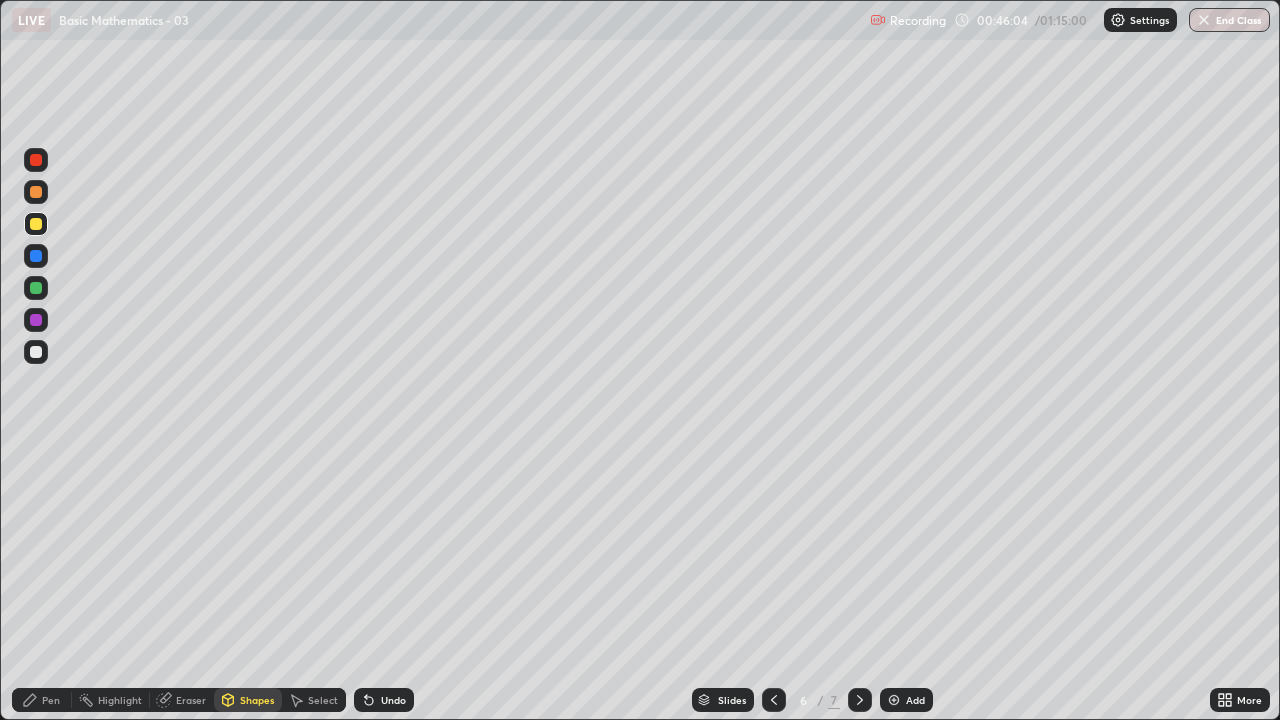 click on "Pen" at bounding box center (42, 700) 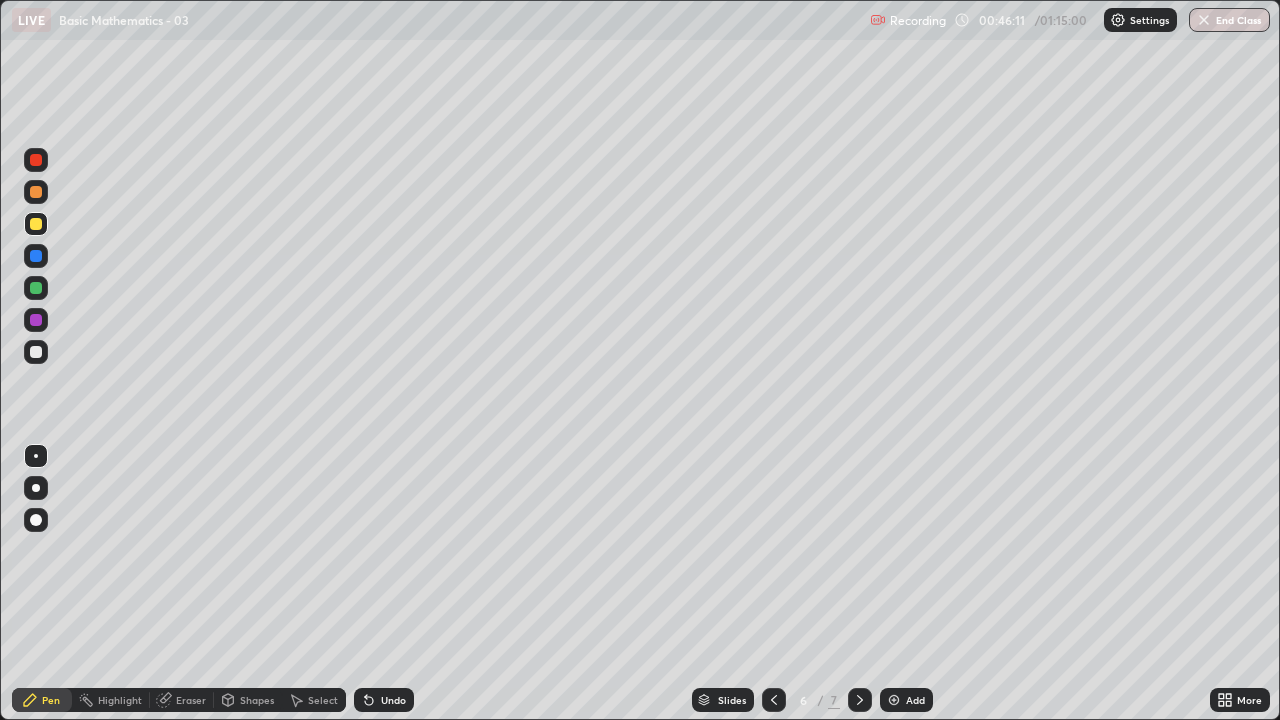 click on "Undo" at bounding box center [384, 700] 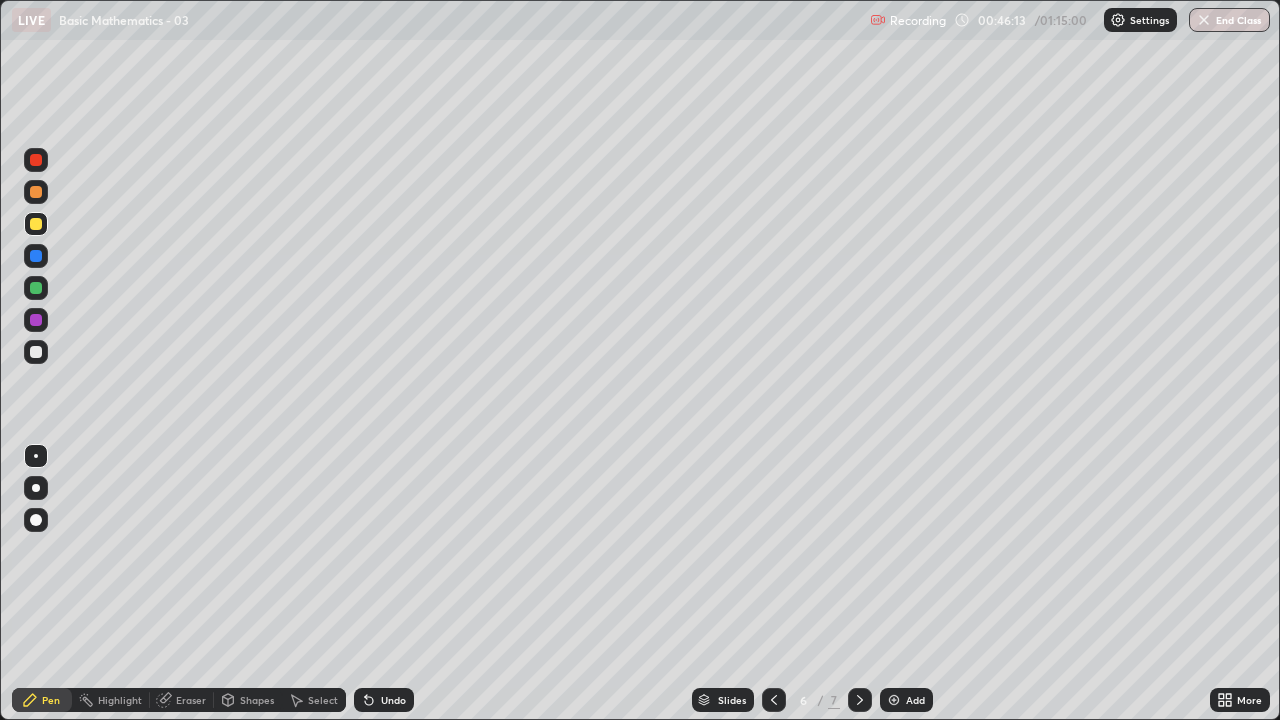 click on "Undo" at bounding box center [384, 700] 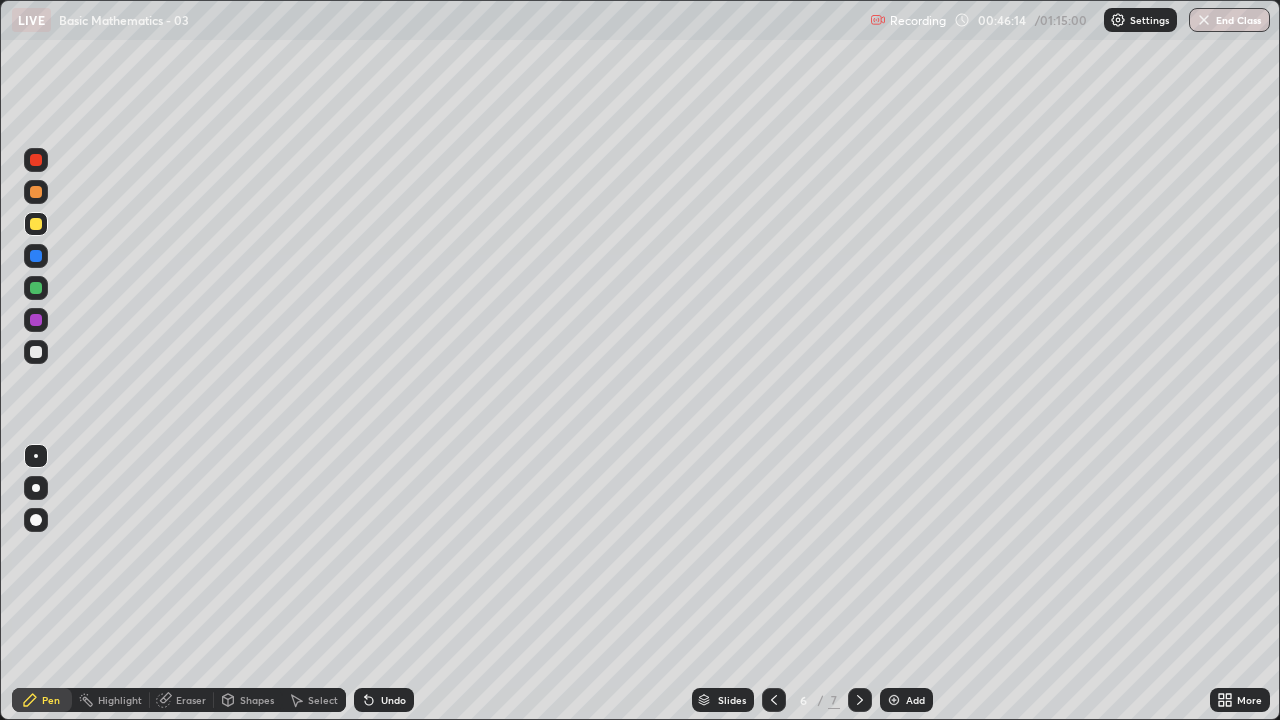 click 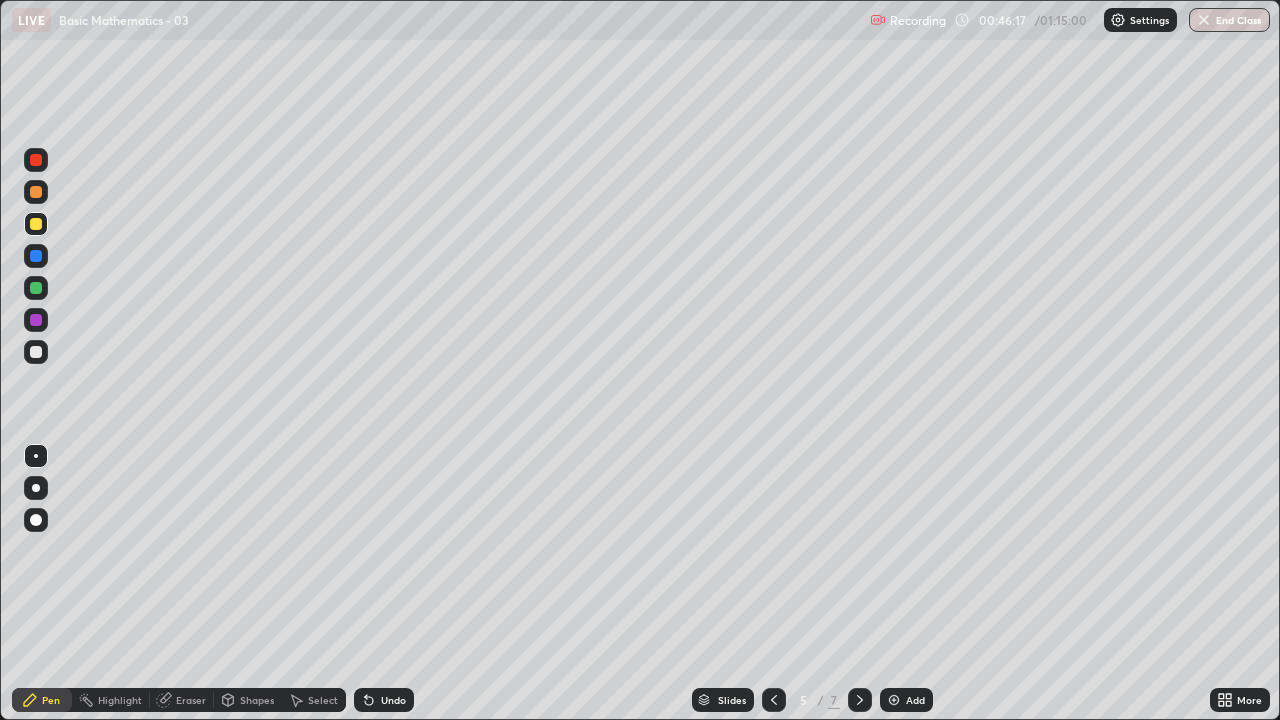 click 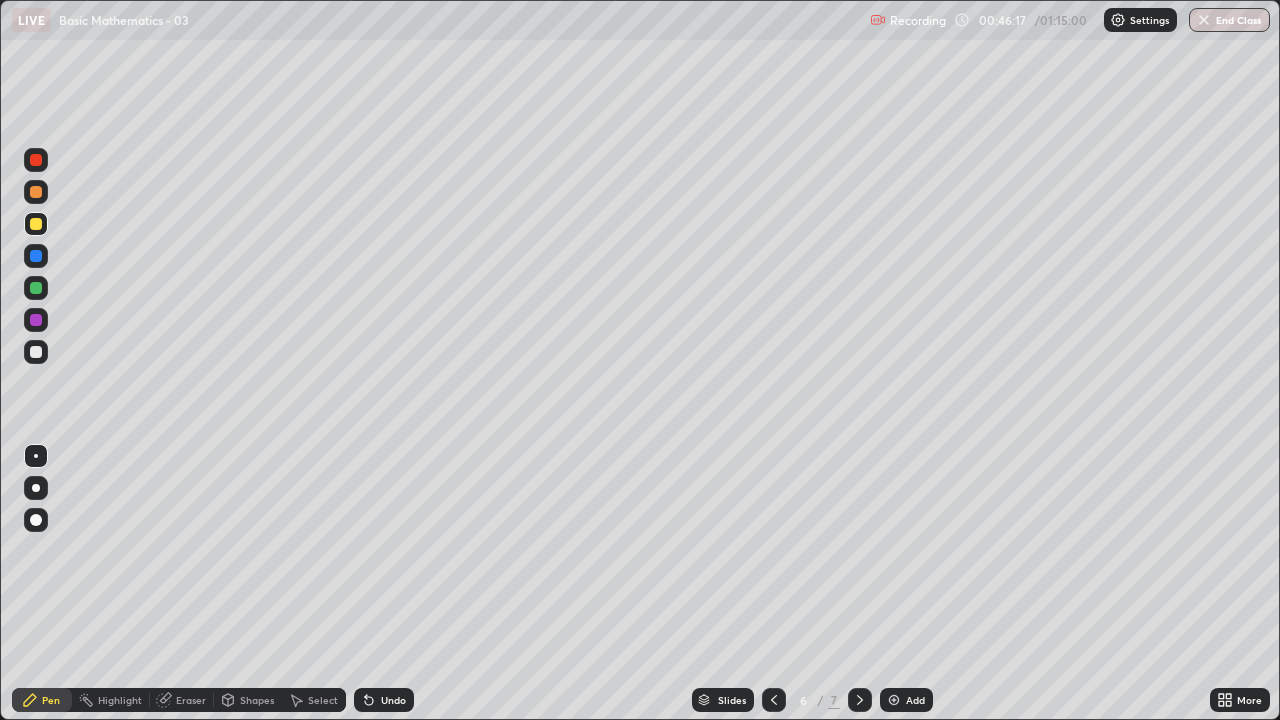 click 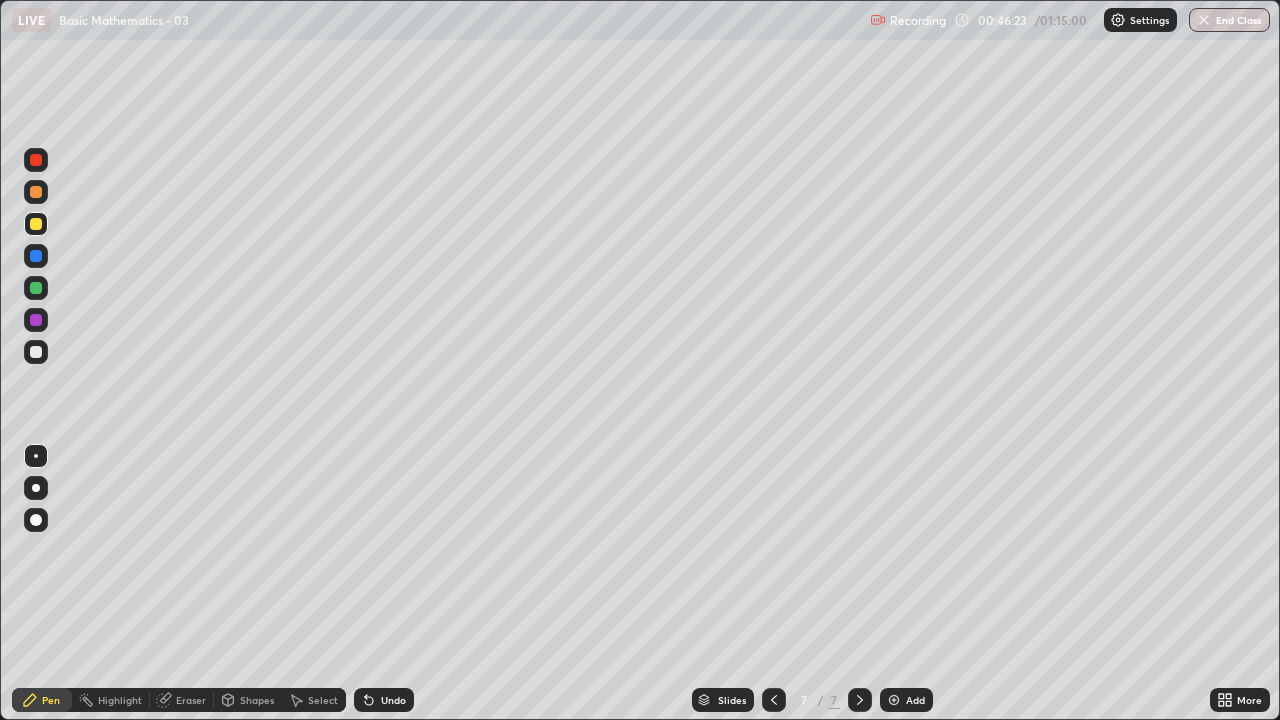 click on "Shapes" at bounding box center (248, 700) 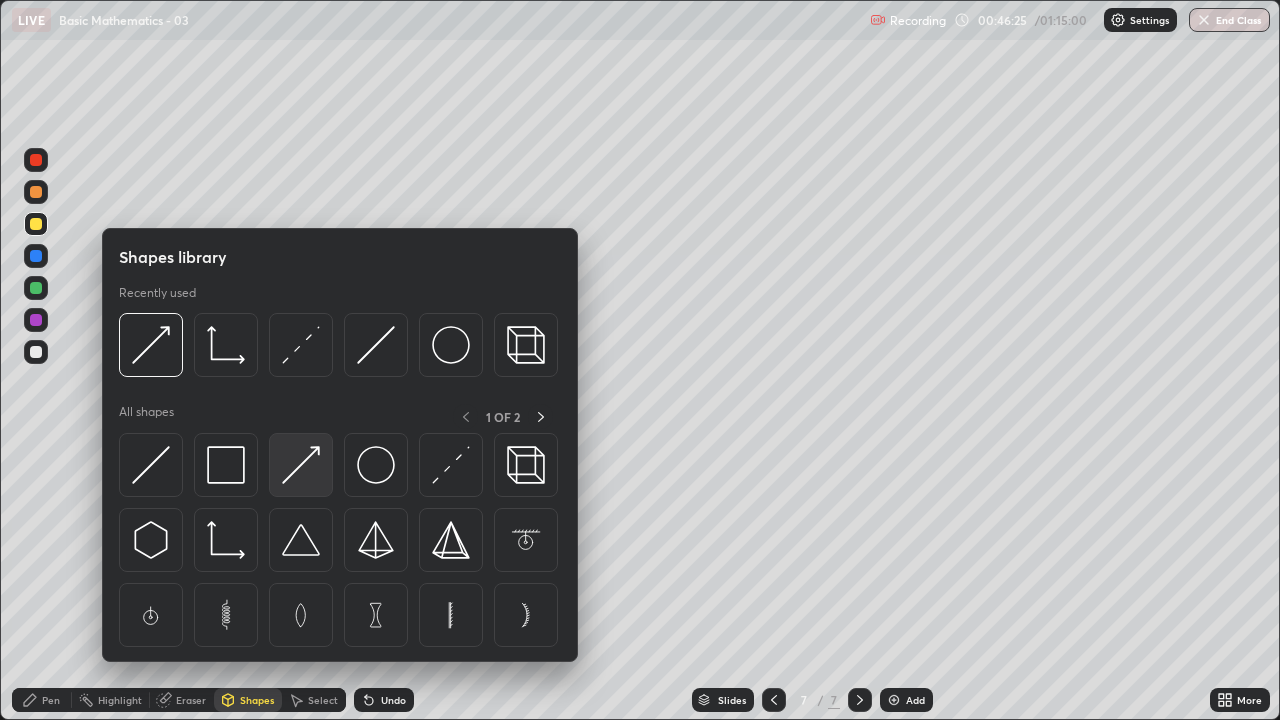 click at bounding box center [301, 465] 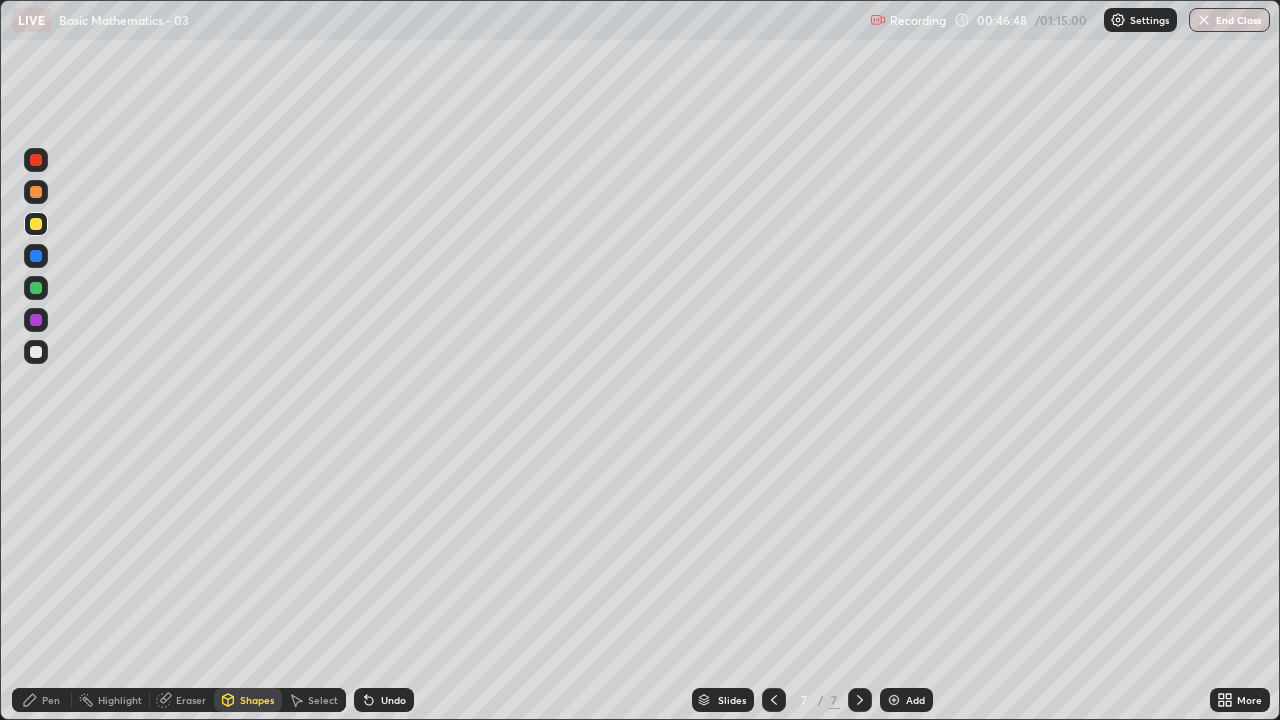 click on "Eraser" at bounding box center (182, 700) 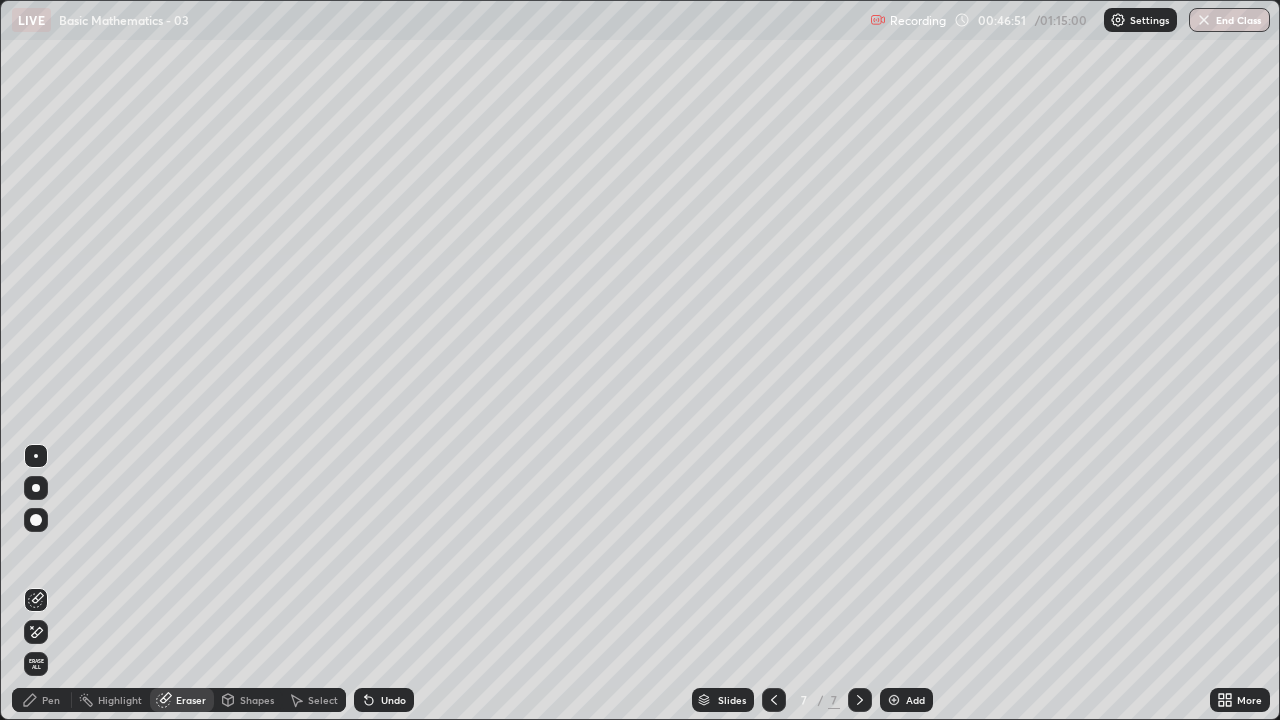 click on "Shapes" at bounding box center [248, 700] 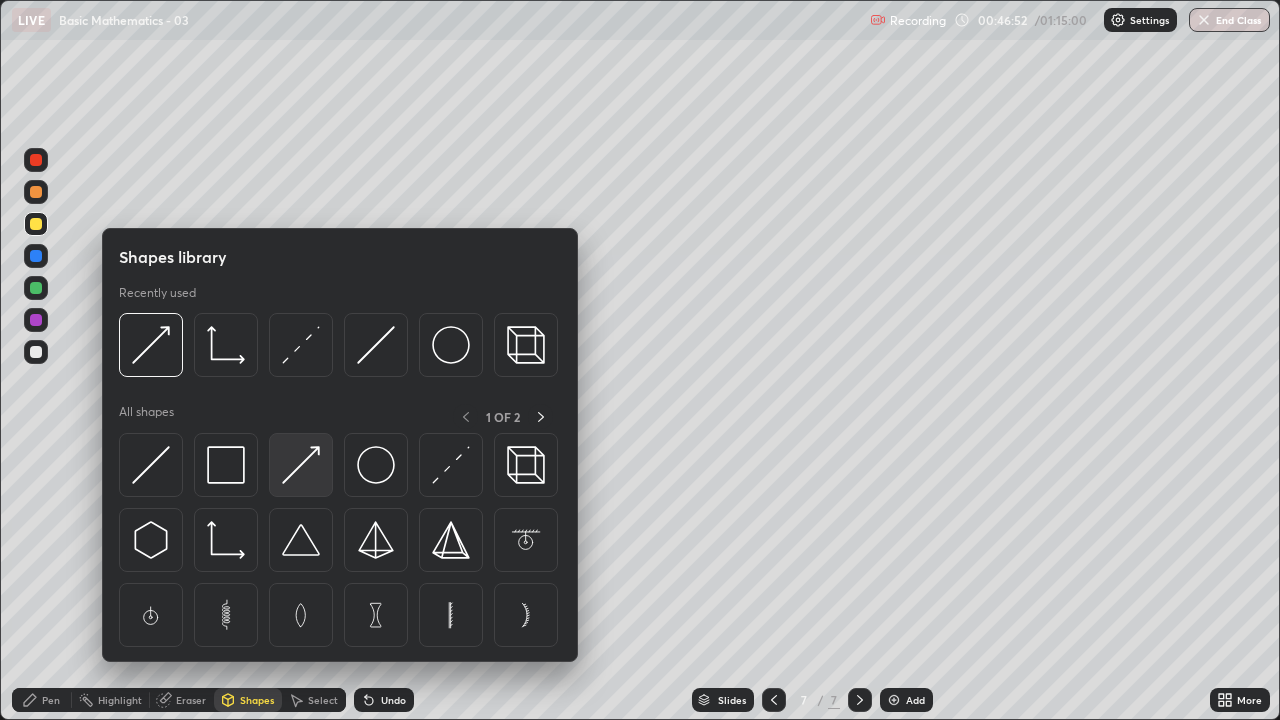click at bounding box center [301, 465] 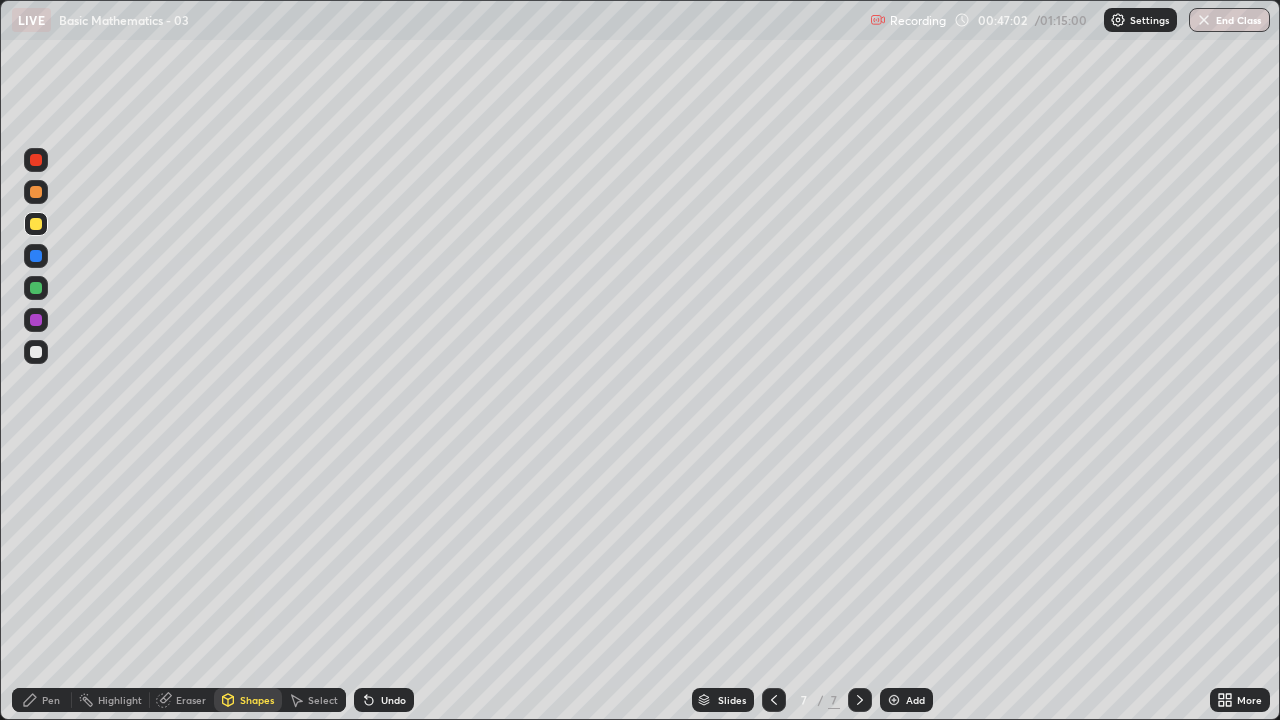 click on "Pen" at bounding box center [42, 700] 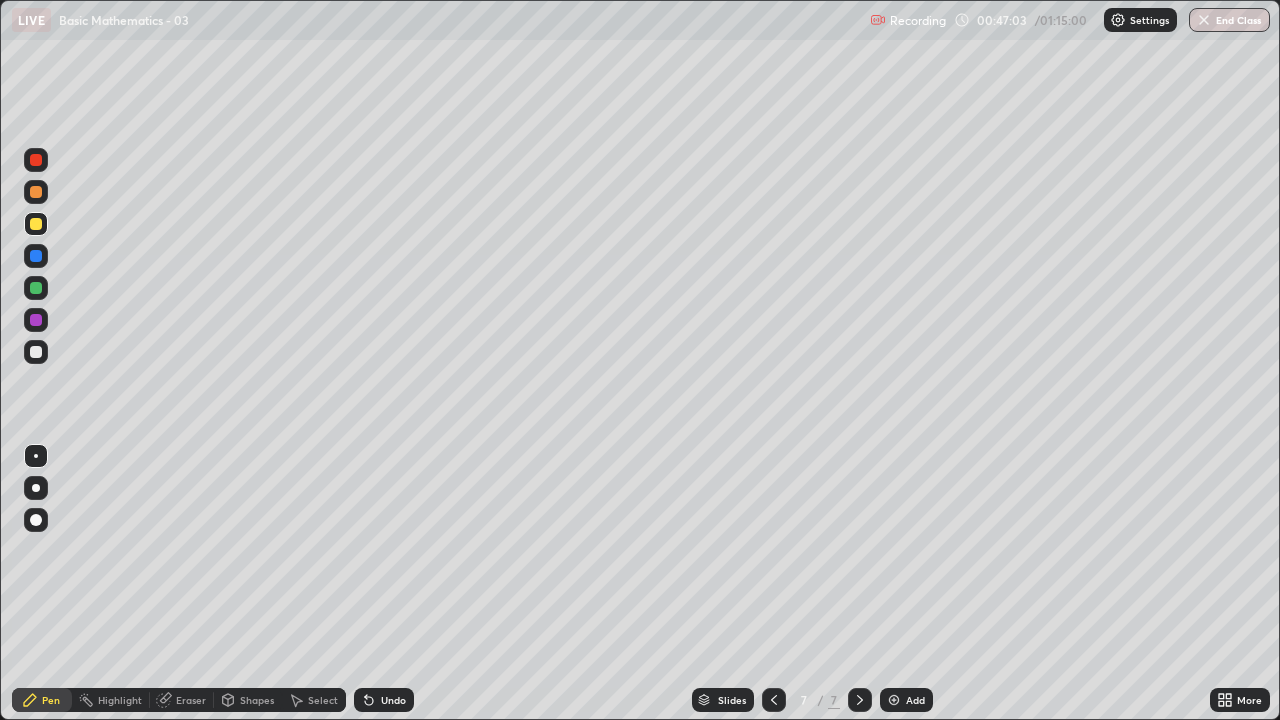 click at bounding box center (36, 288) 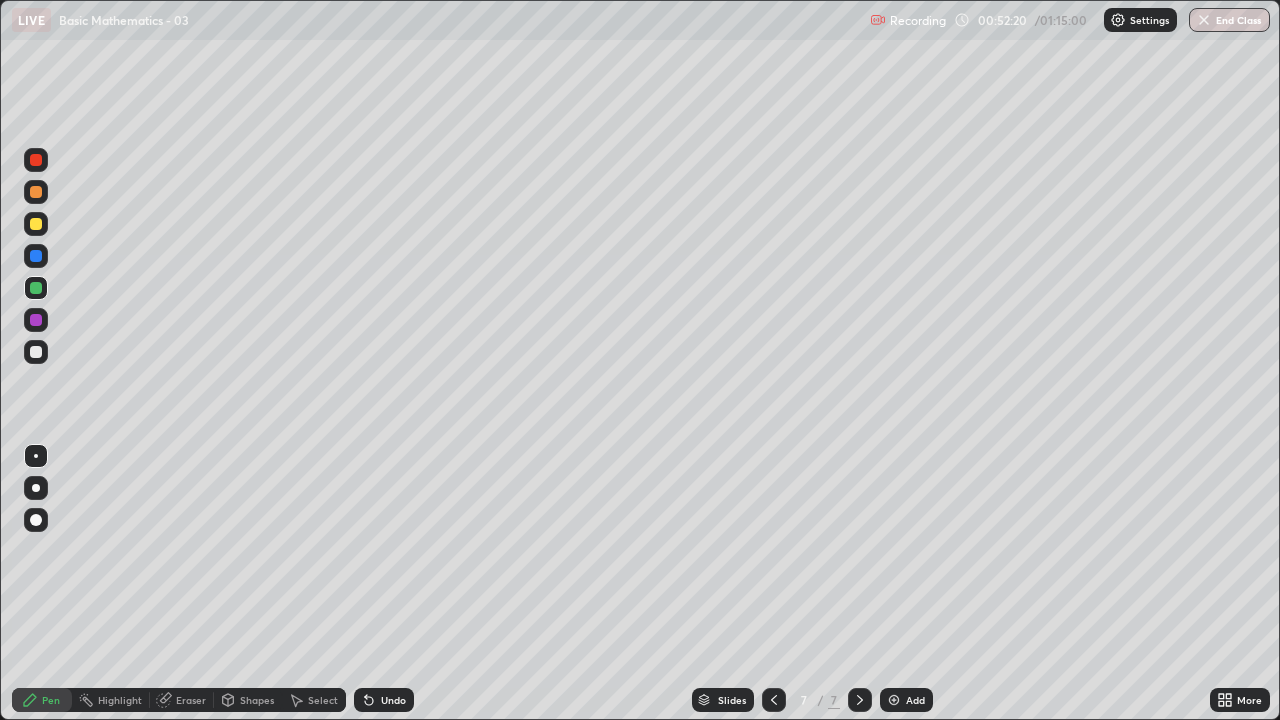 click on "Select" at bounding box center [323, 700] 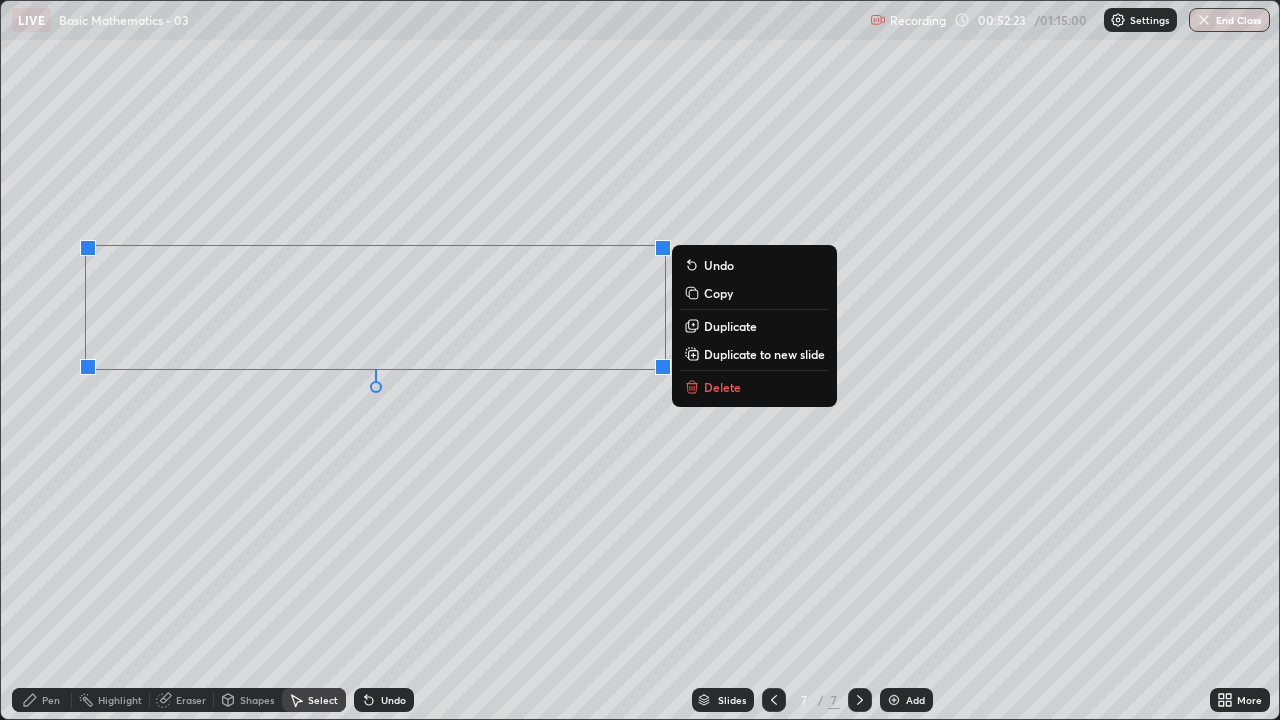 click on "Pen" at bounding box center (51, 700) 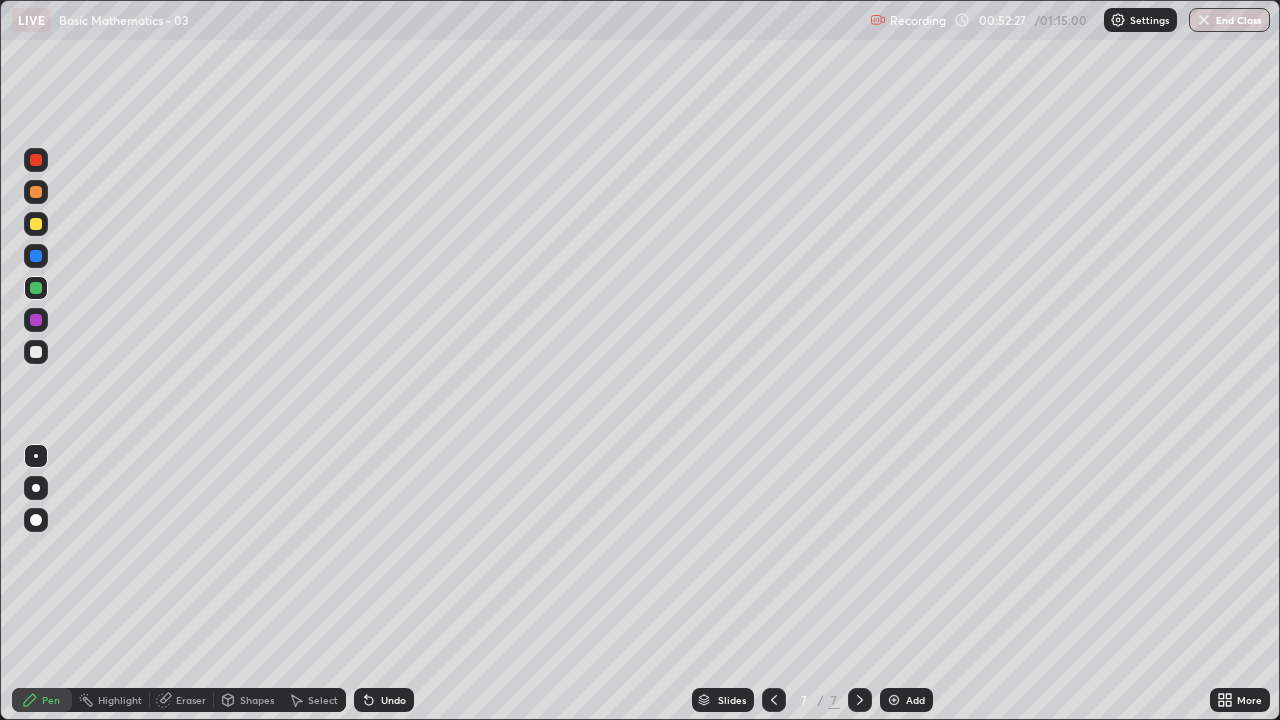 click on "Select" at bounding box center (323, 700) 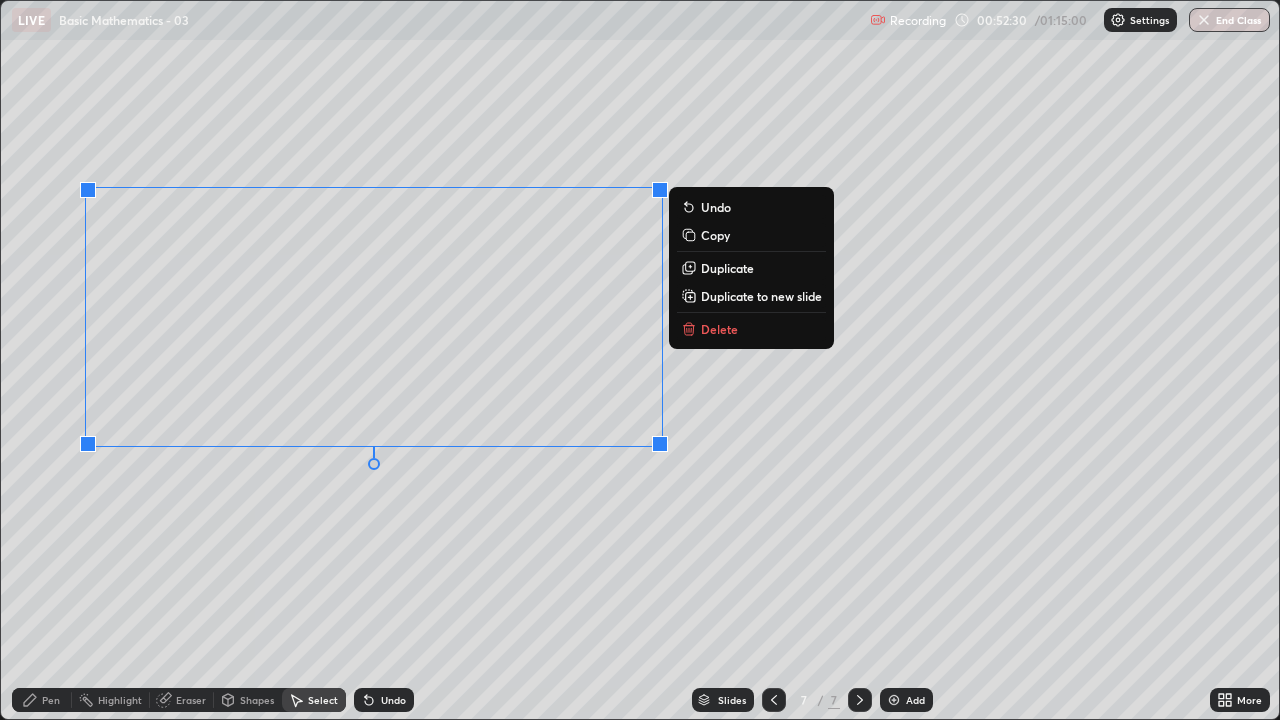 click 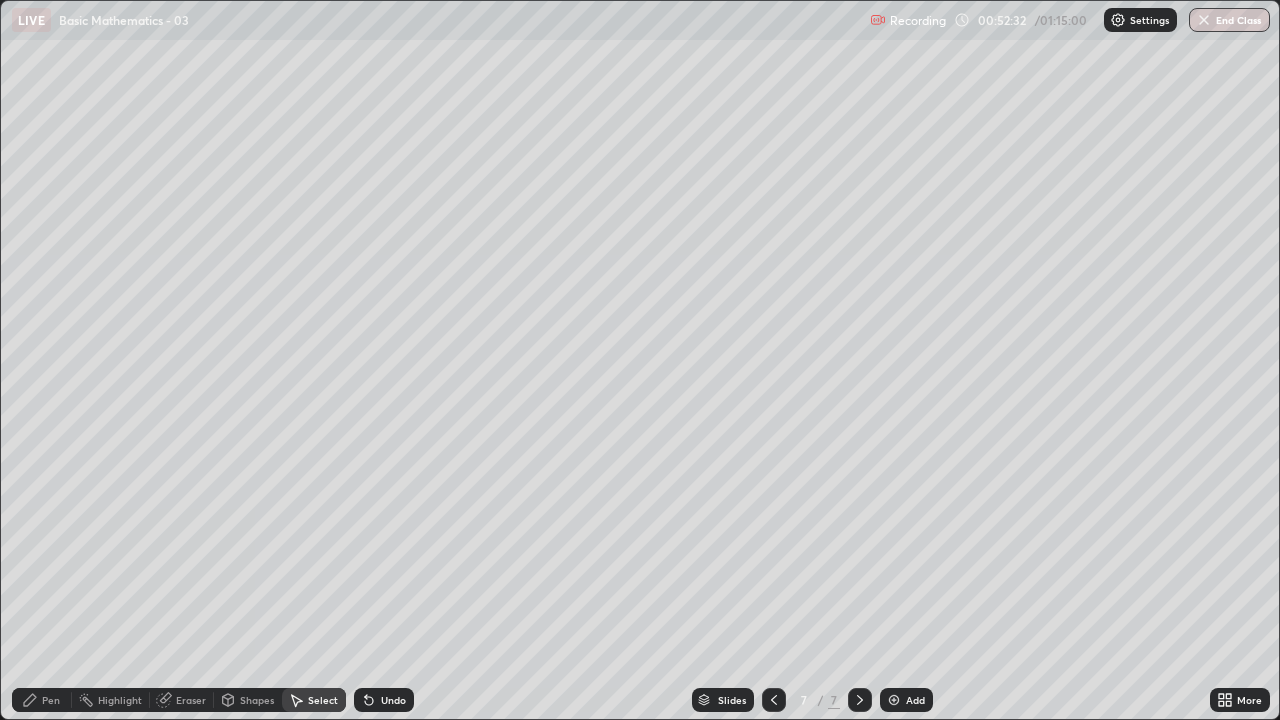 click on "Eraser" at bounding box center (182, 700) 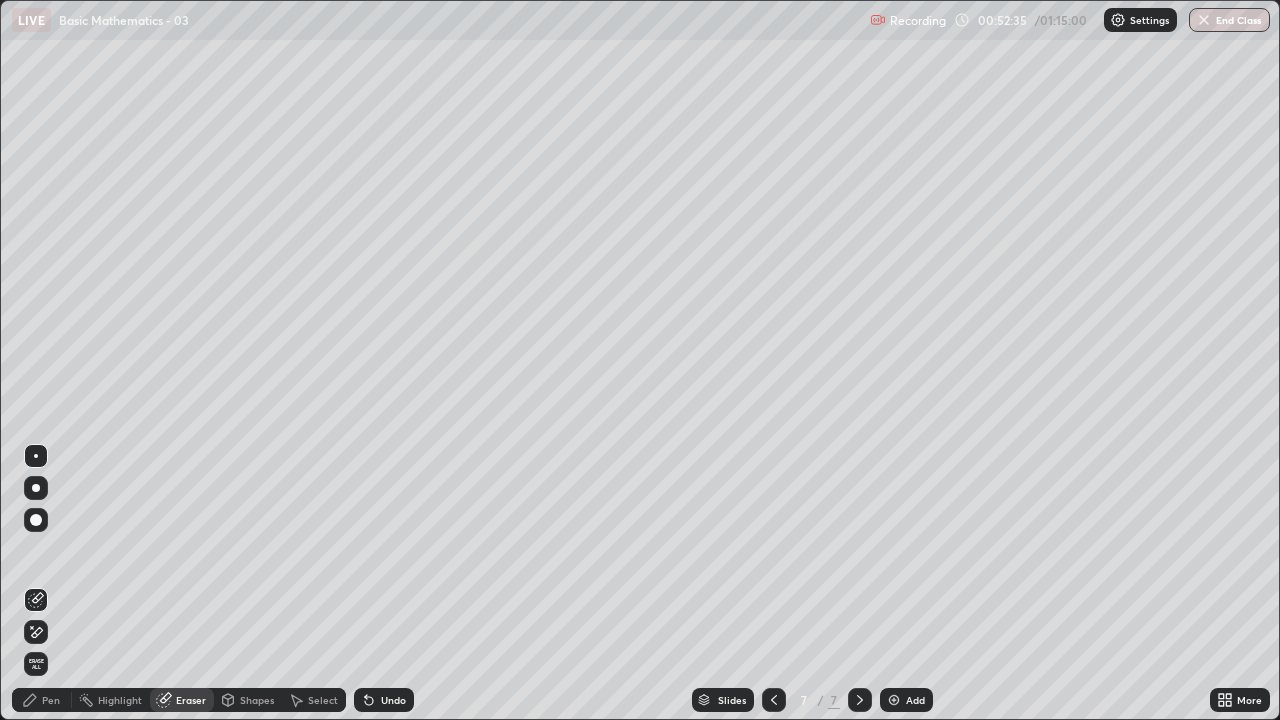 click on "Pen" at bounding box center [42, 700] 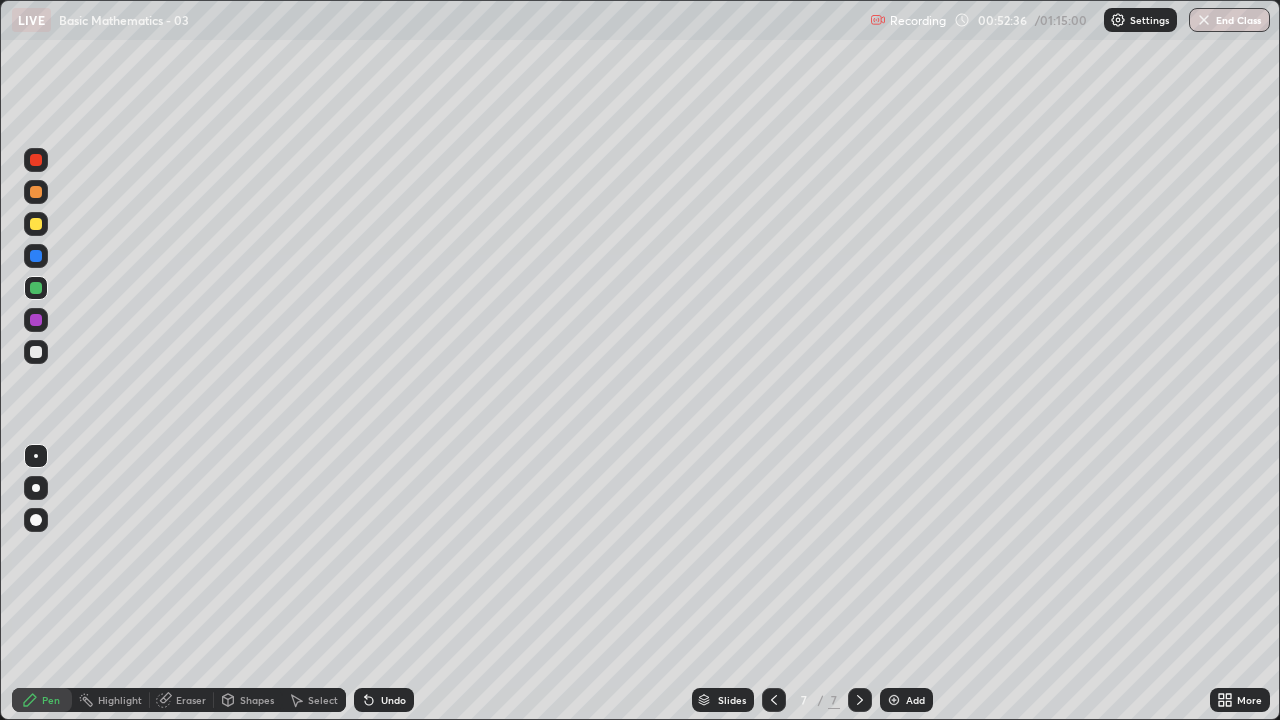 click on "Eraser" at bounding box center (191, 700) 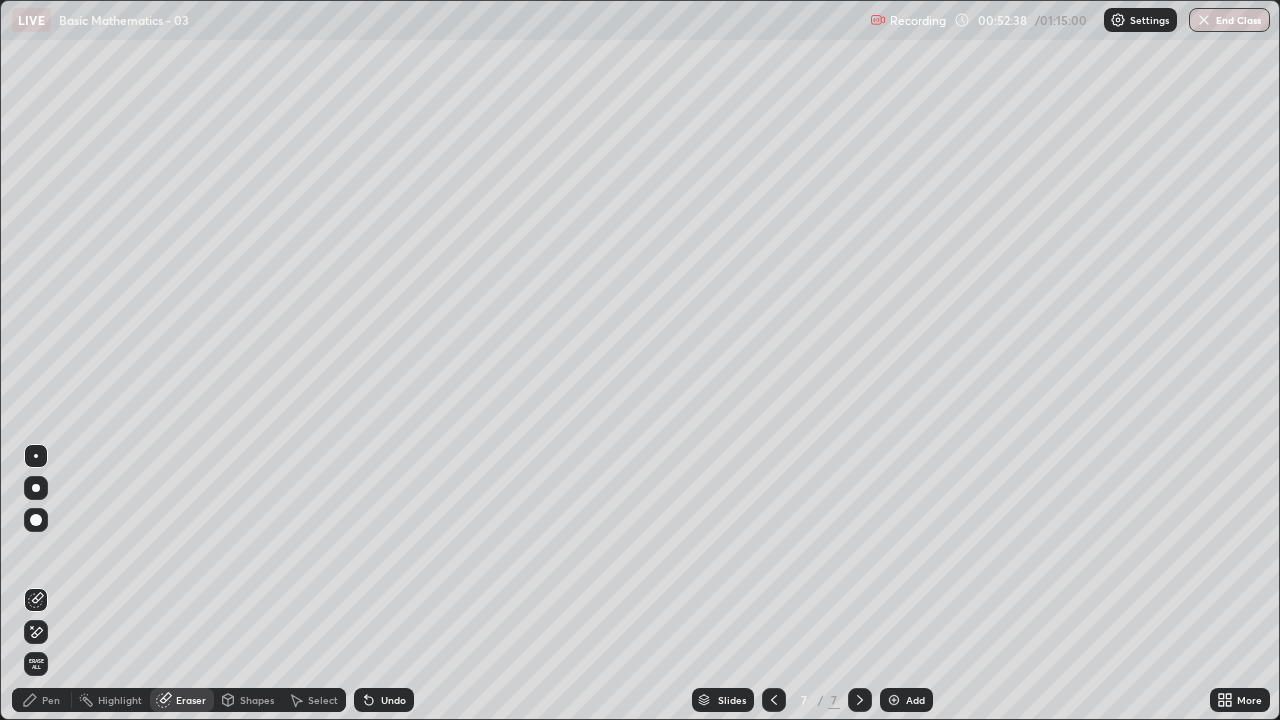 click on "Shapes" at bounding box center (248, 700) 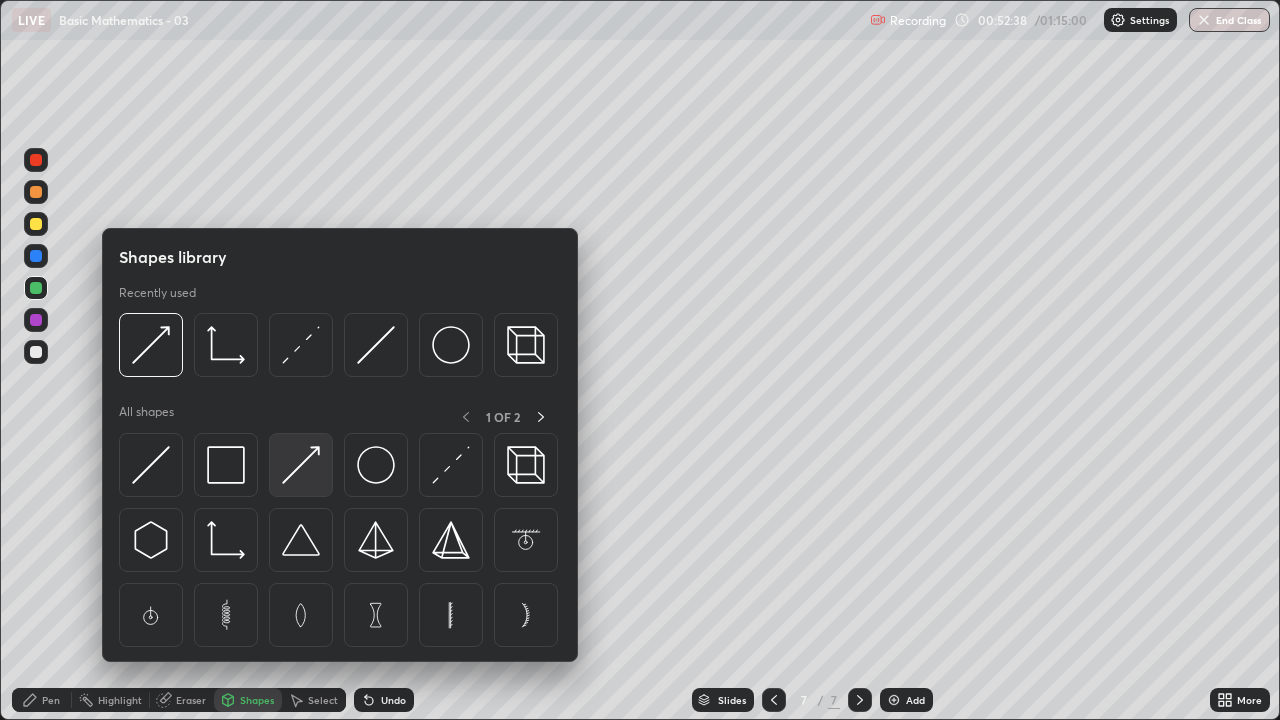 click at bounding box center [301, 465] 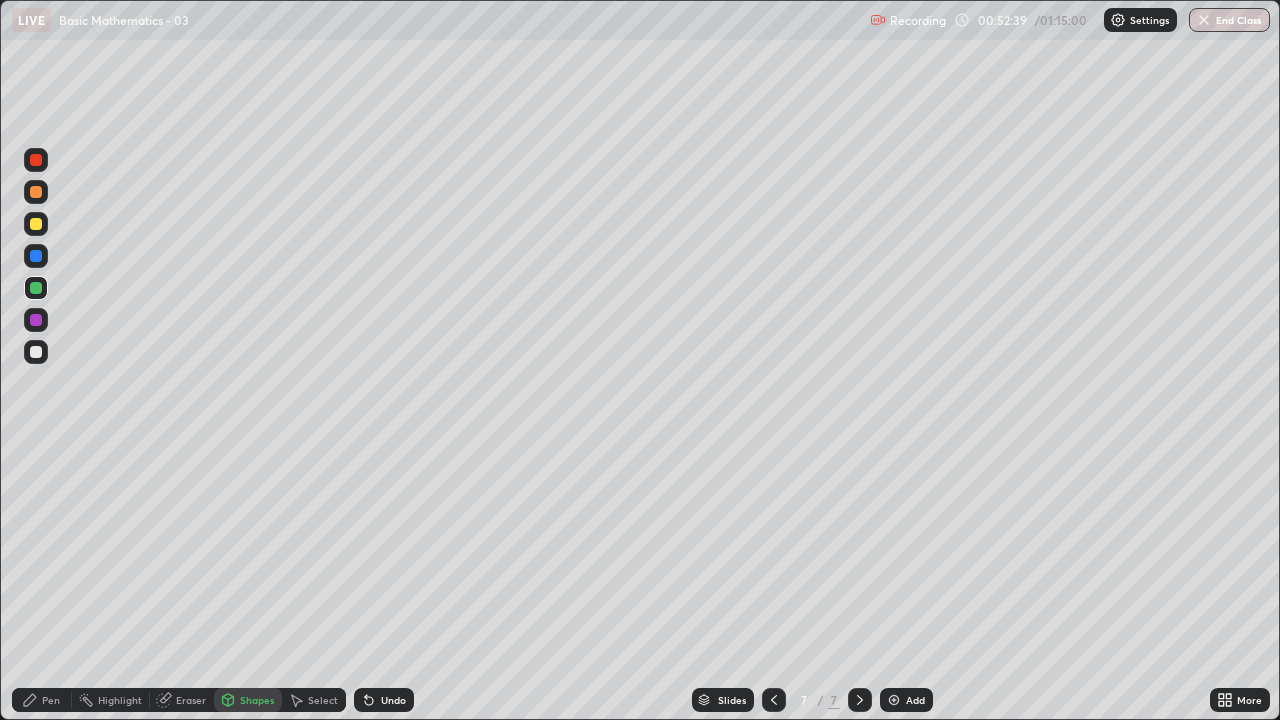 click at bounding box center [36, 352] 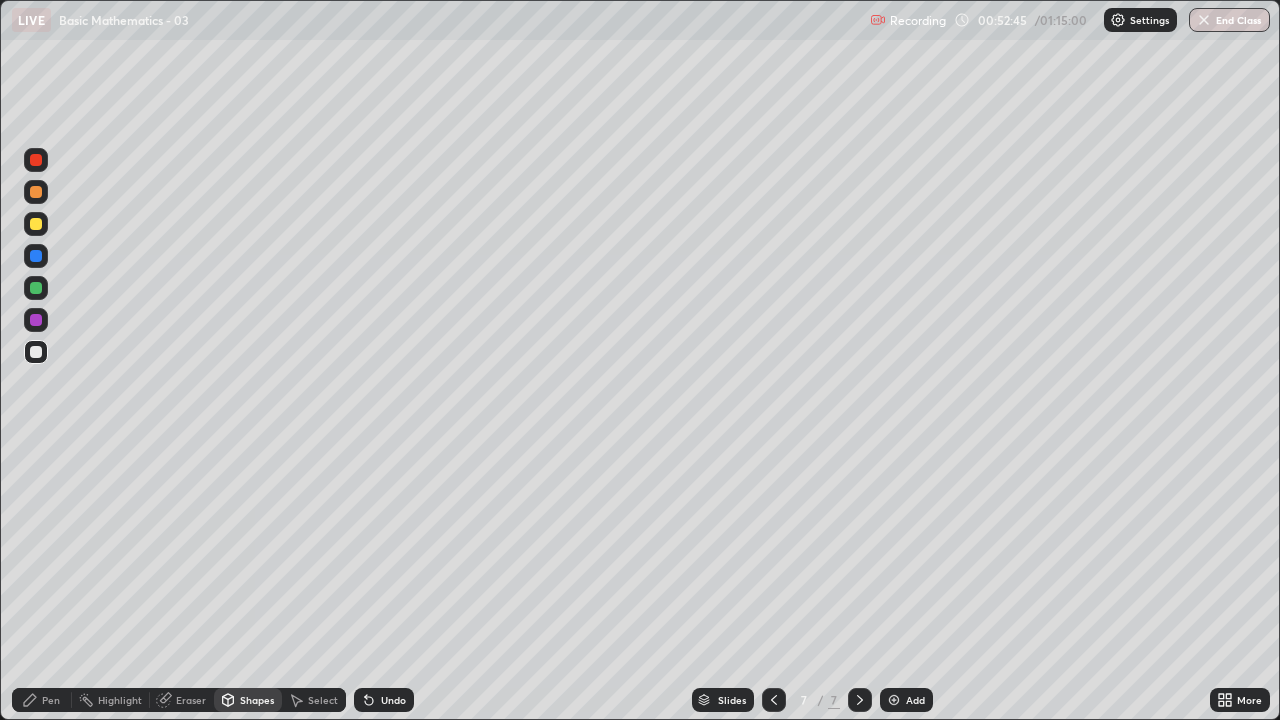 click on "Pen" at bounding box center (42, 700) 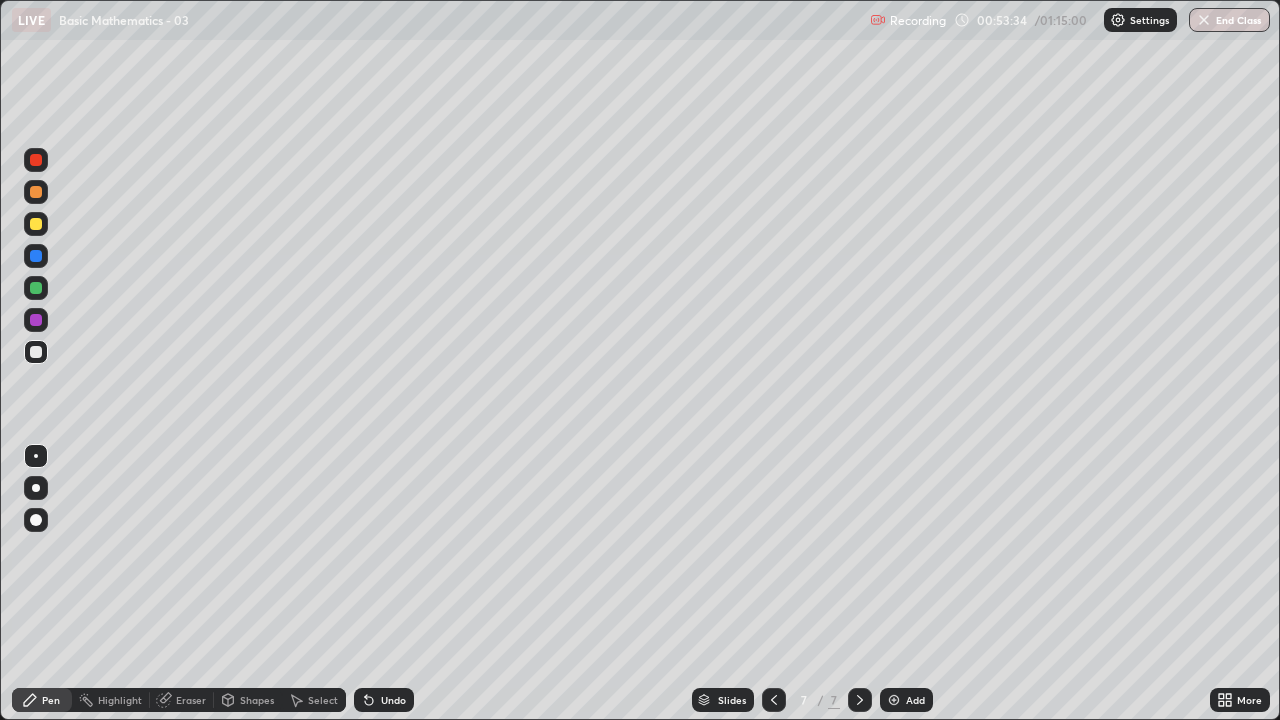 click on "Pen" at bounding box center [51, 700] 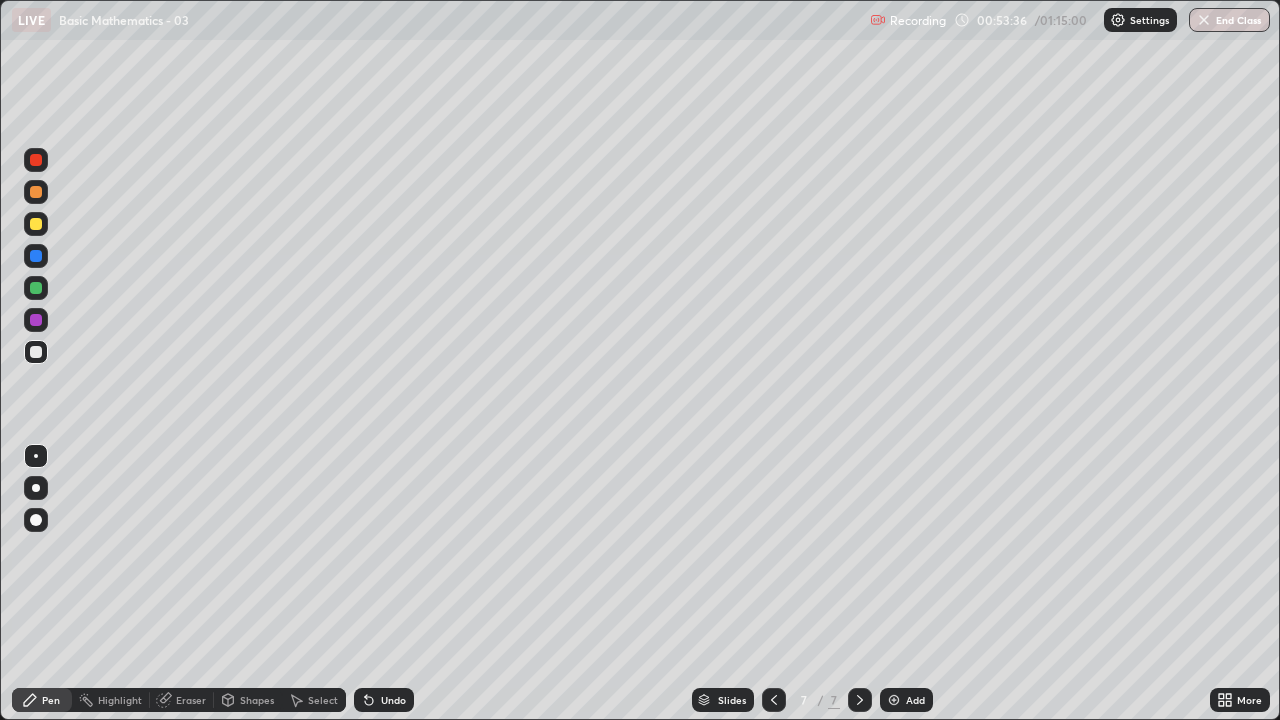 click at bounding box center [36, 224] 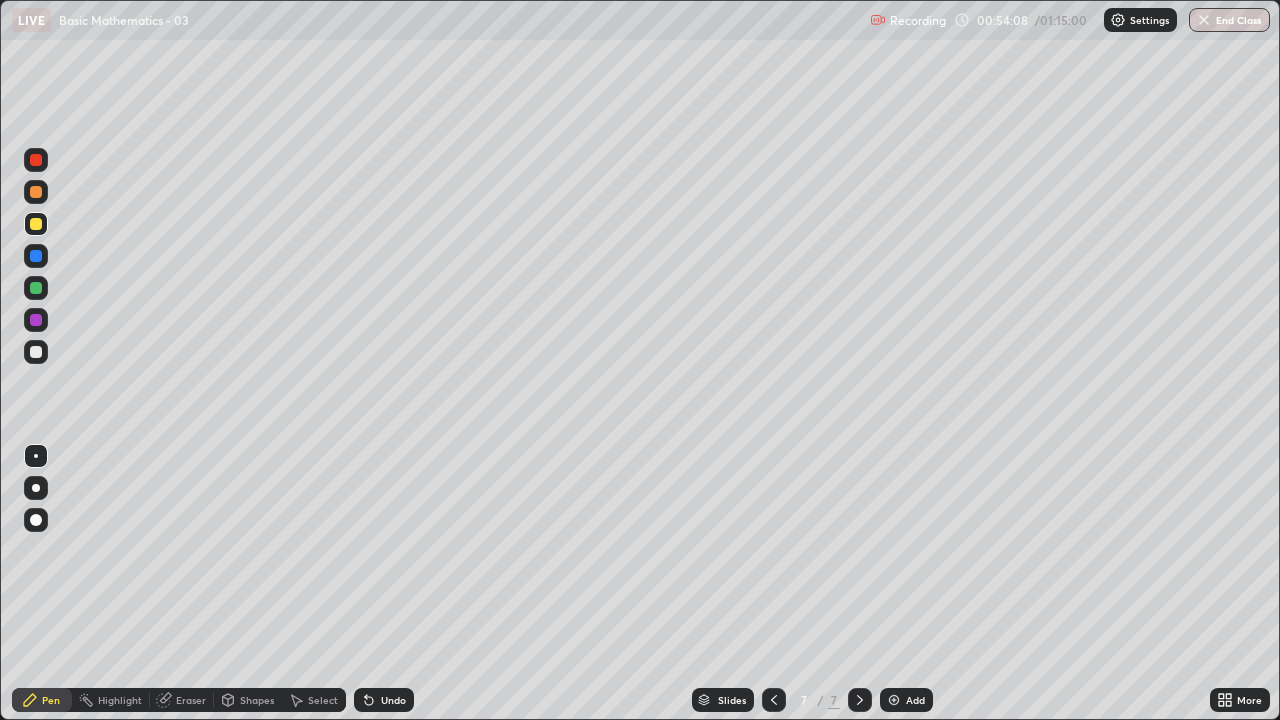 click on "Eraser" at bounding box center (182, 700) 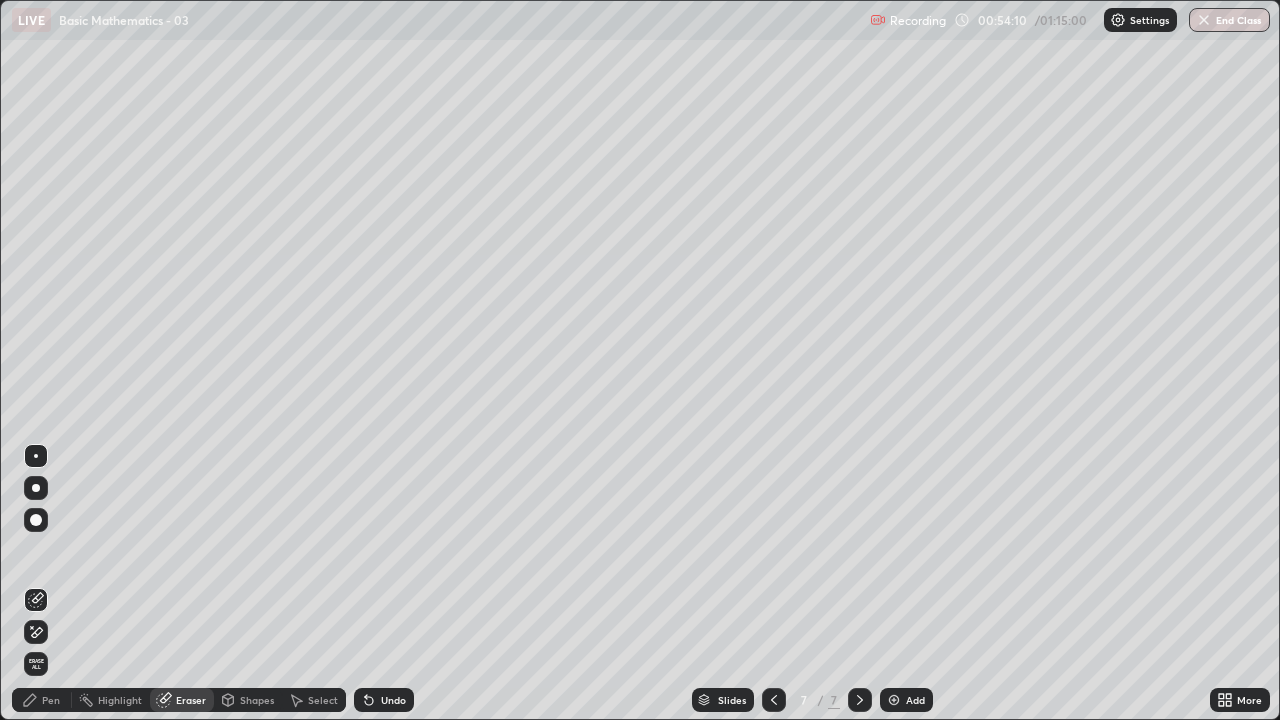 click on "Shapes" at bounding box center (257, 700) 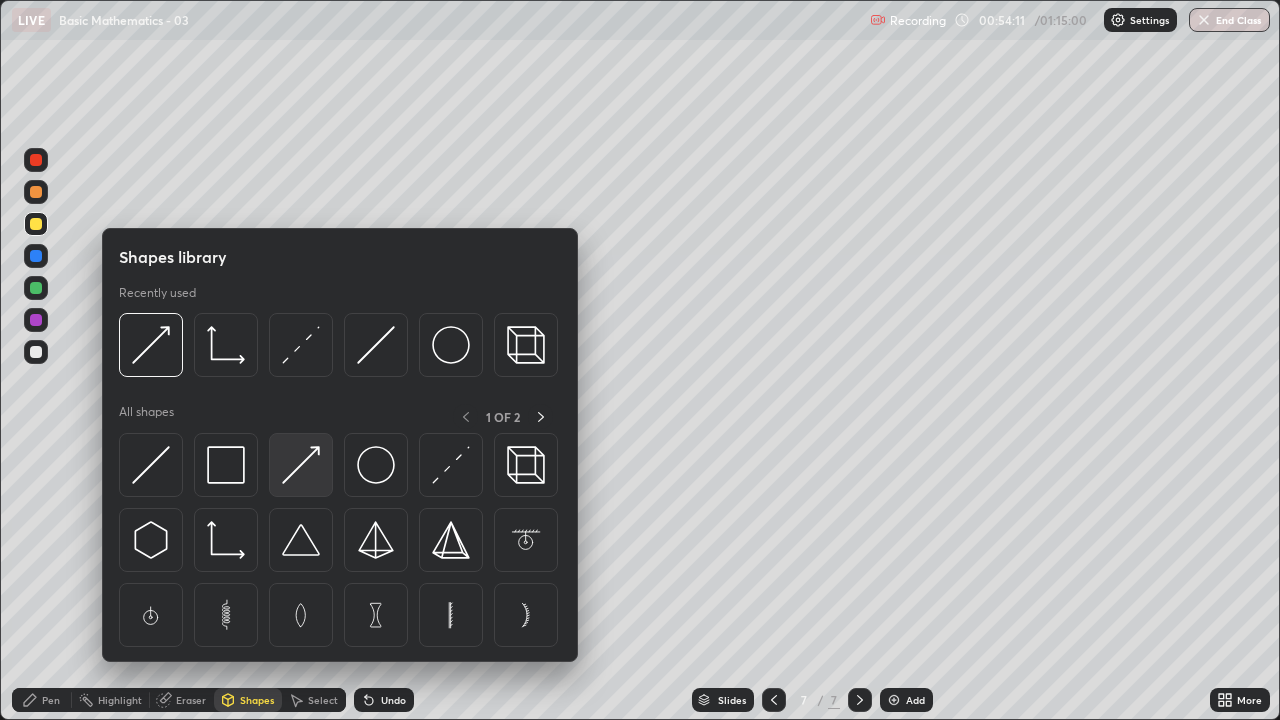 click at bounding box center [301, 465] 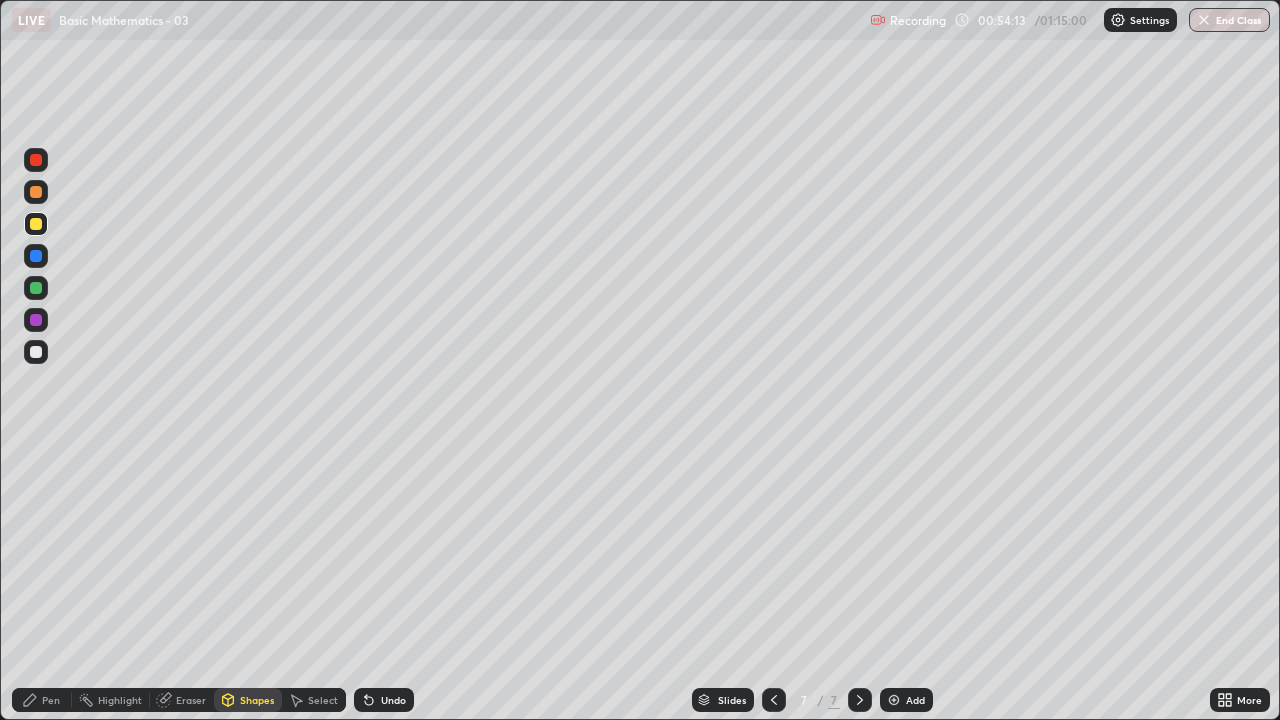 click at bounding box center [36, 352] 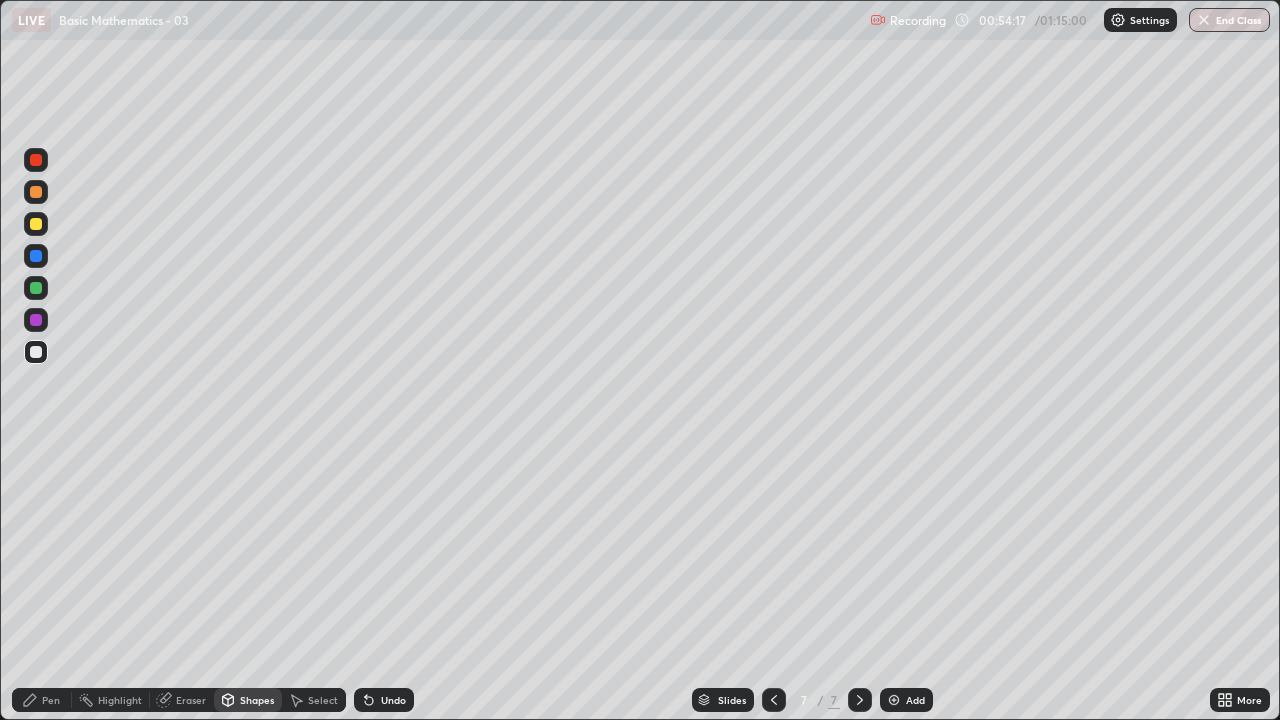 click on "Shapes" at bounding box center (248, 700) 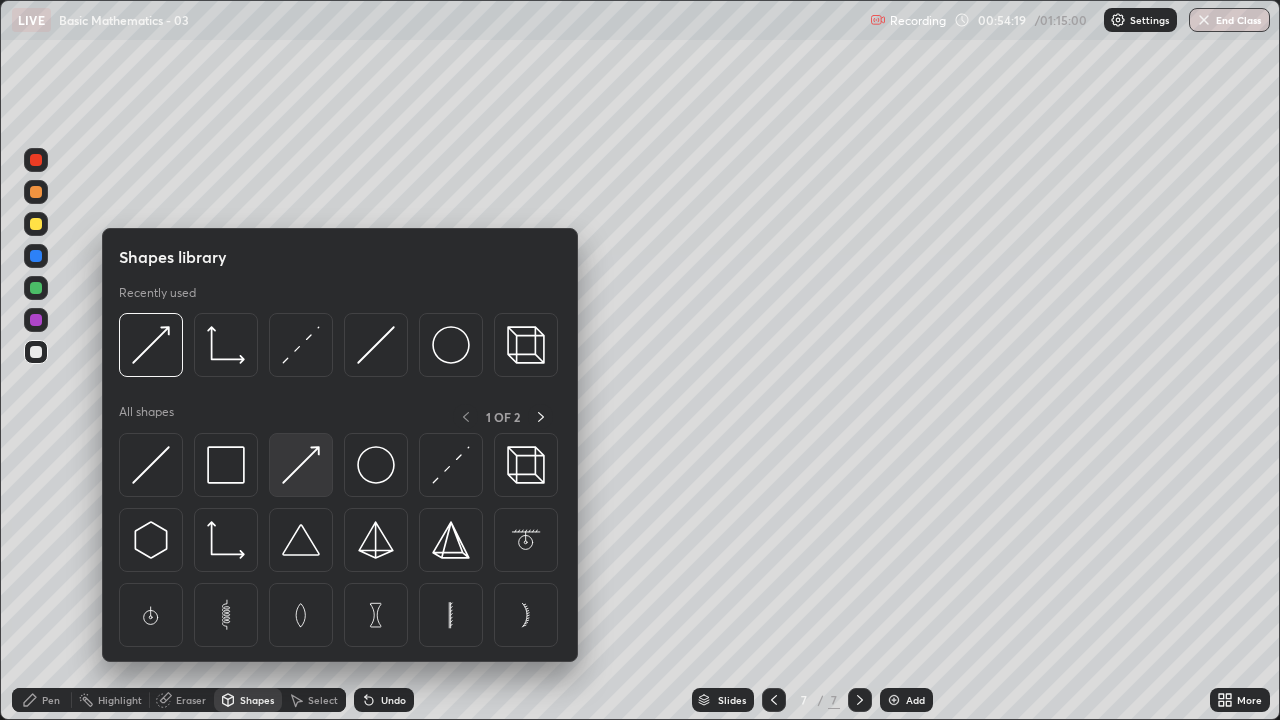 click at bounding box center (301, 465) 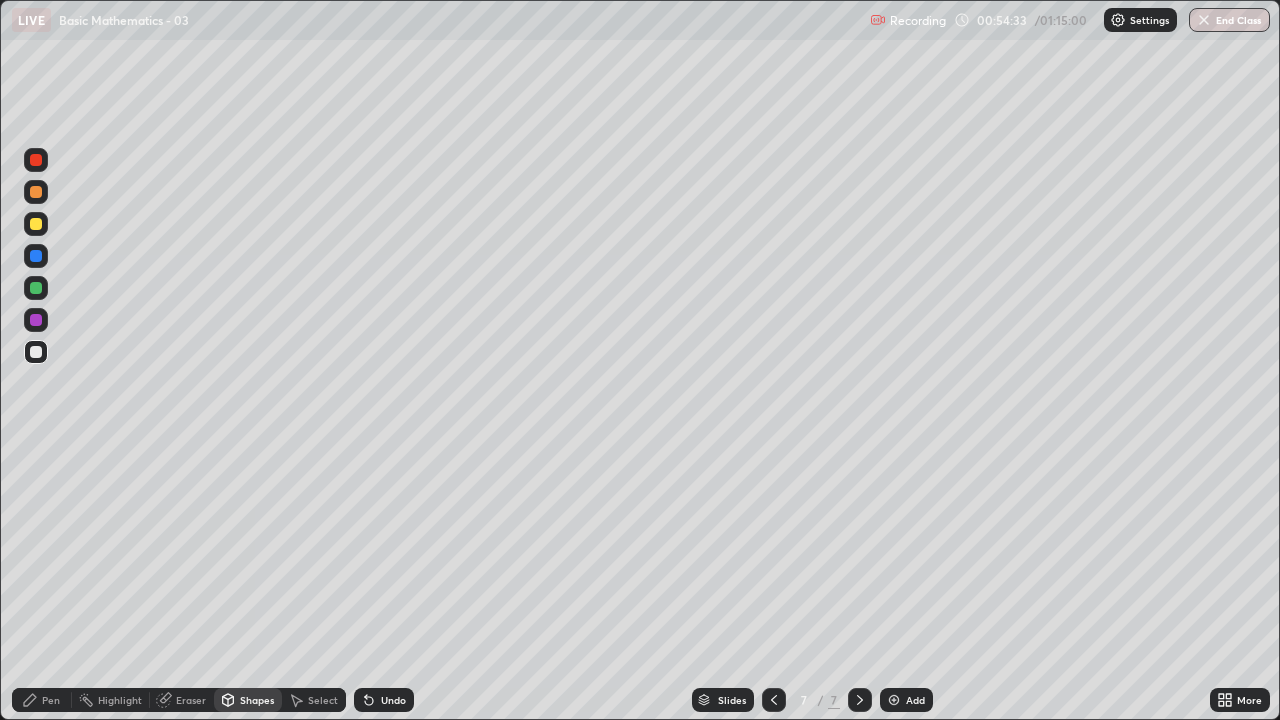 click on "Pen" at bounding box center [42, 700] 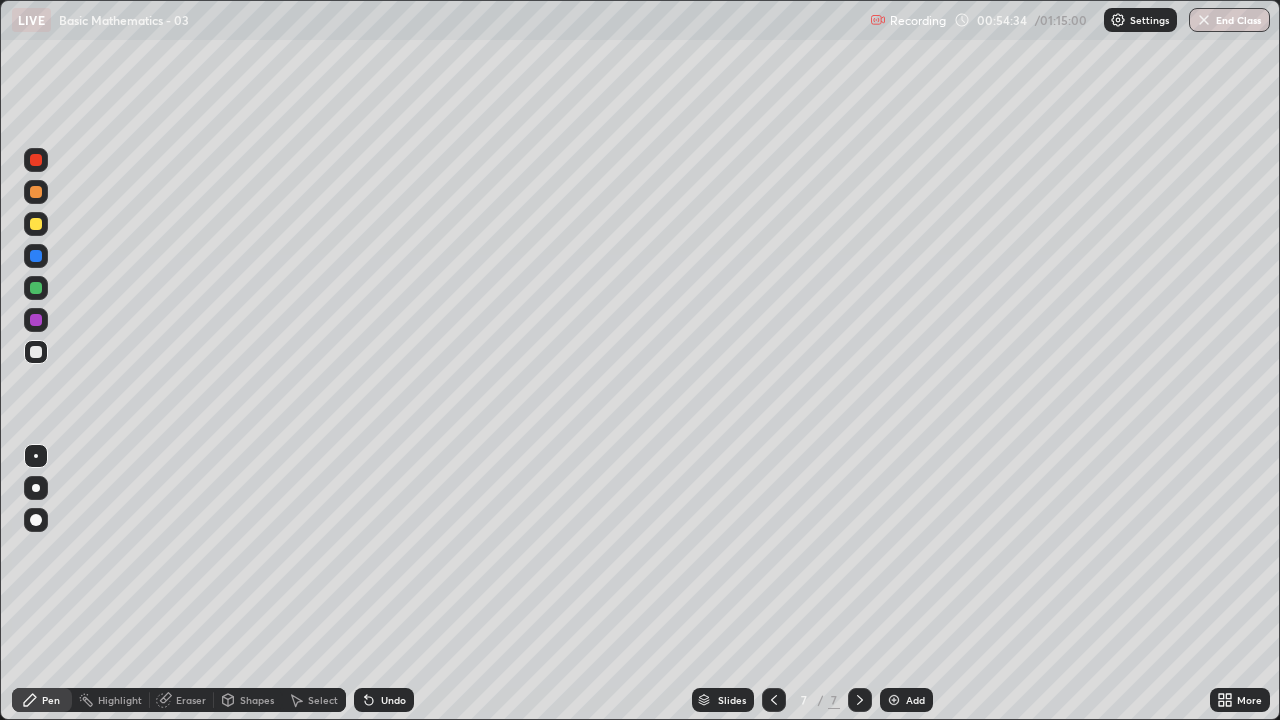 click at bounding box center (36, 320) 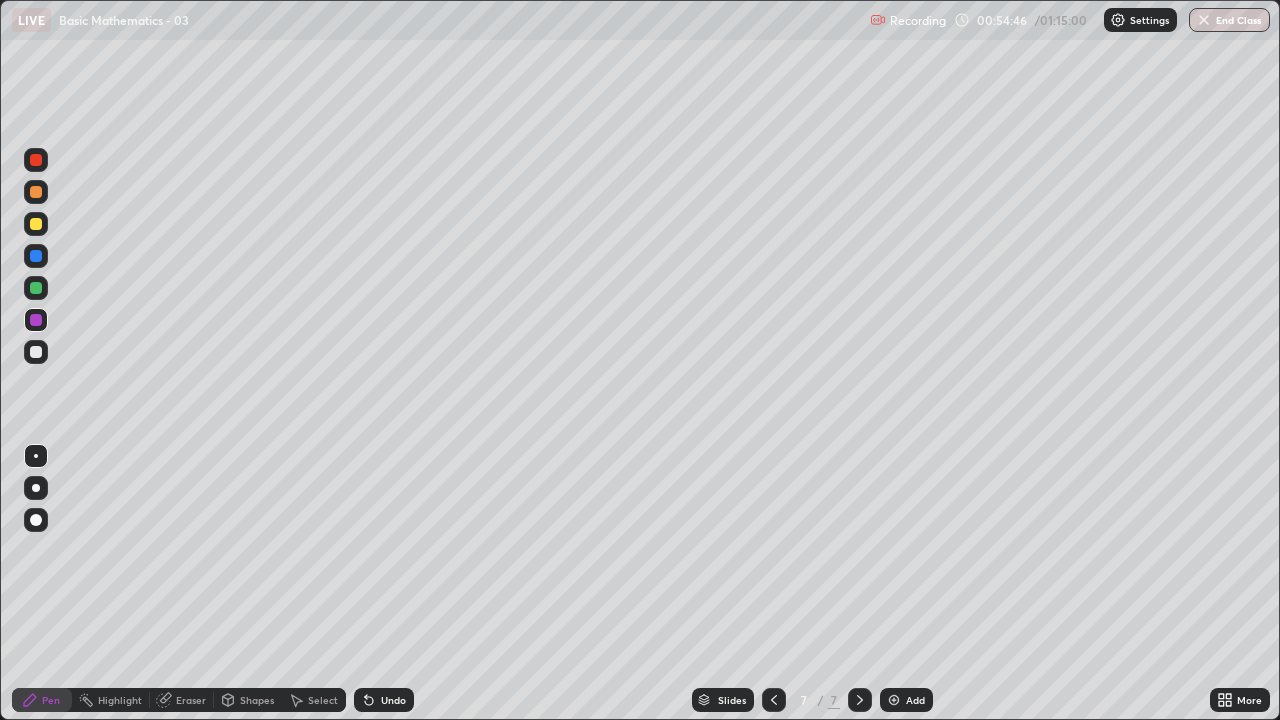 click at bounding box center (36, 352) 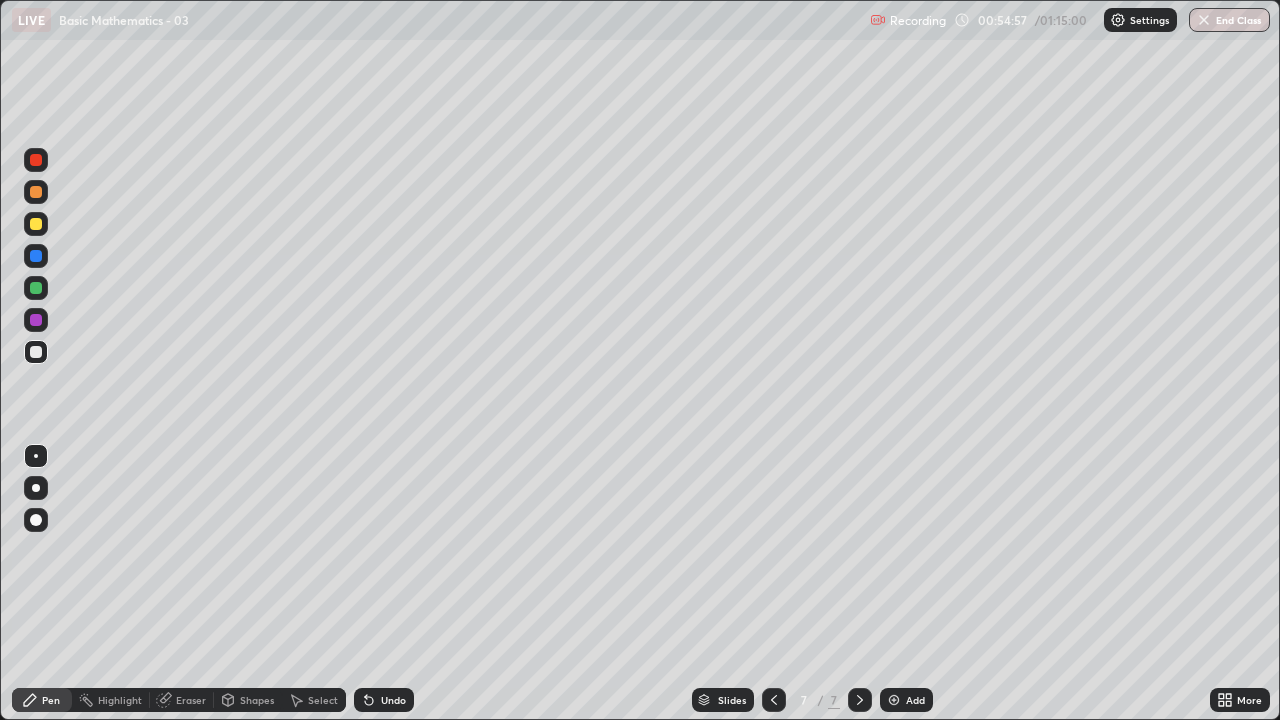 click on "Undo" at bounding box center [384, 700] 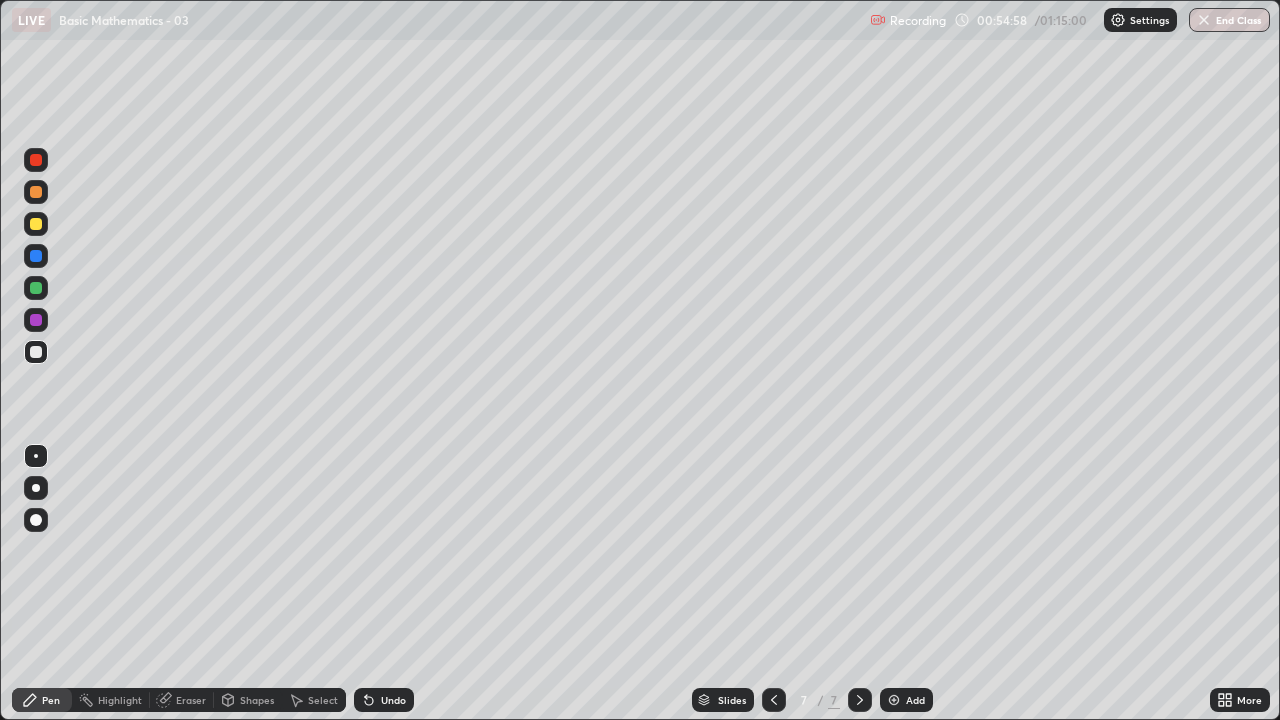 click on "Undo" at bounding box center (384, 700) 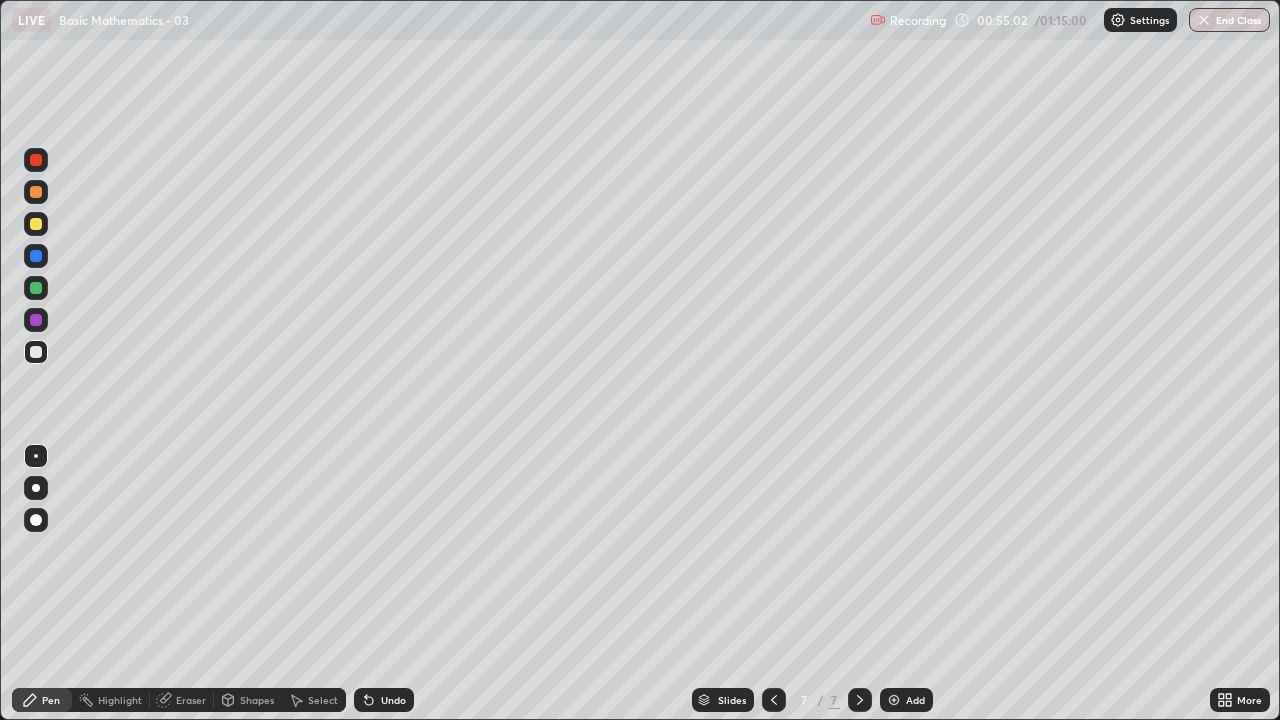 click at bounding box center [36, 320] 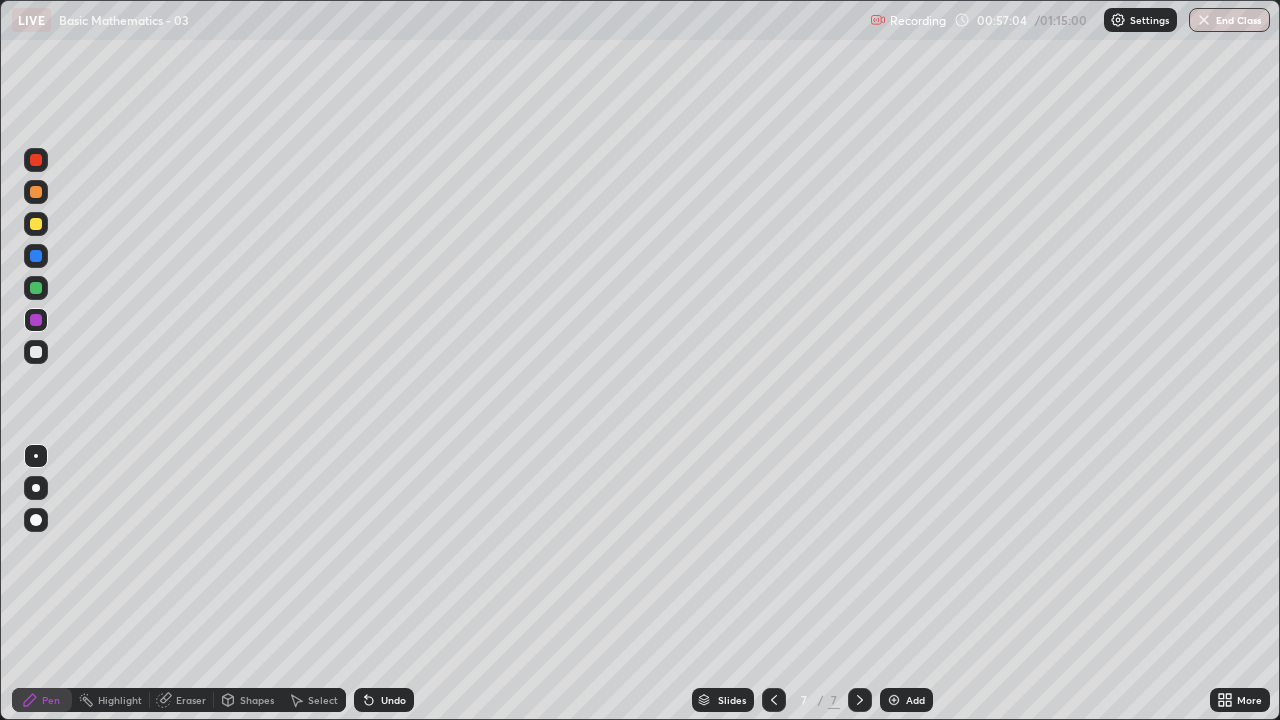 click 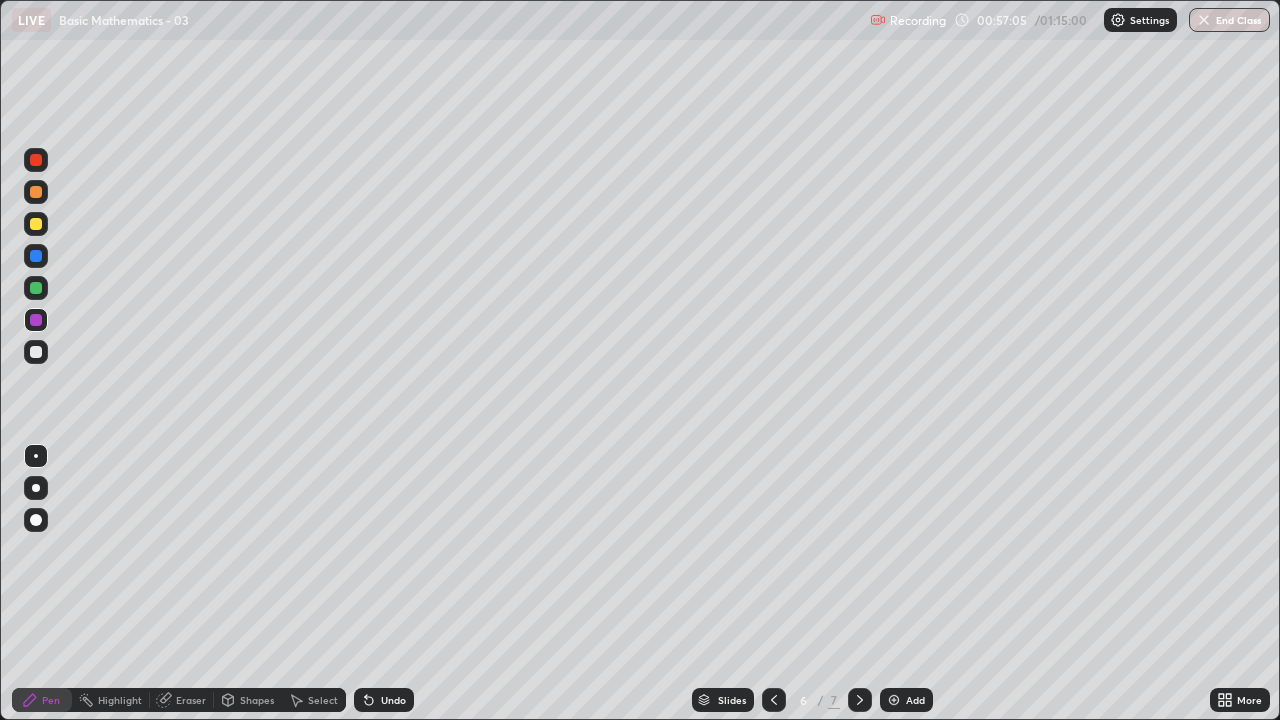 click 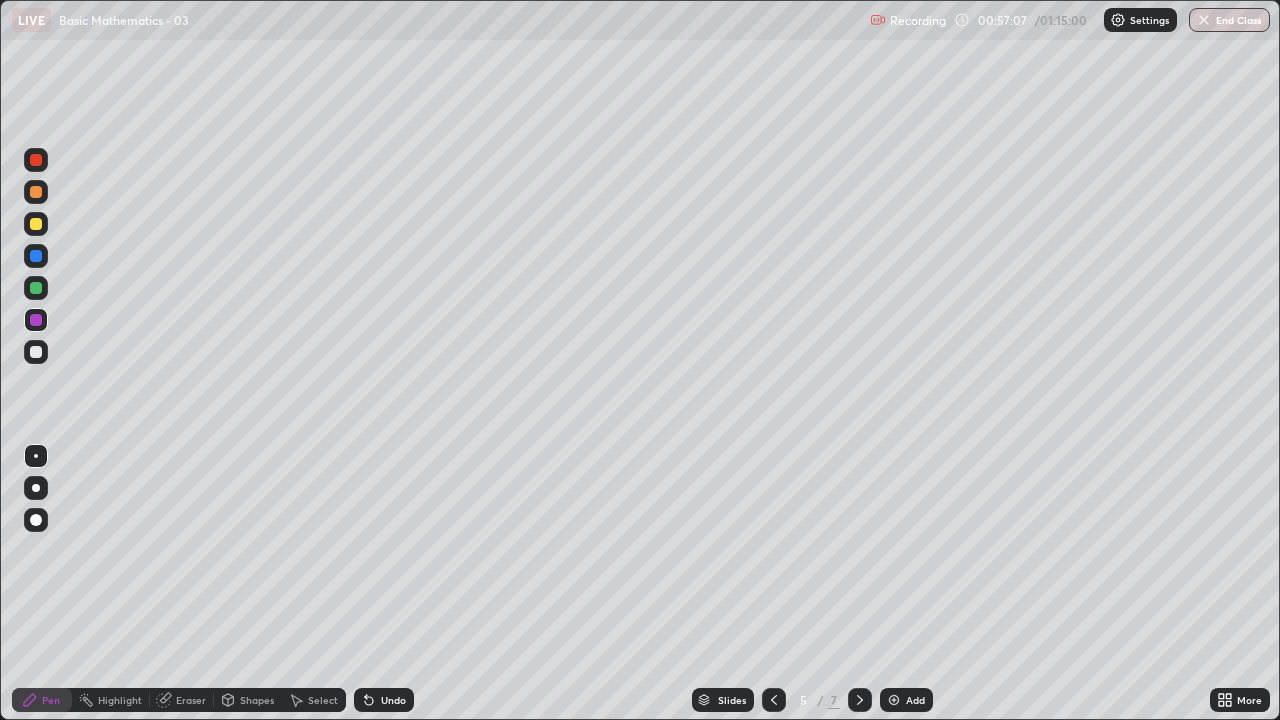 click 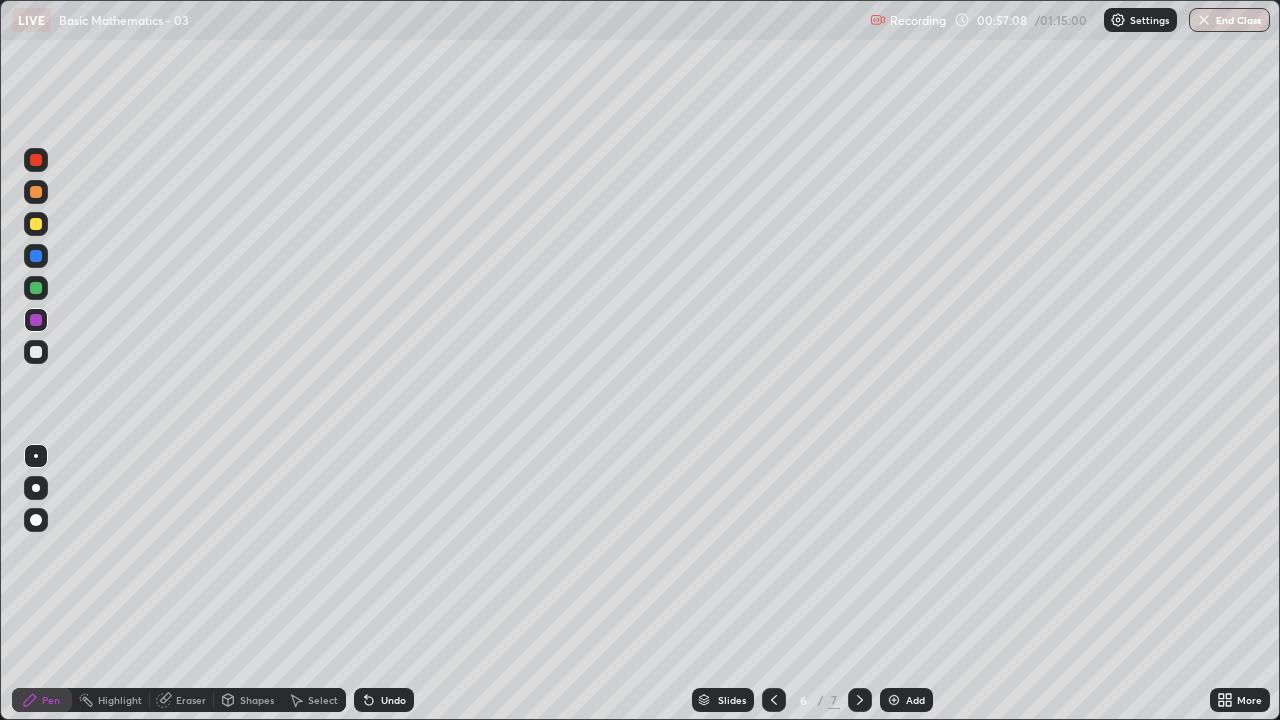 click 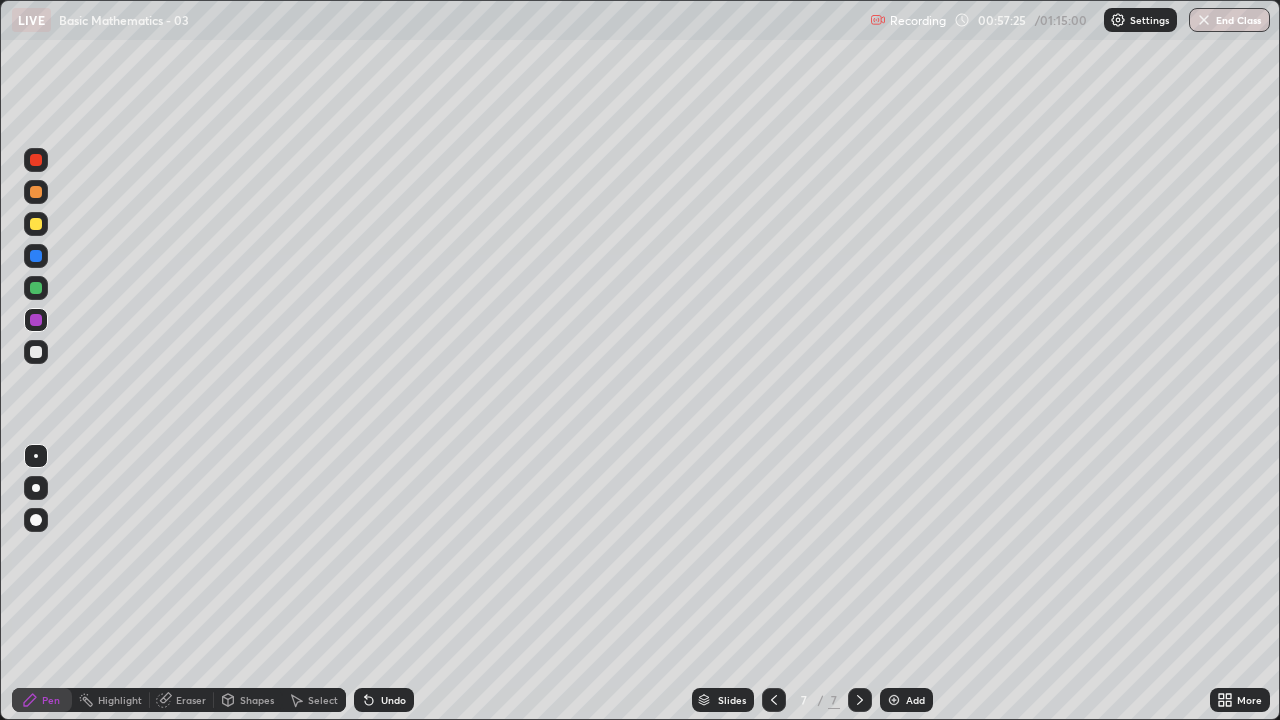 click on "Undo" at bounding box center (393, 700) 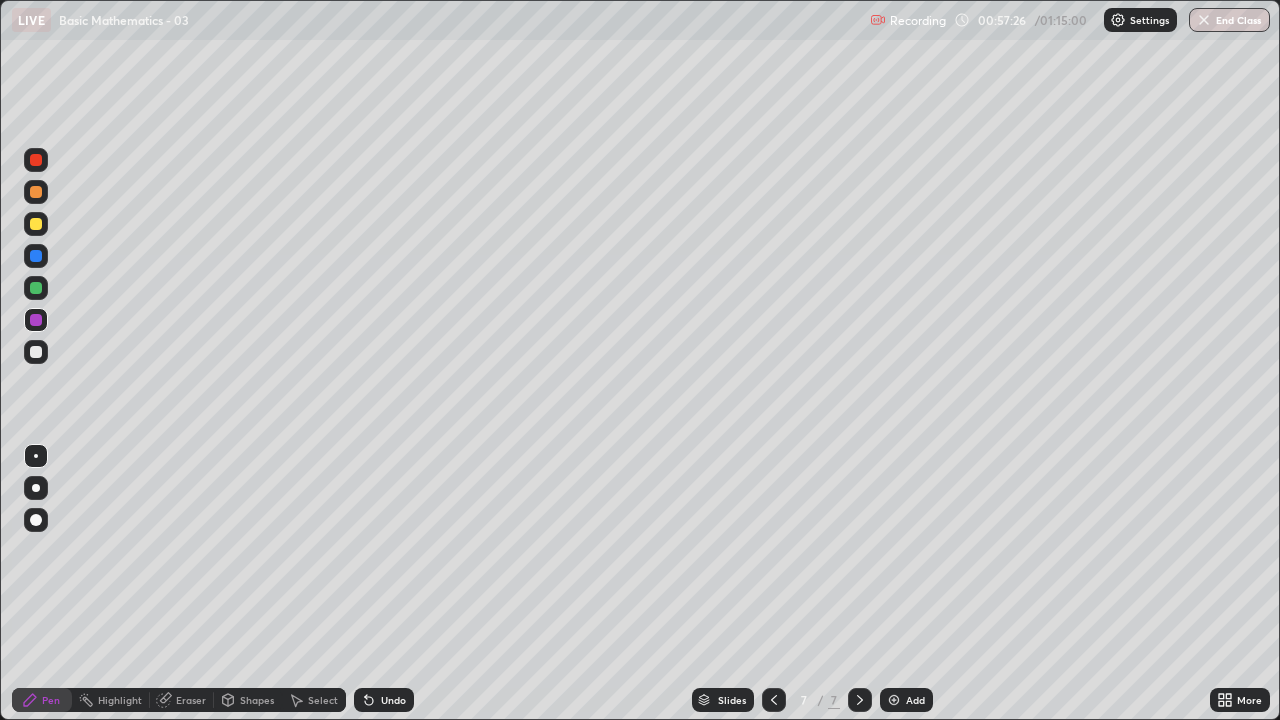 click on "Undo" at bounding box center (393, 700) 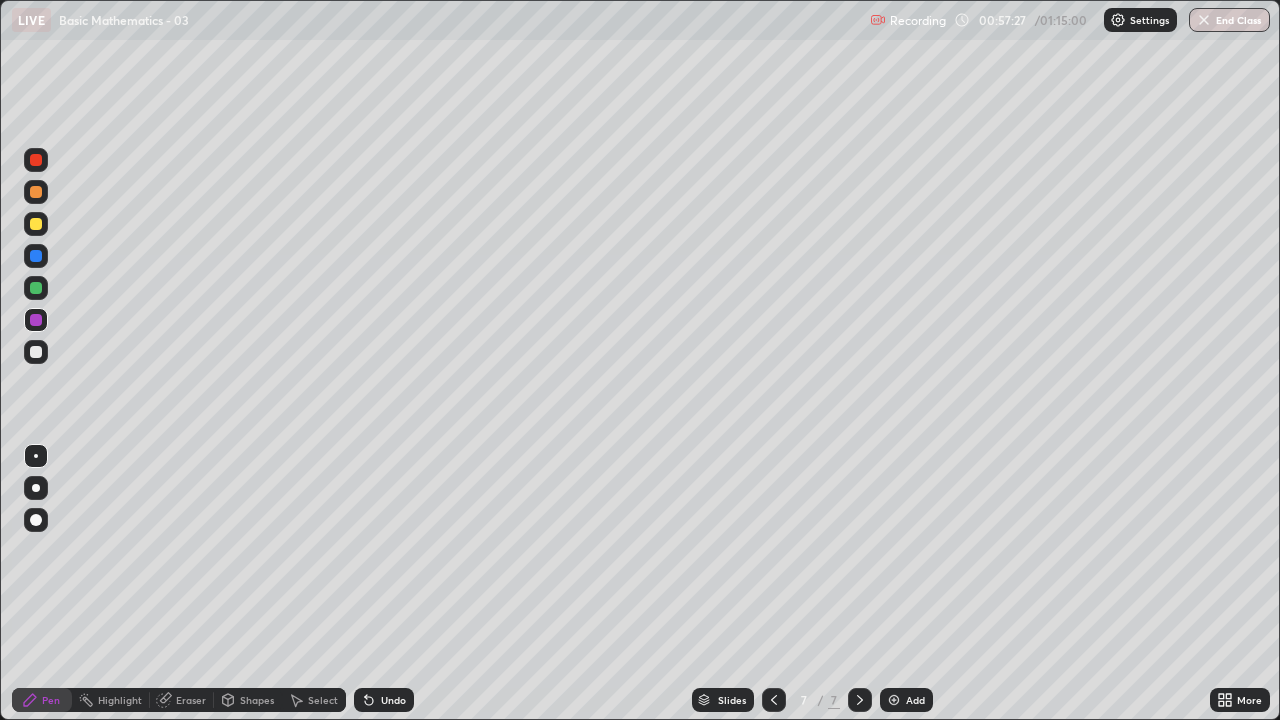 click on "Undo" at bounding box center [384, 700] 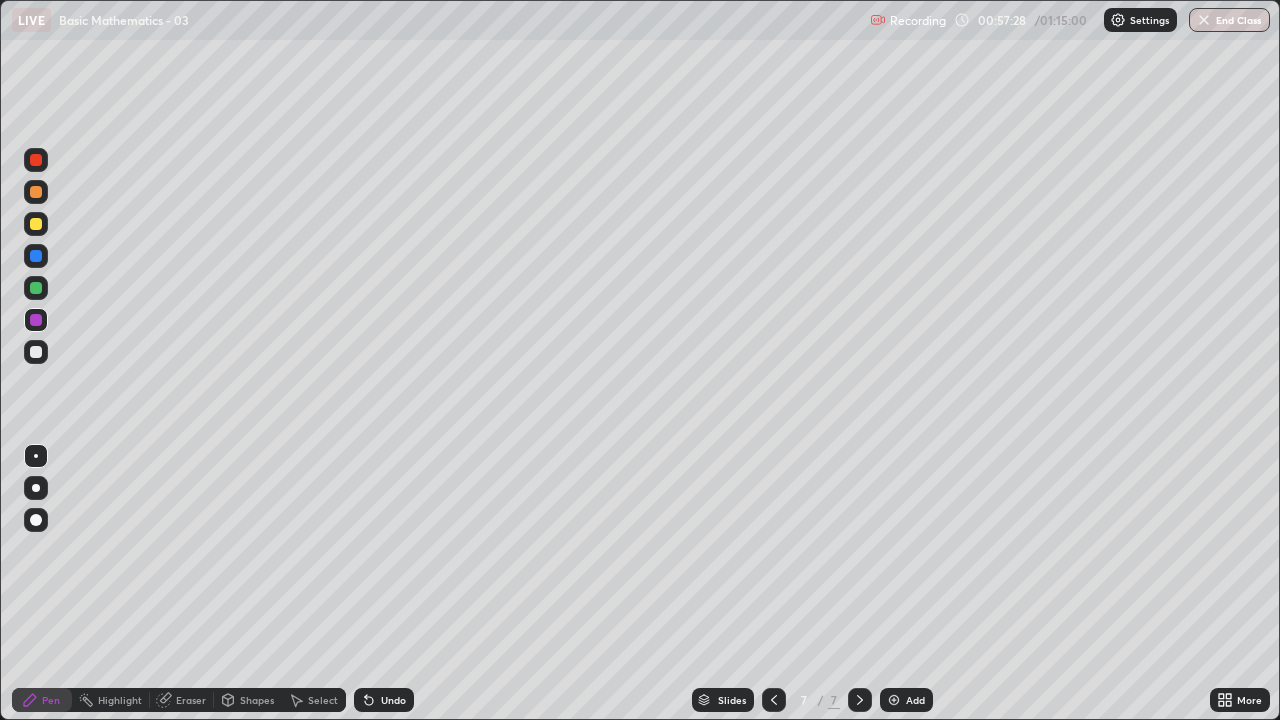 click on "Undo" at bounding box center (393, 700) 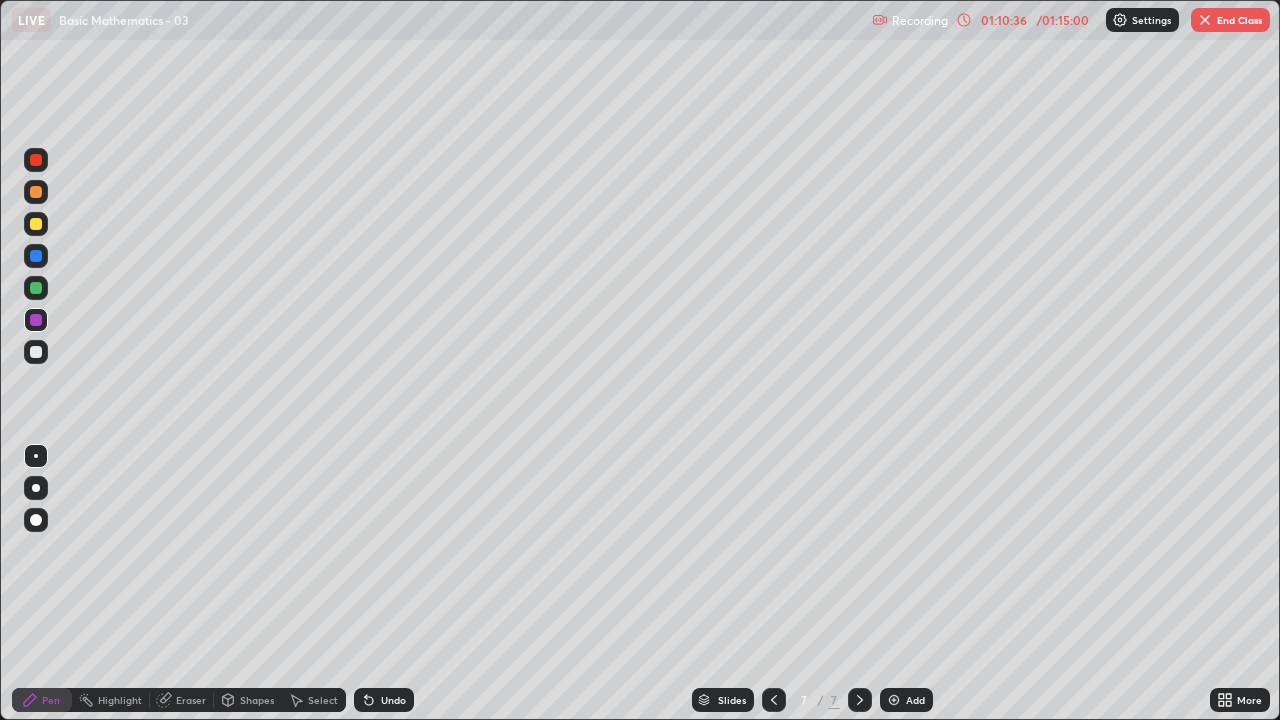 click on "End Class" at bounding box center (1230, 20) 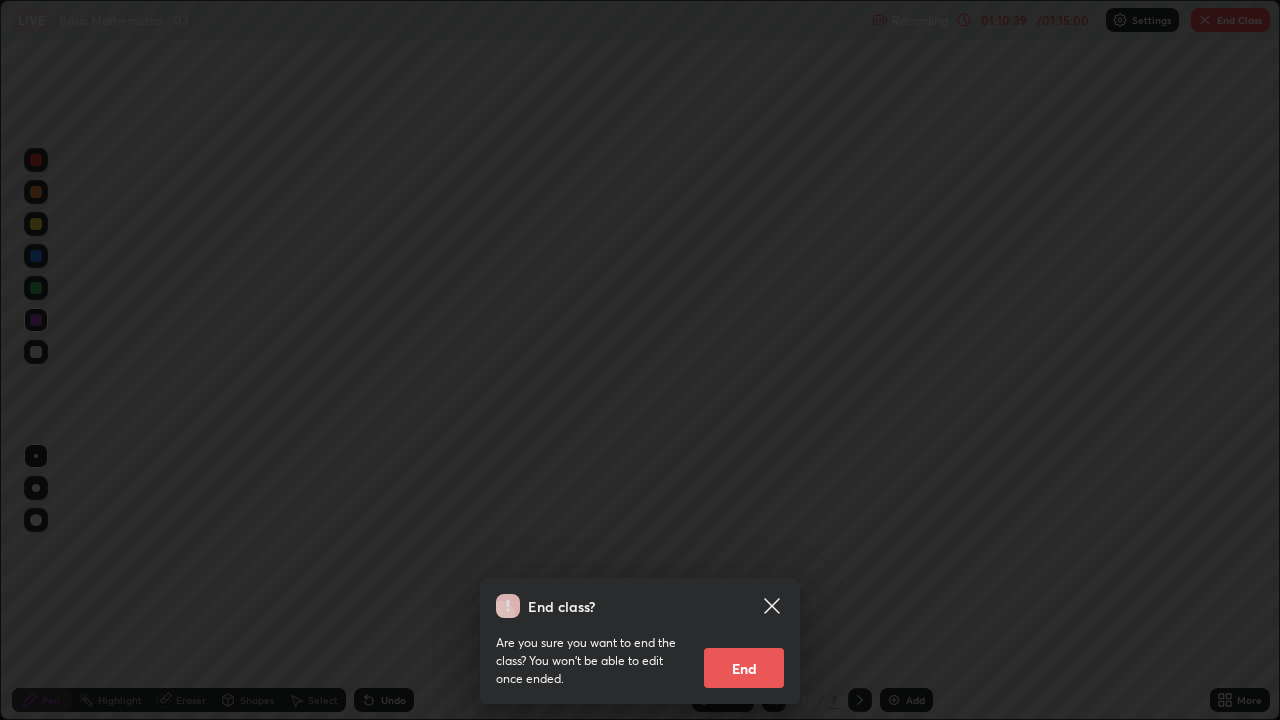 click on "End" at bounding box center [744, 668] 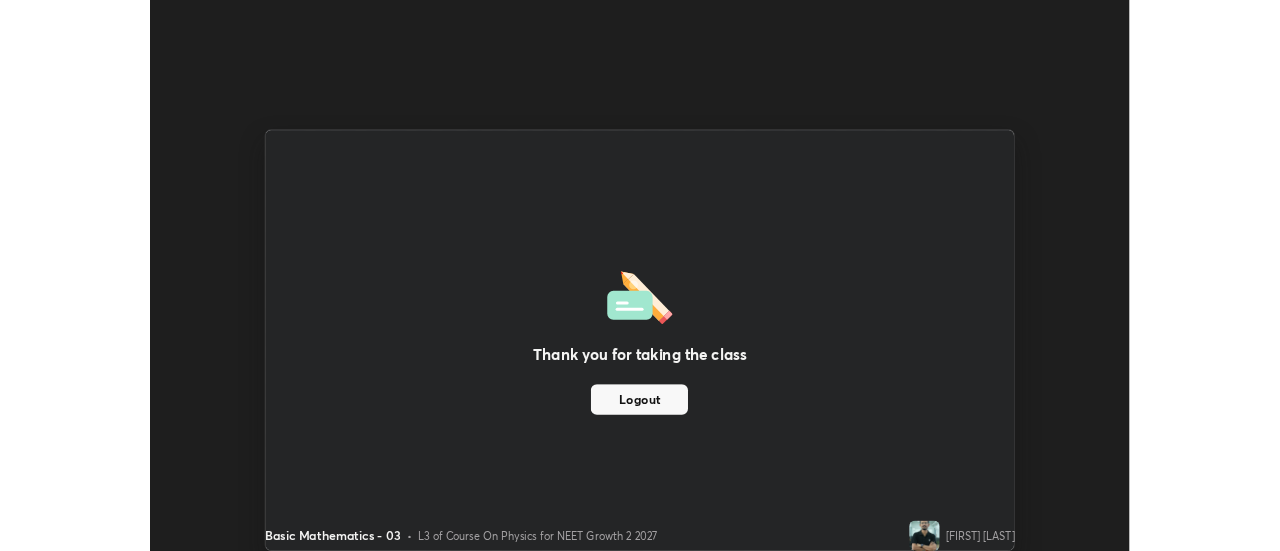 scroll, scrollTop: 551, scrollLeft: 1280, axis: both 